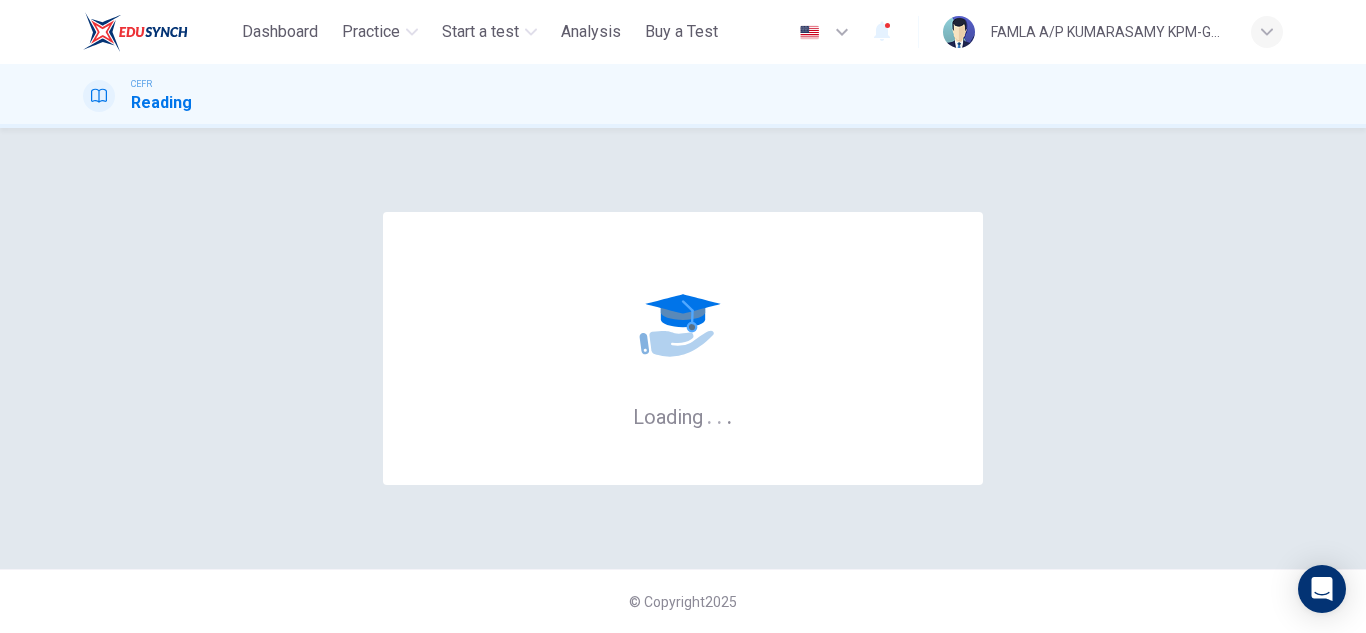 scroll, scrollTop: 0, scrollLeft: 0, axis: both 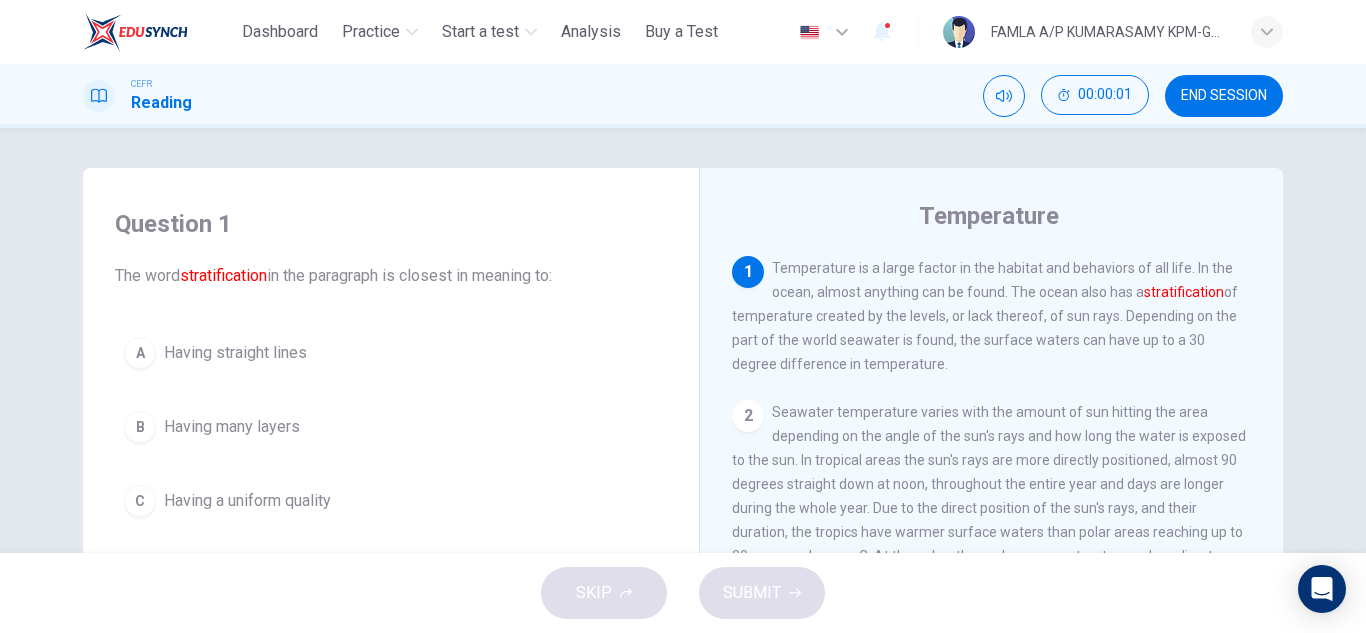 click on "Question 1 The word  stratification  in the paragraph is closest in meaning to:" at bounding box center [391, 248] 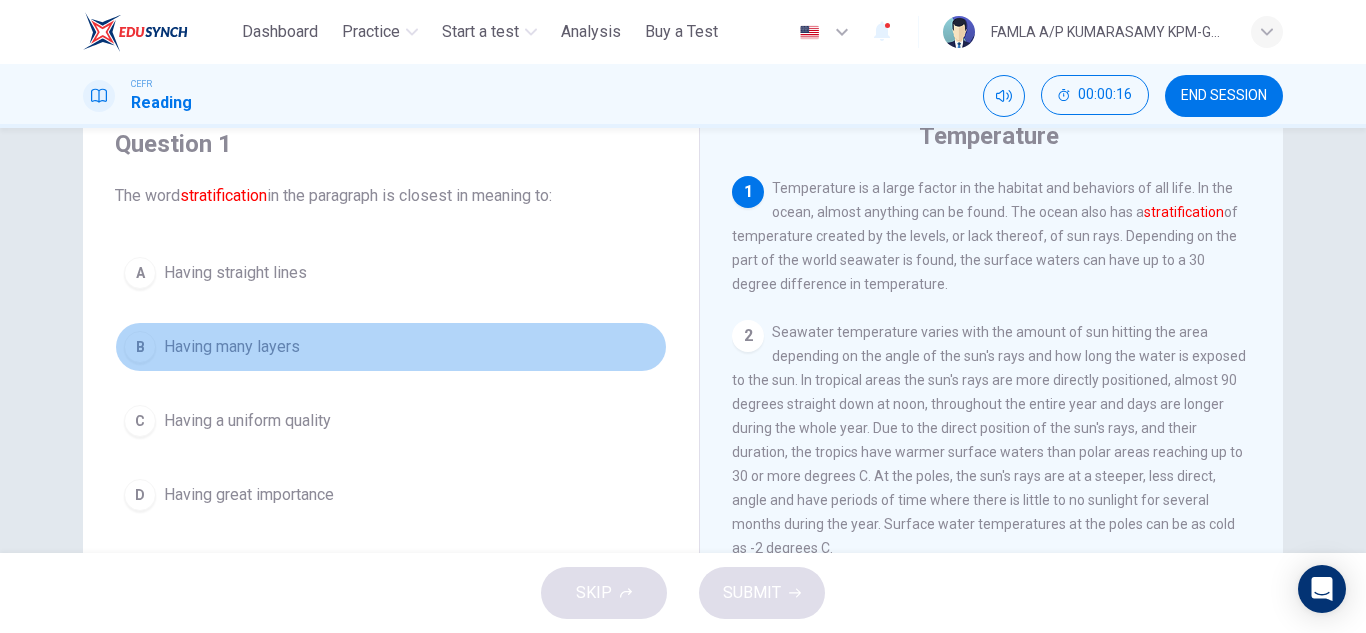 click on "Having many layers" at bounding box center [232, 347] 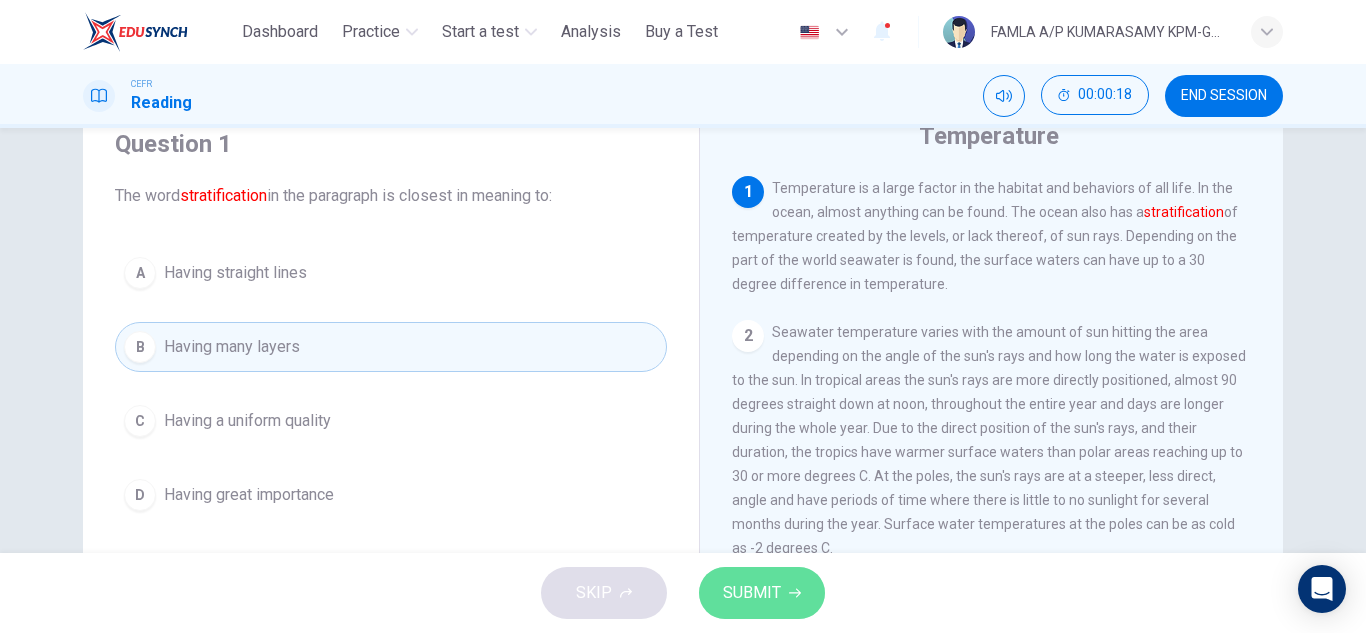 click on "SUBMIT" at bounding box center [752, 593] 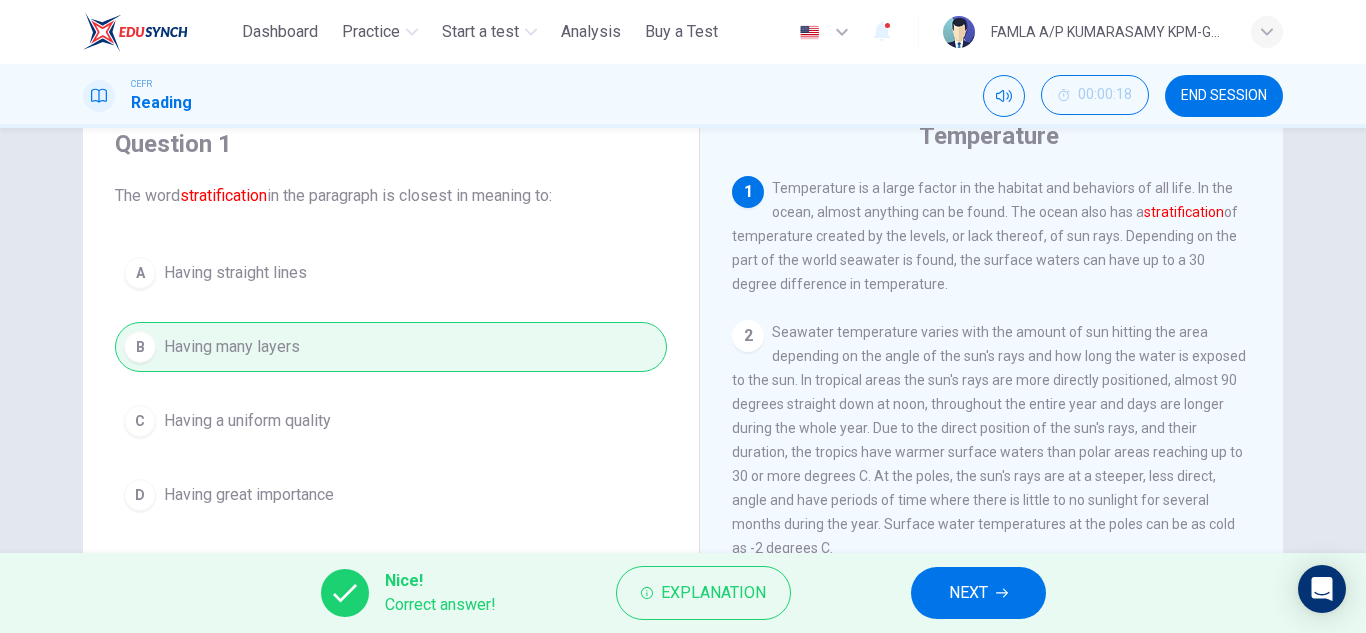 click on "NEXT" at bounding box center (978, 593) 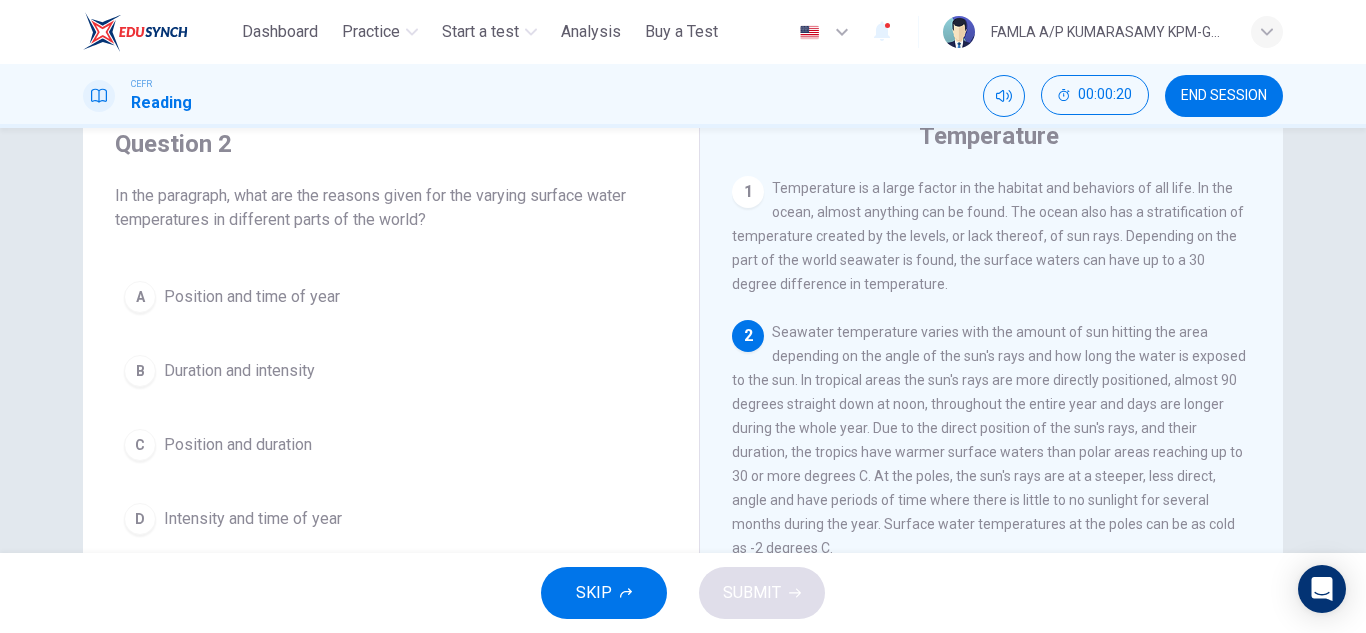 click on "Question 2 In the paragraph, what are the reasons given for the varying surface water temperatures in different parts of the world? A Position and time of year B Duration and intensity C Position and duration D Intensity and time of year" at bounding box center (391, 336) 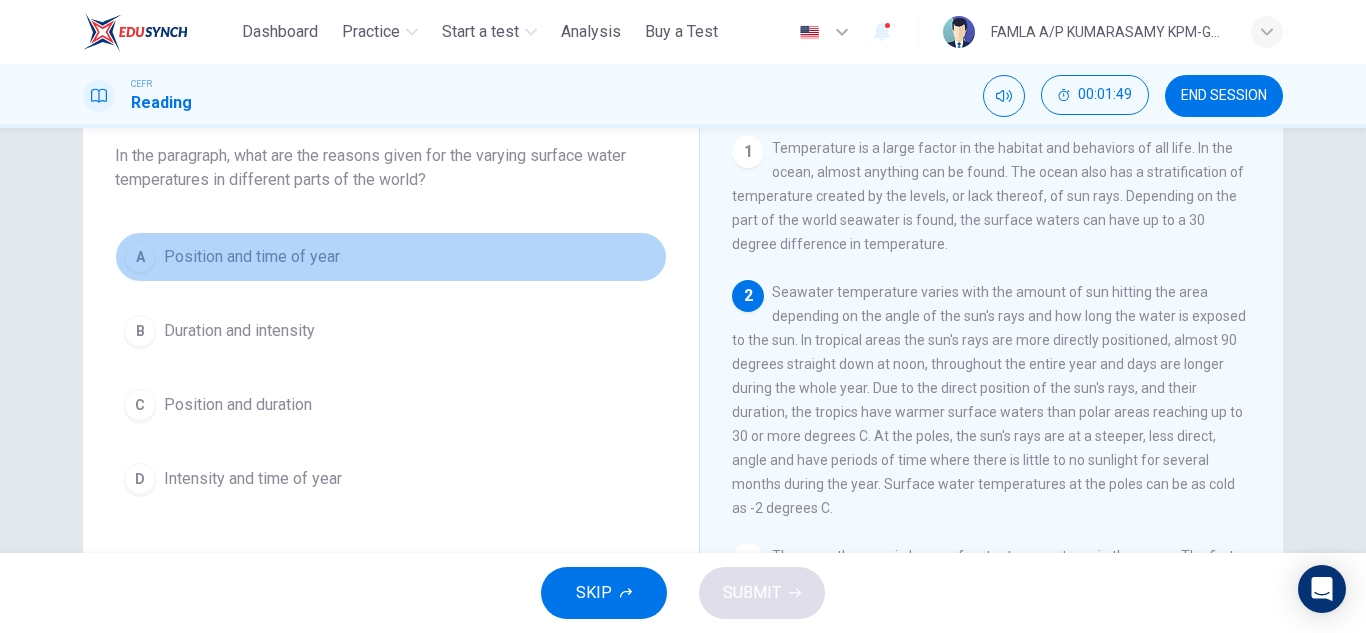 click on "A Position and time of year" at bounding box center (391, 257) 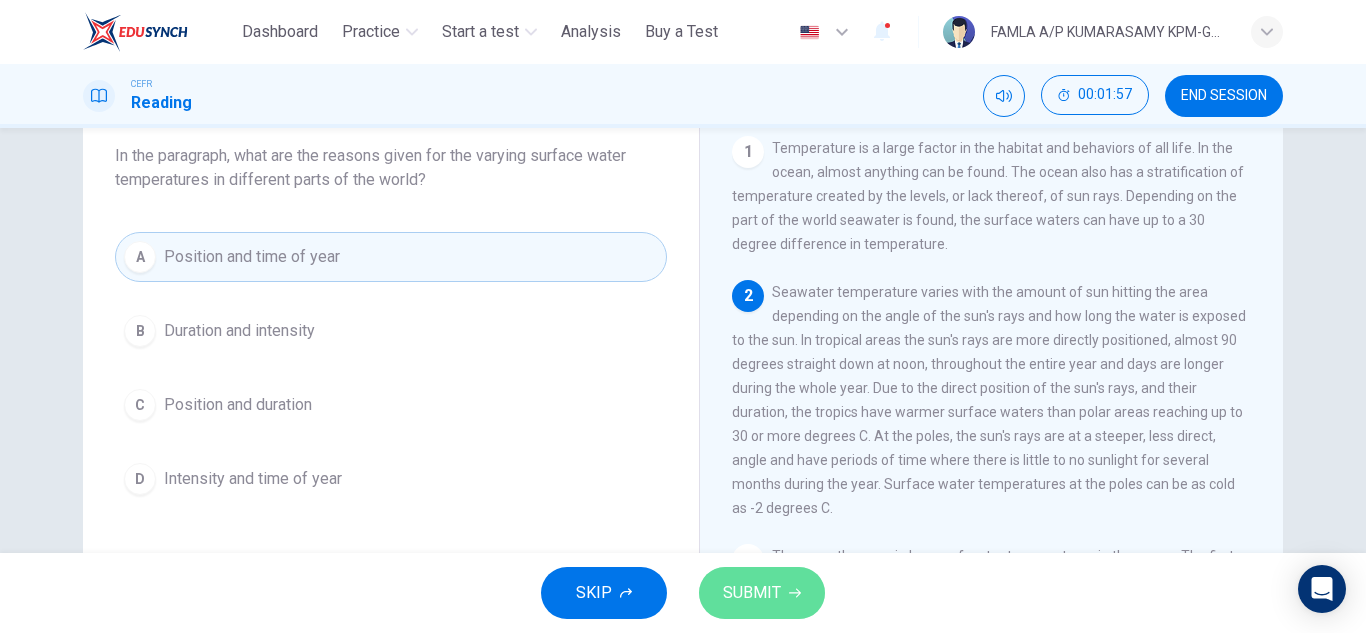 click on "SUBMIT" at bounding box center (752, 593) 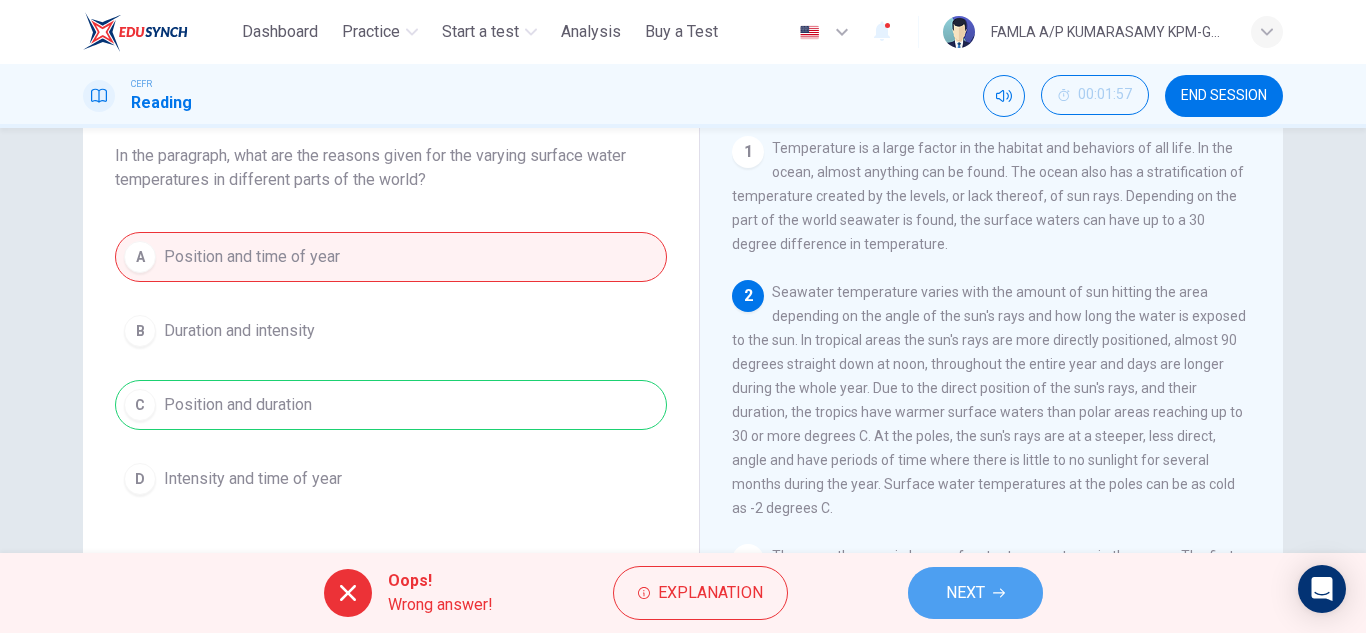 click on "NEXT" at bounding box center (965, 593) 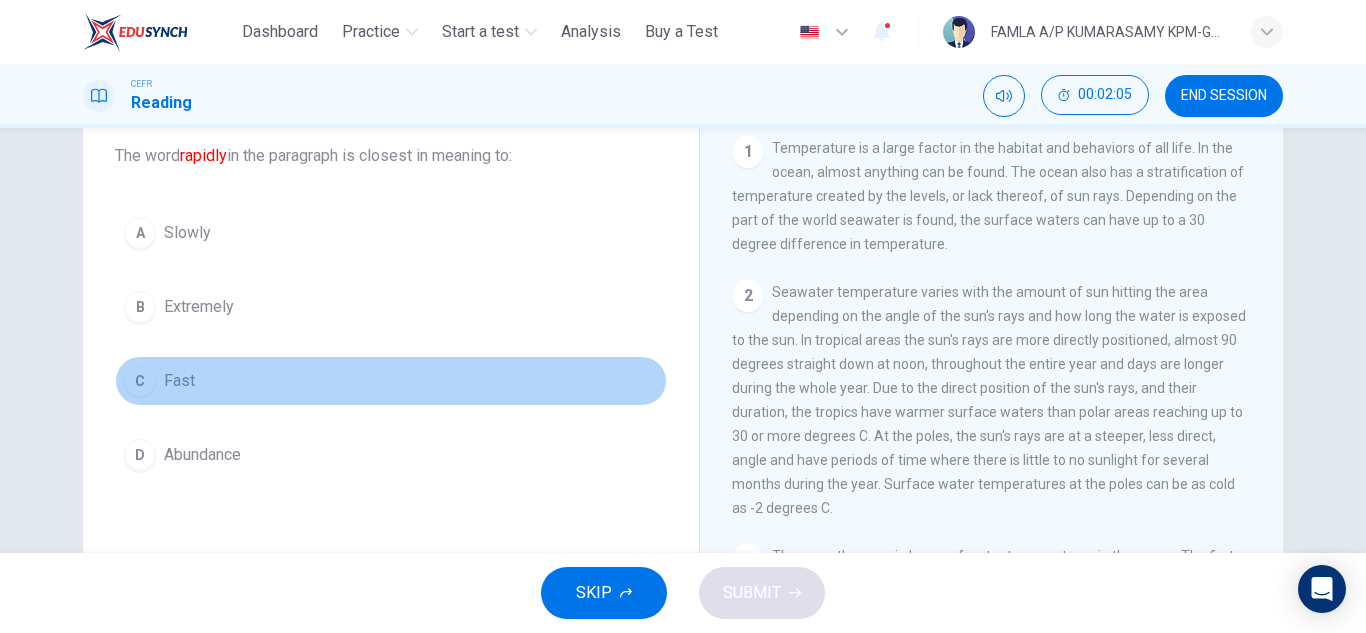 click on "Fast" at bounding box center (179, 381) 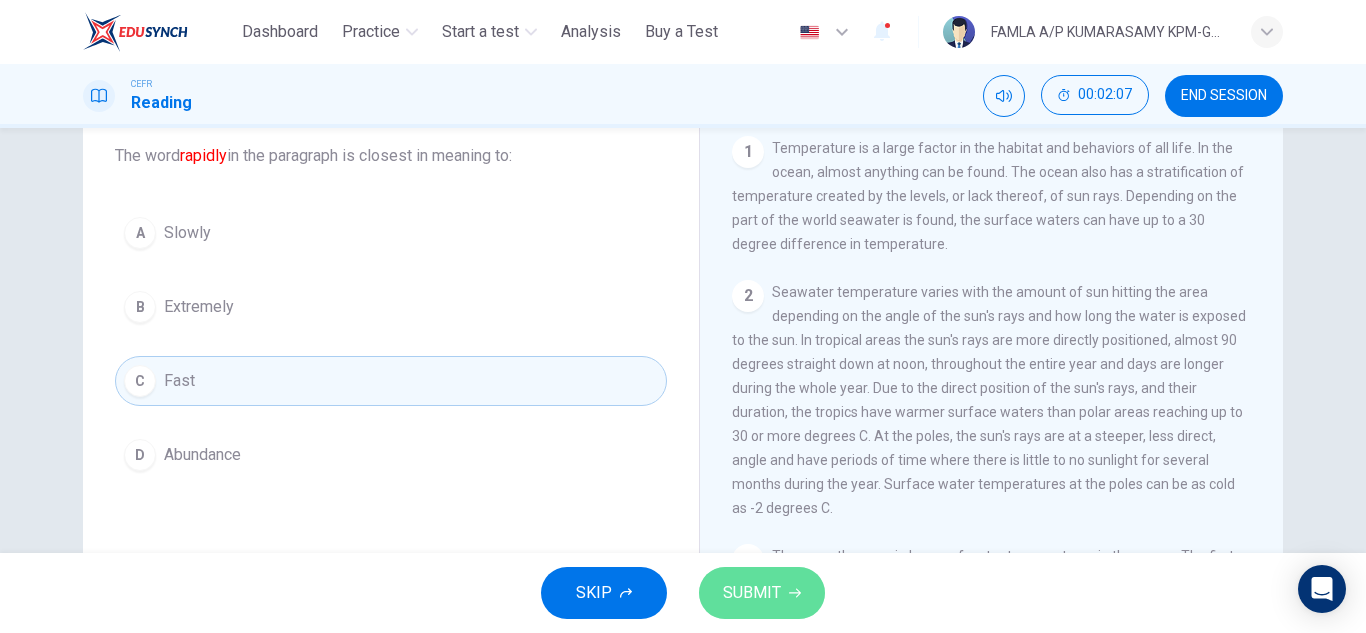 click on "SUBMIT" at bounding box center [752, 593] 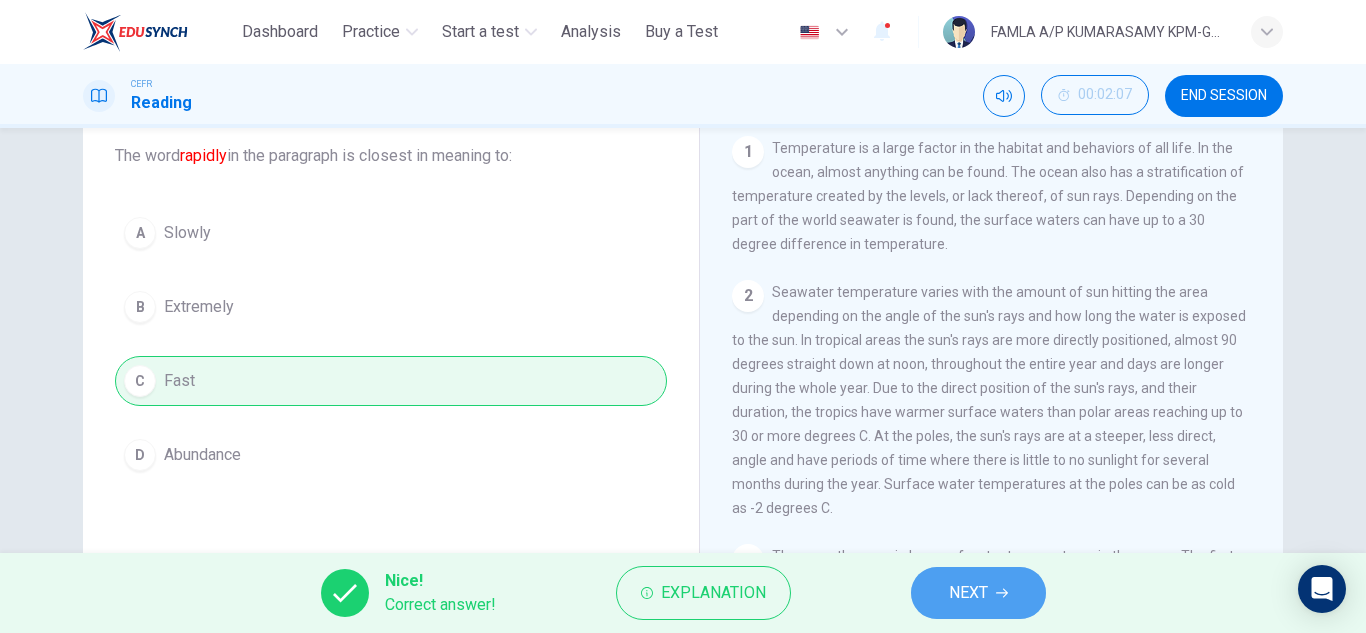 click on "NEXT" at bounding box center [978, 593] 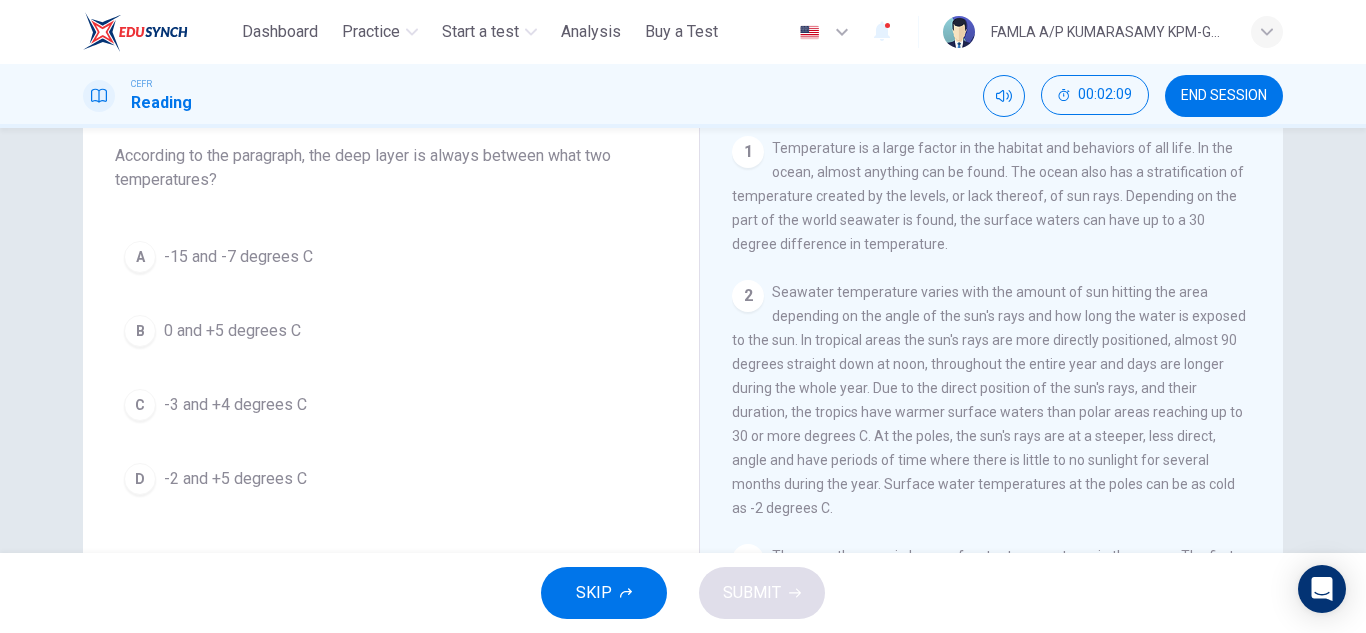 scroll, scrollTop: 531, scrollLeft: 0, axis: vertical 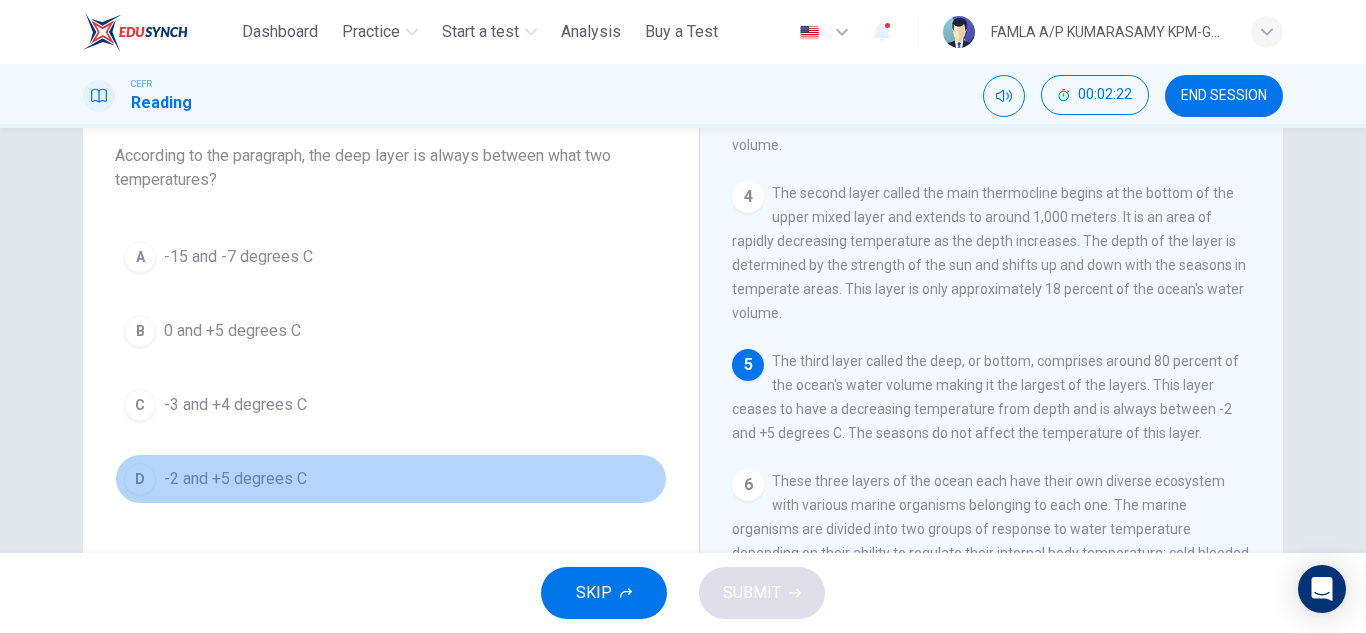 click on "-2 and +5 degrees C" at bounding box center [235, 479] 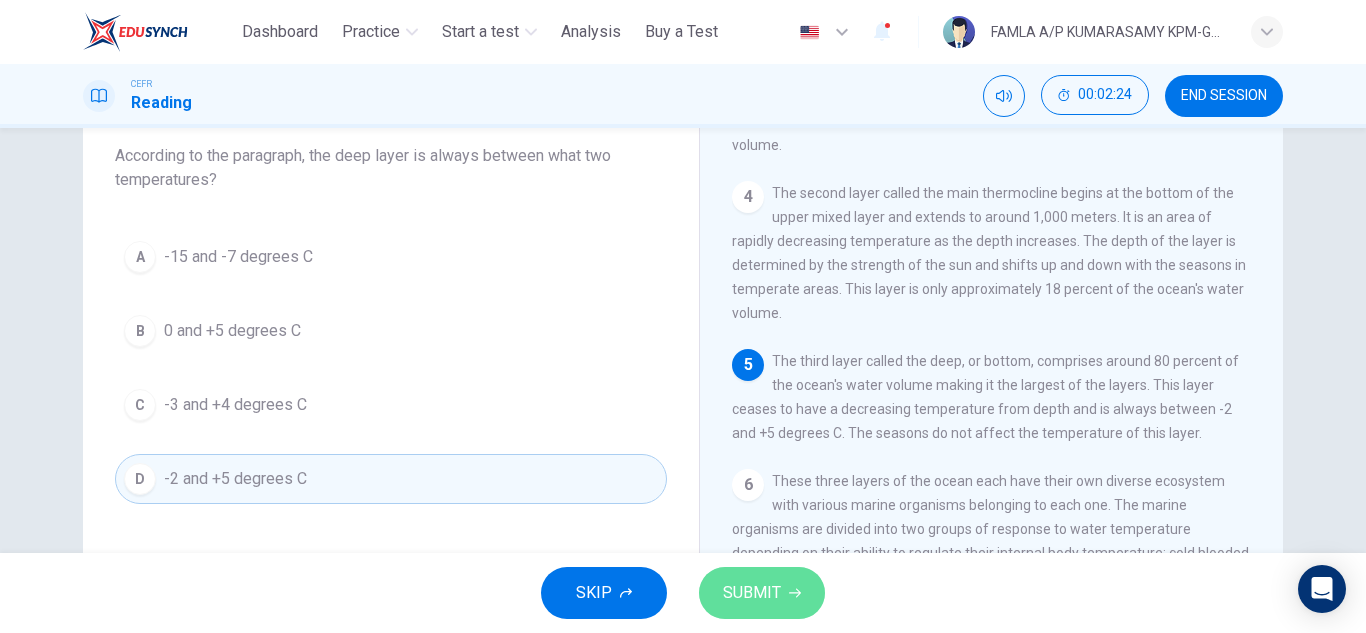 click on "SUBMIT" at bounding box center (762, 593) 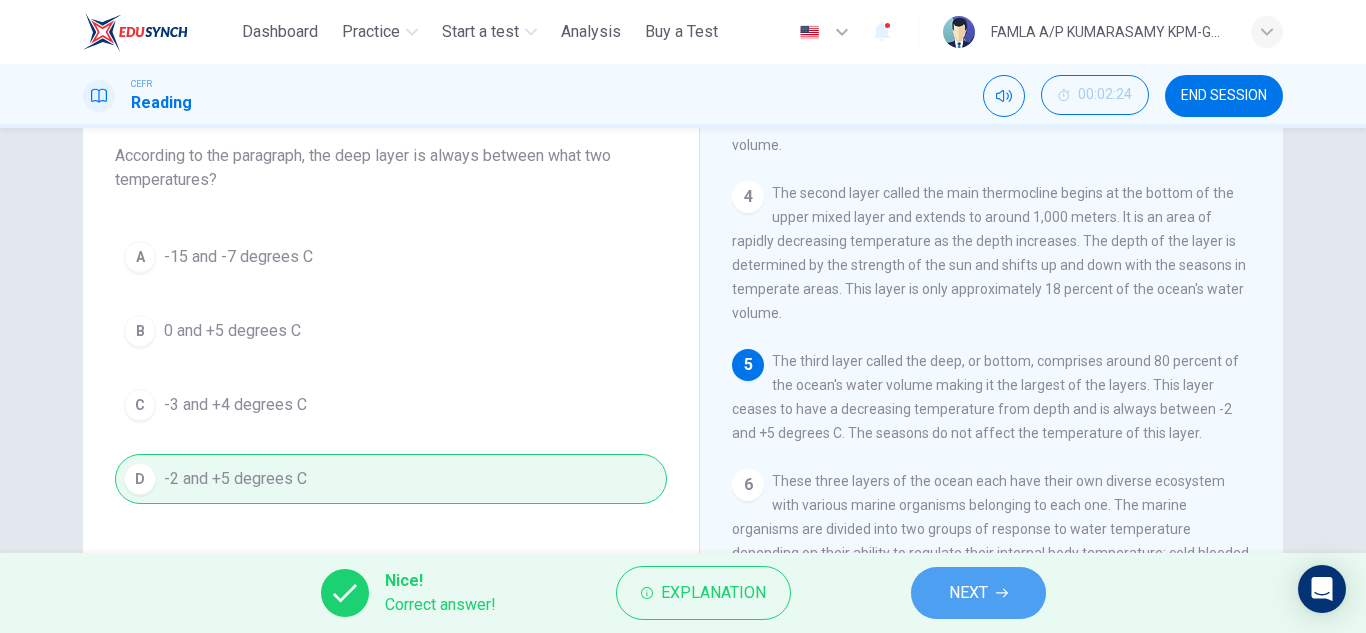 click on "NEXT" at bounding box center (978, 593) 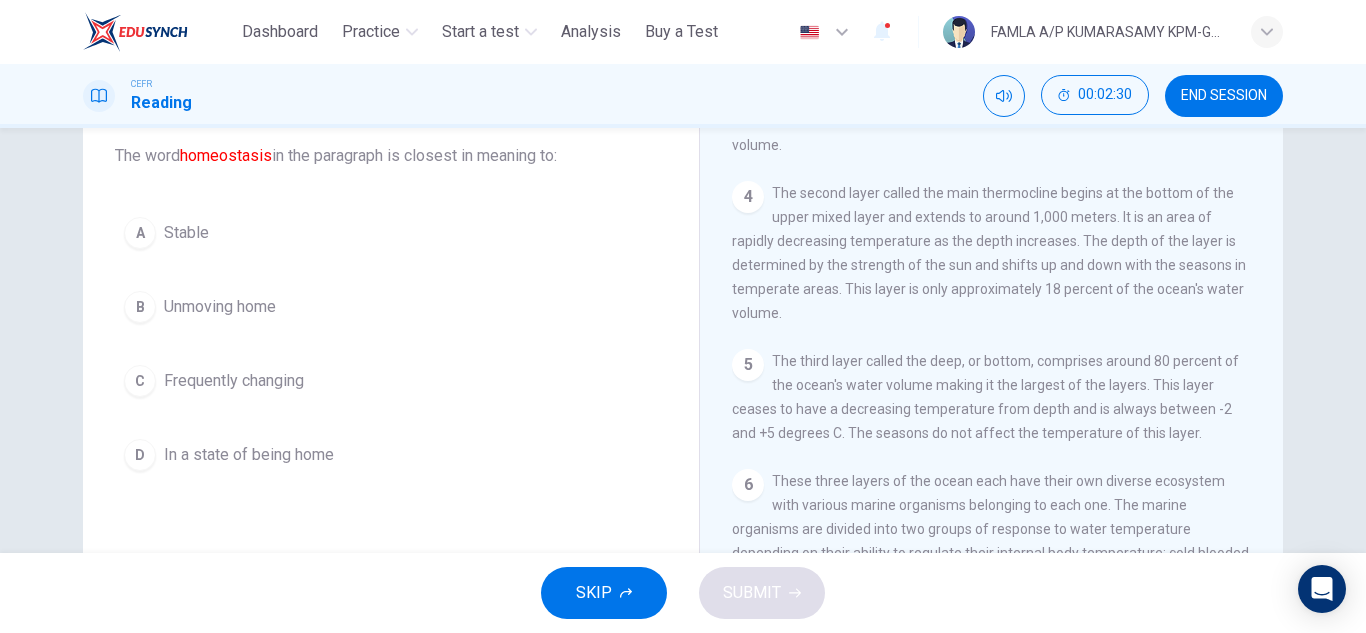 scroll, scrollTop: 350, scrollLeft: 0, axis: vertical 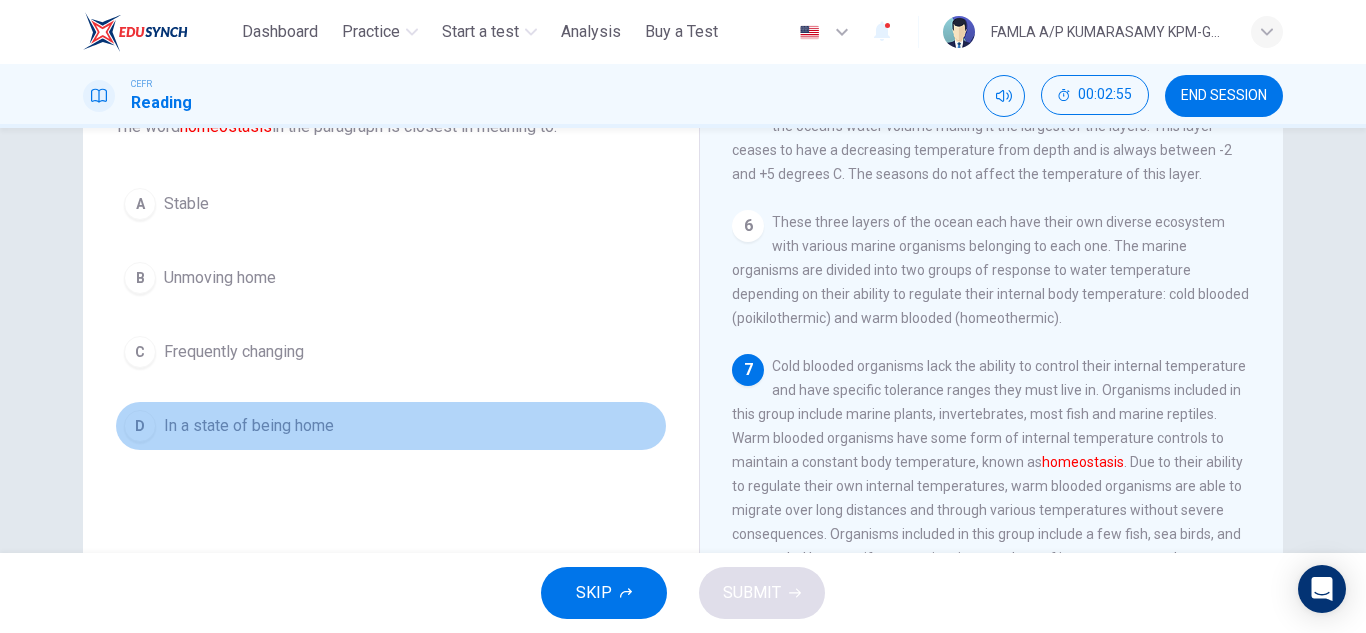 click on "D In a state of being home" at bounding box center (391, 426) 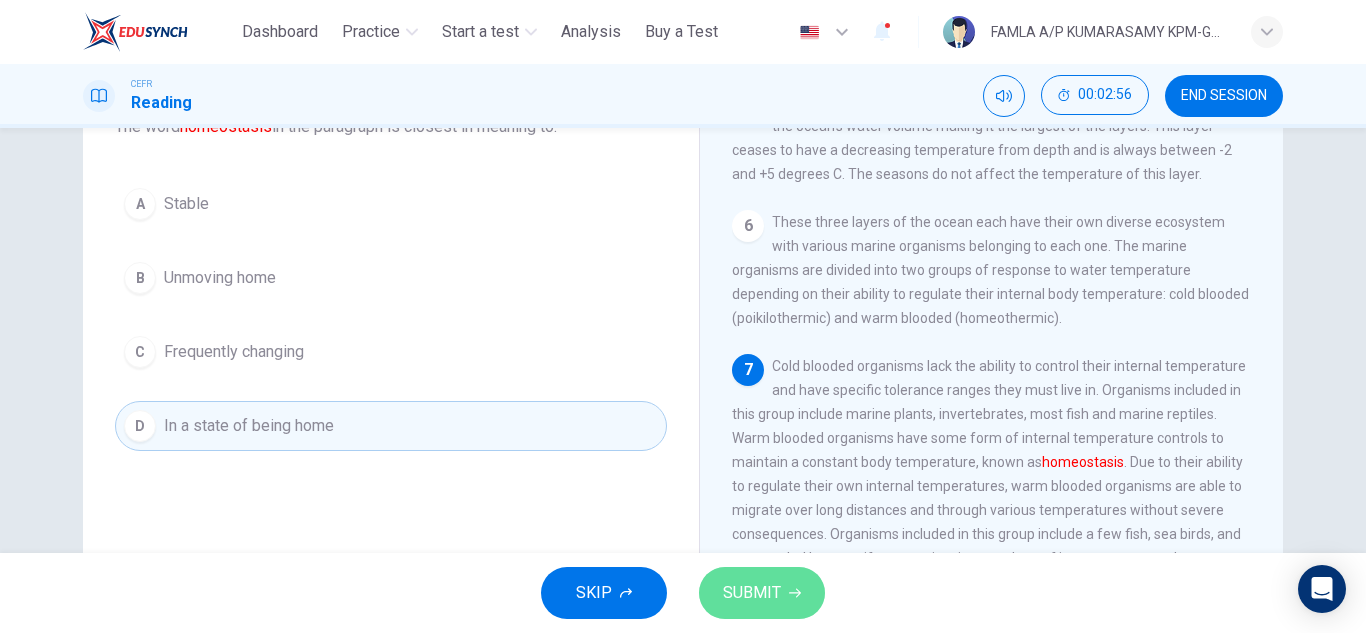 click on "SUBMIT" at bounding box center (752, 593) 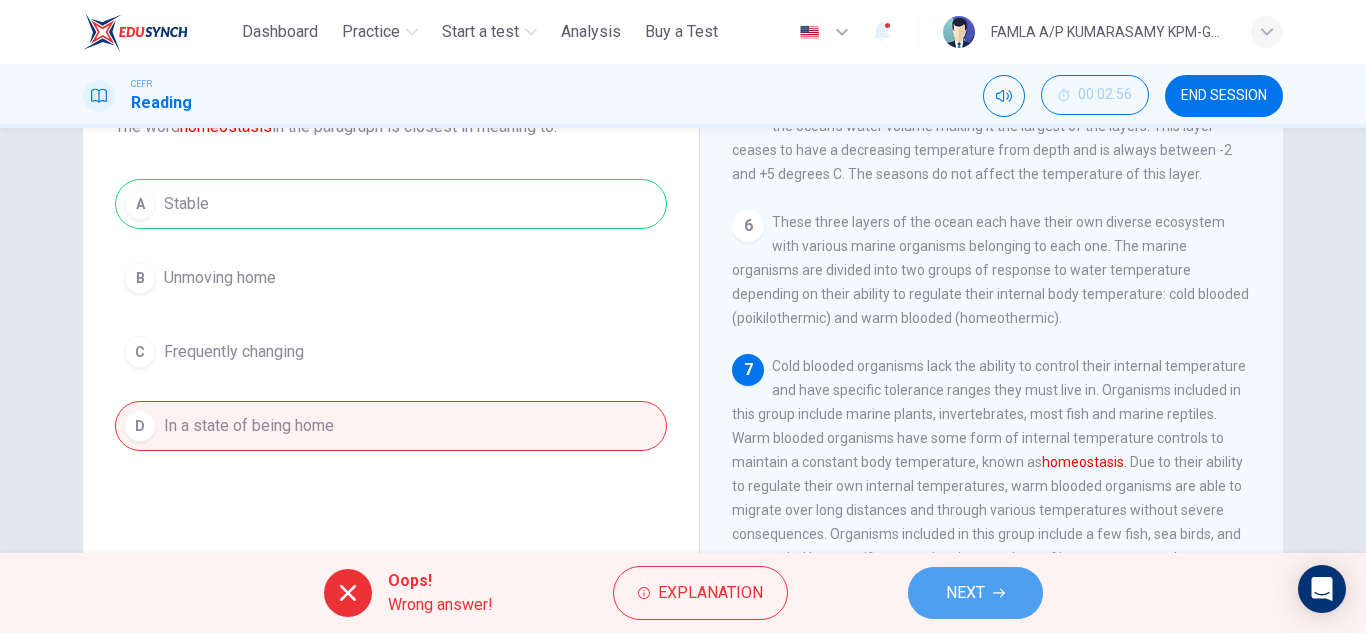 click on "NEXT" at bounding box center (975, 593) 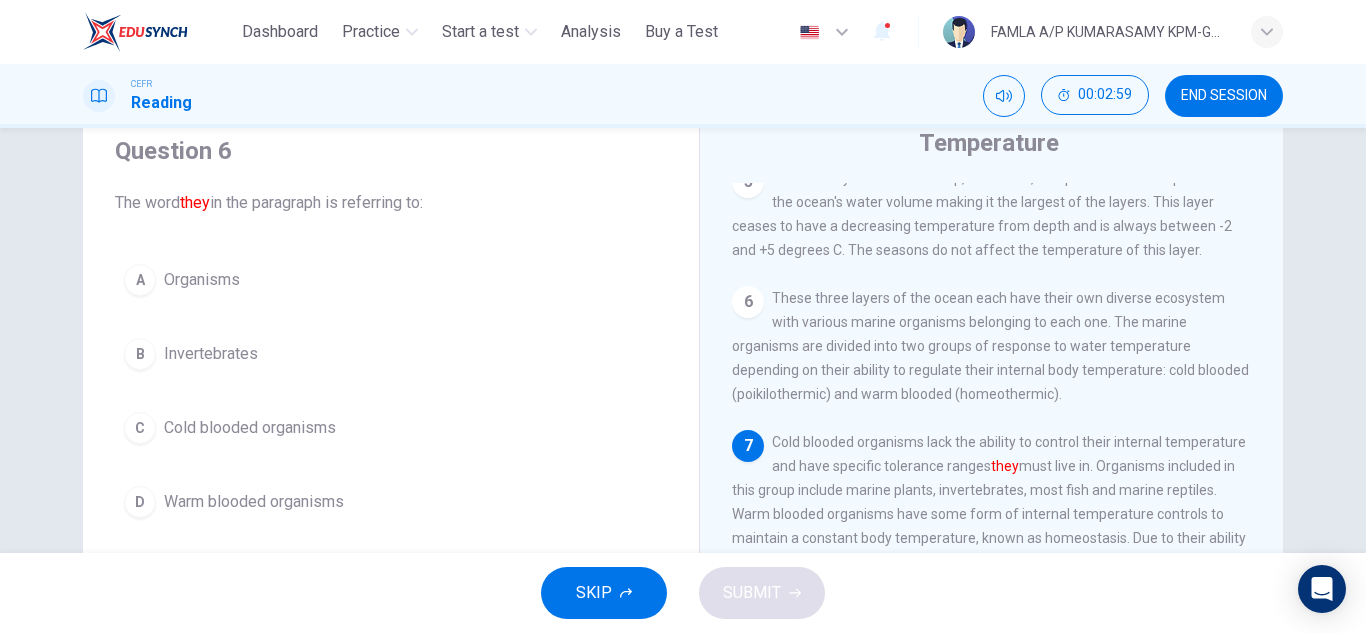 scroll, scrollTop: 77, scrollLeft: 0, axis: vertical 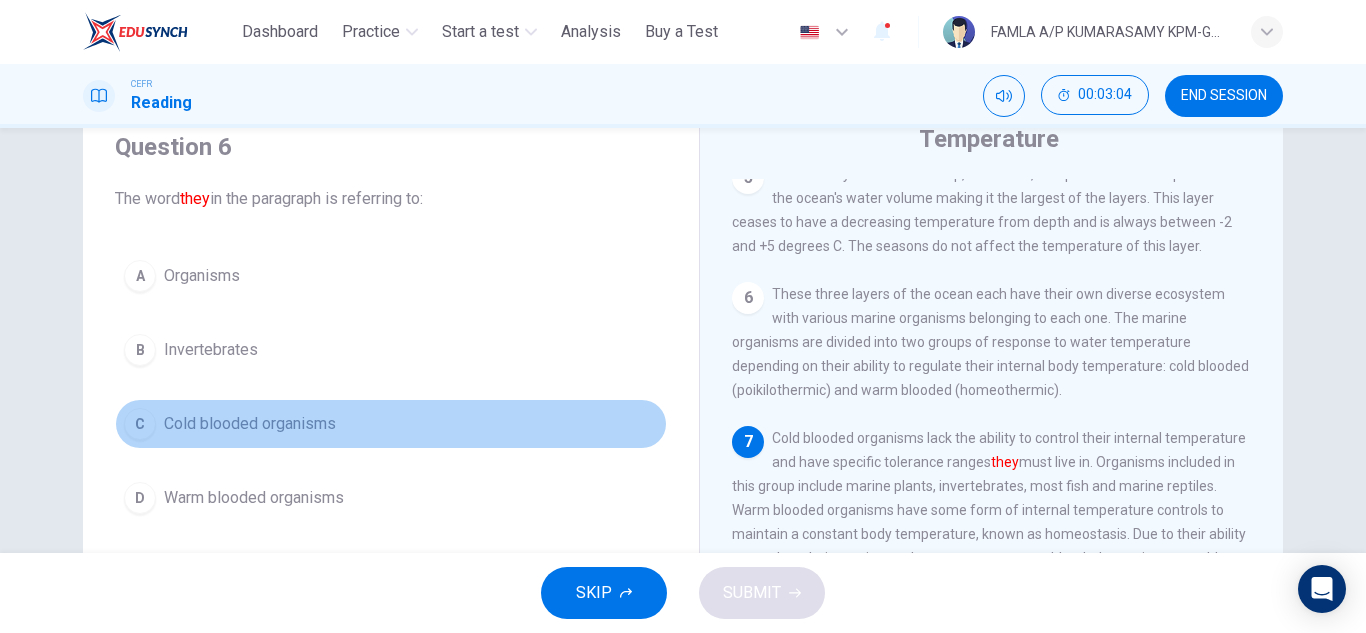 click on "Cold blooded organisms" at bounding box center [250, 424] 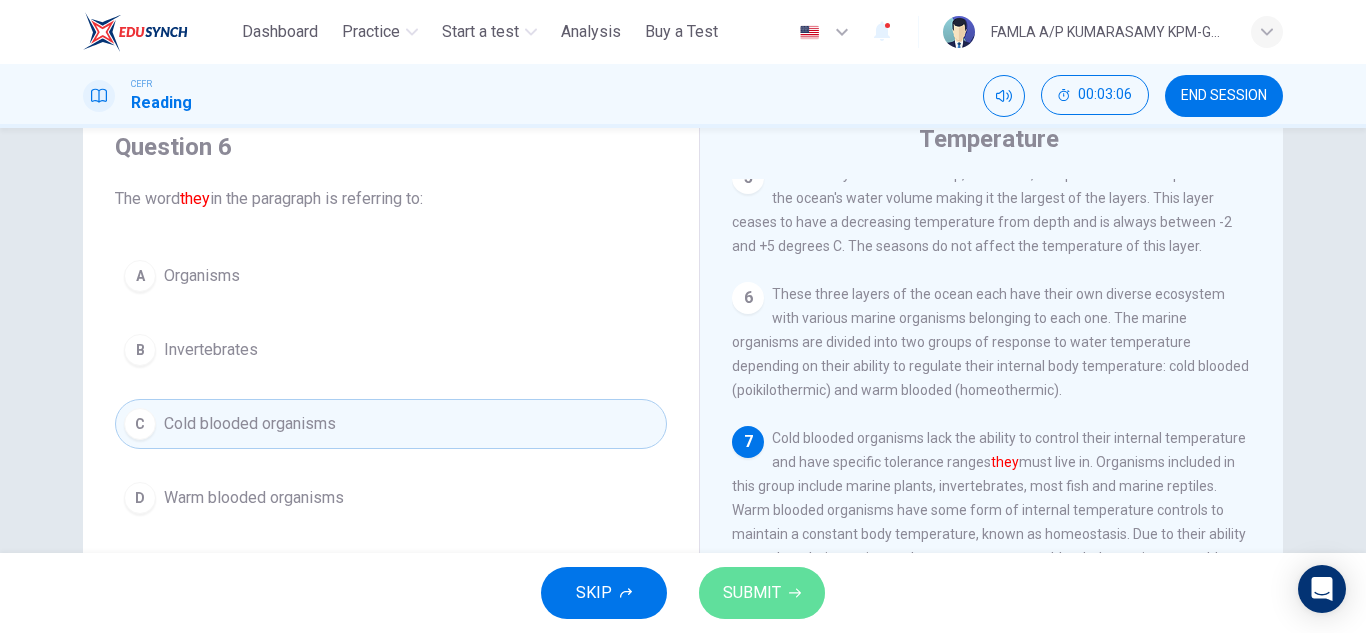 click on "SUBMIT" at bounding box center [752, 593] 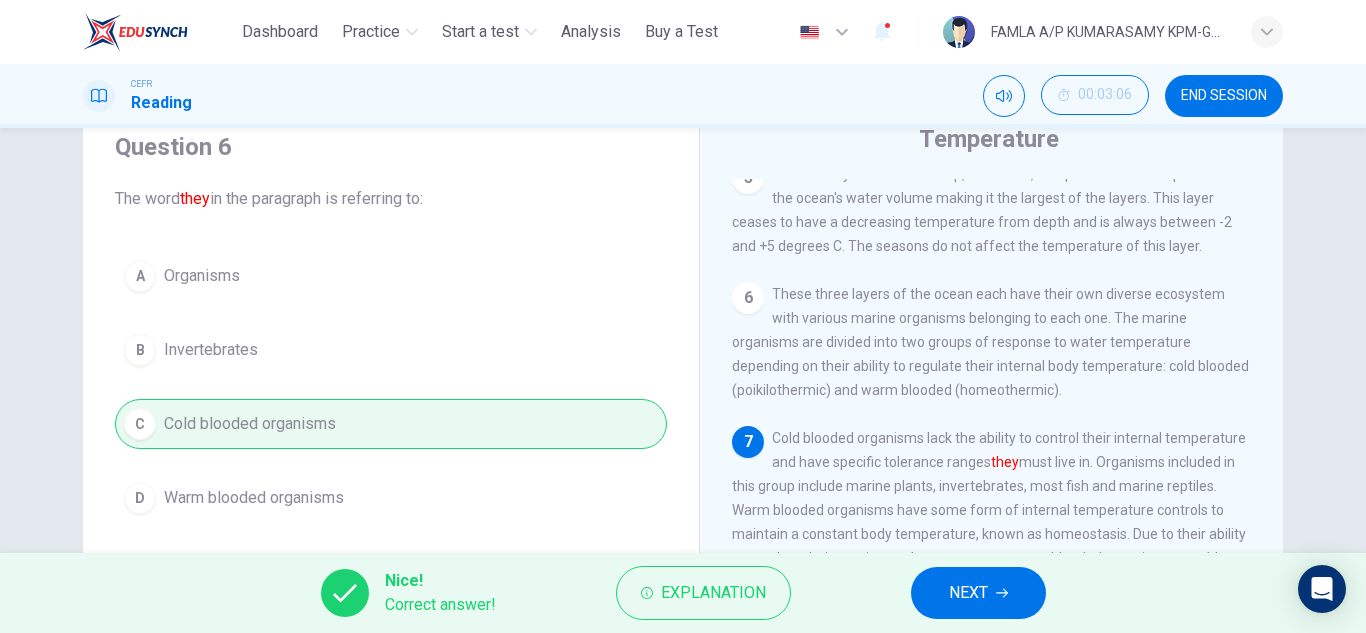 click on "NEXT" at bounding box center [968, 593] 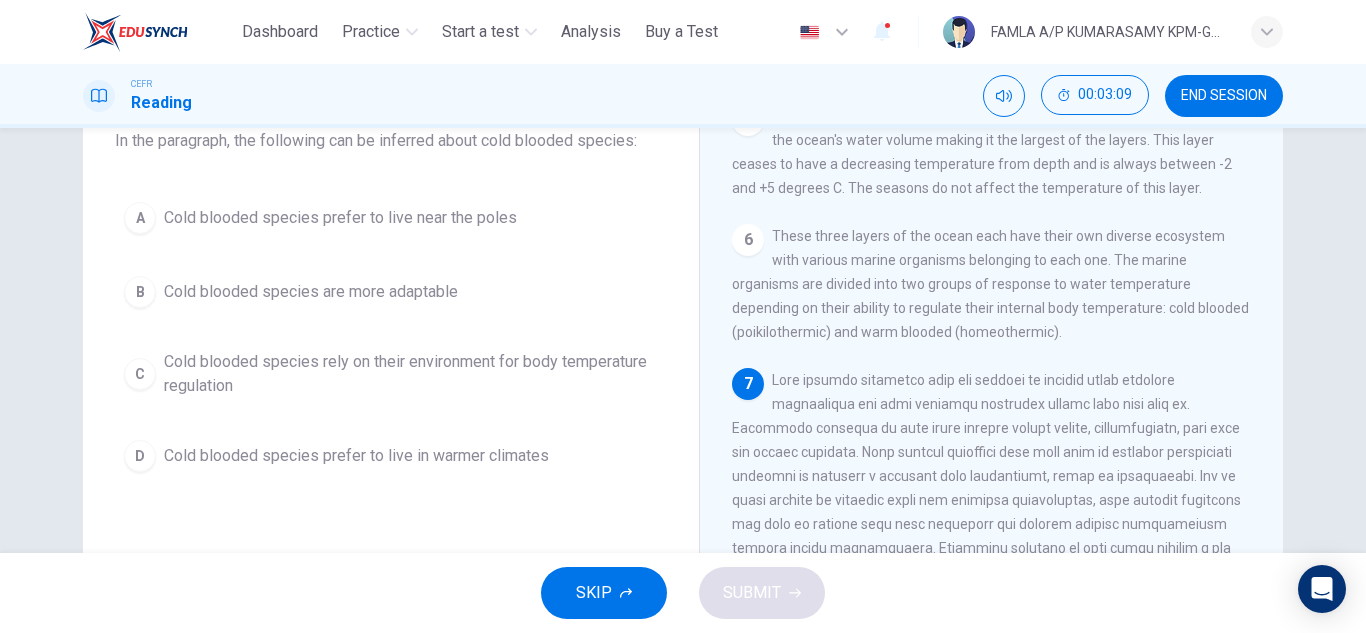 scroll, scrollTop: 126, scrollLeft: 0, axis: vertical 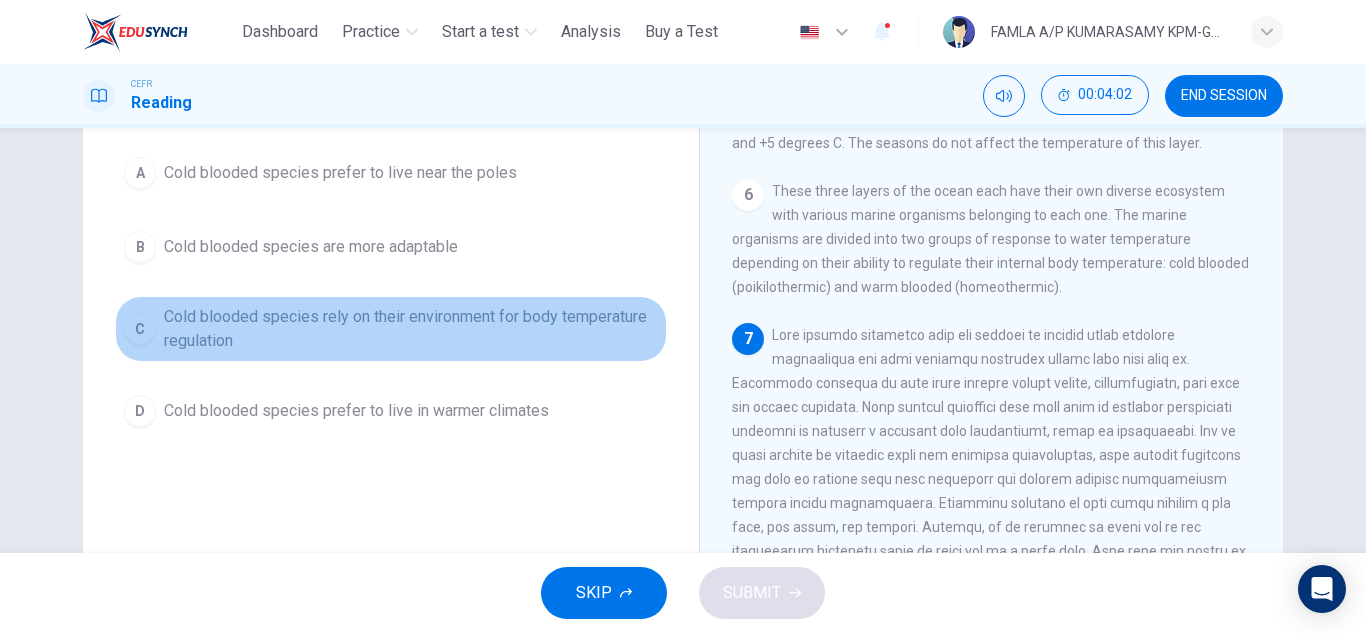 click on "Cold blooded species rely on their environment for body temperature regulation" at bounding box center [411, 329] 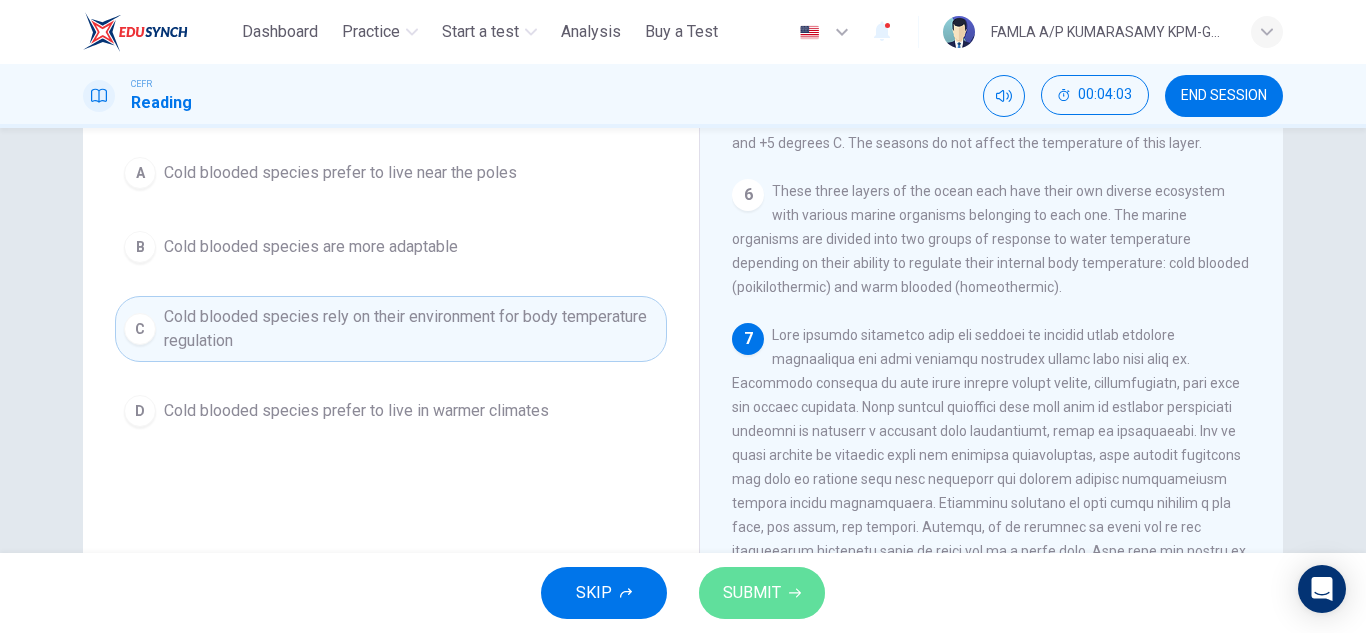 click on "SUBMIT" at bounding box center [752, 593] 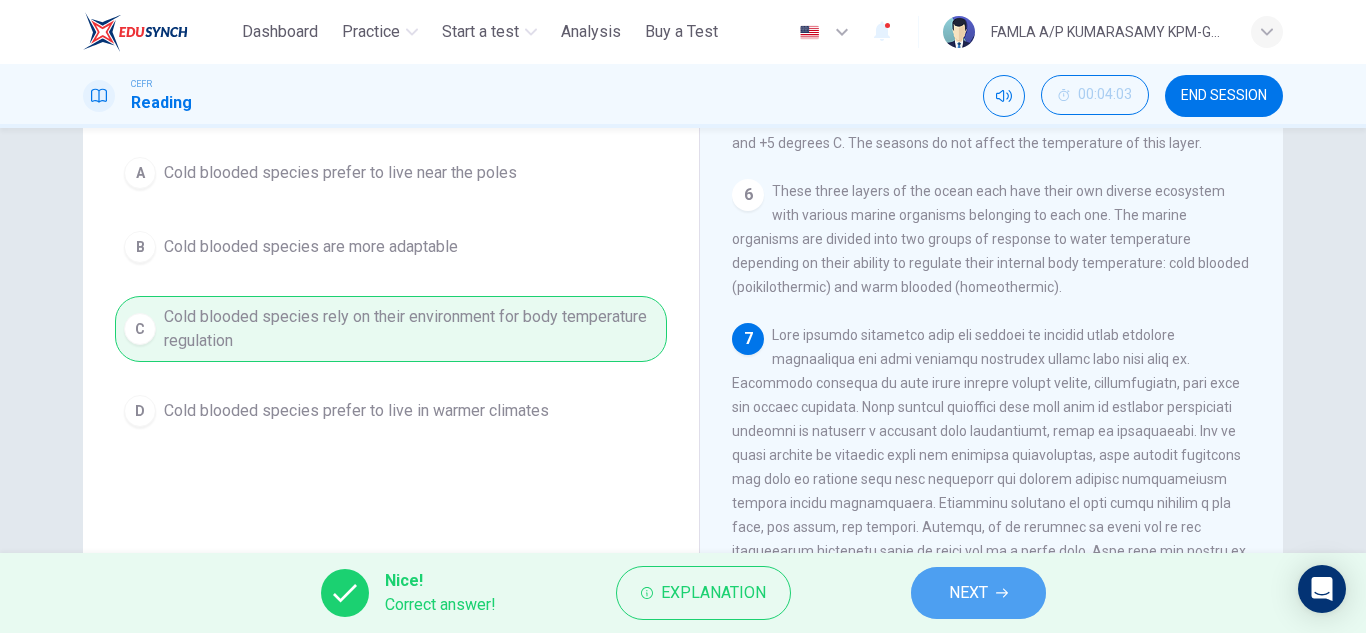 click on "NEXT" at bounding box center (968, 593) 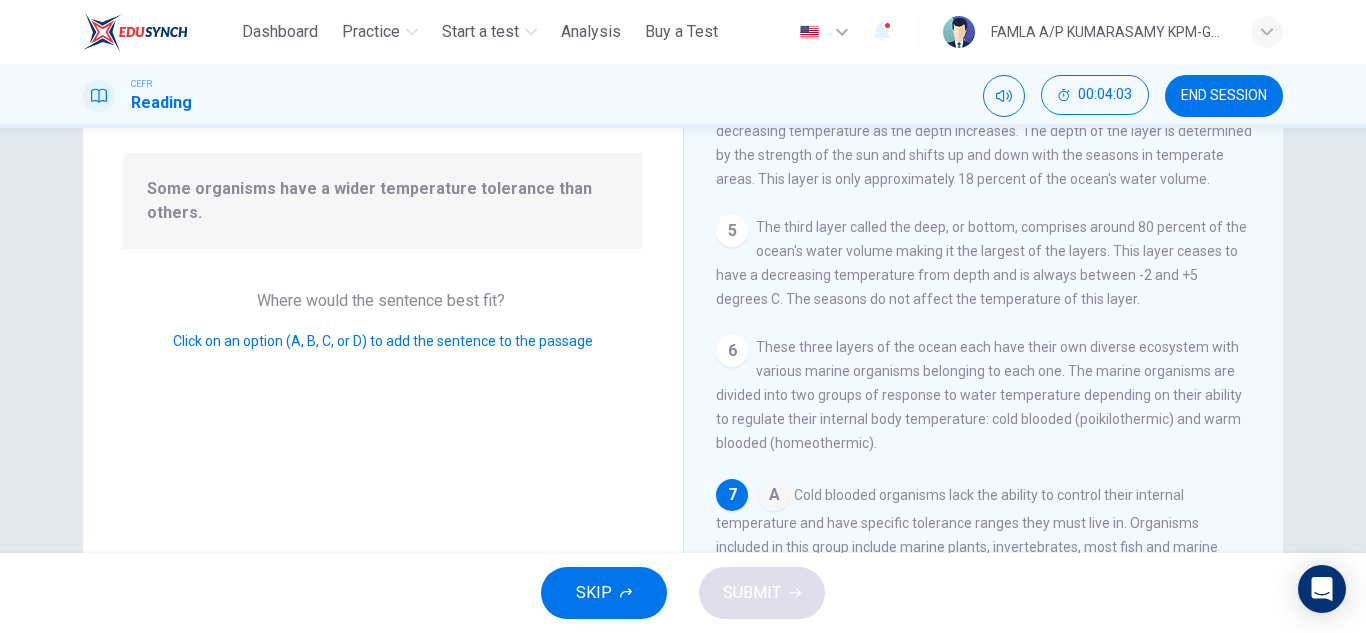 scroll, scrollTop: 786, scrollLeft: 0, axis: vertical 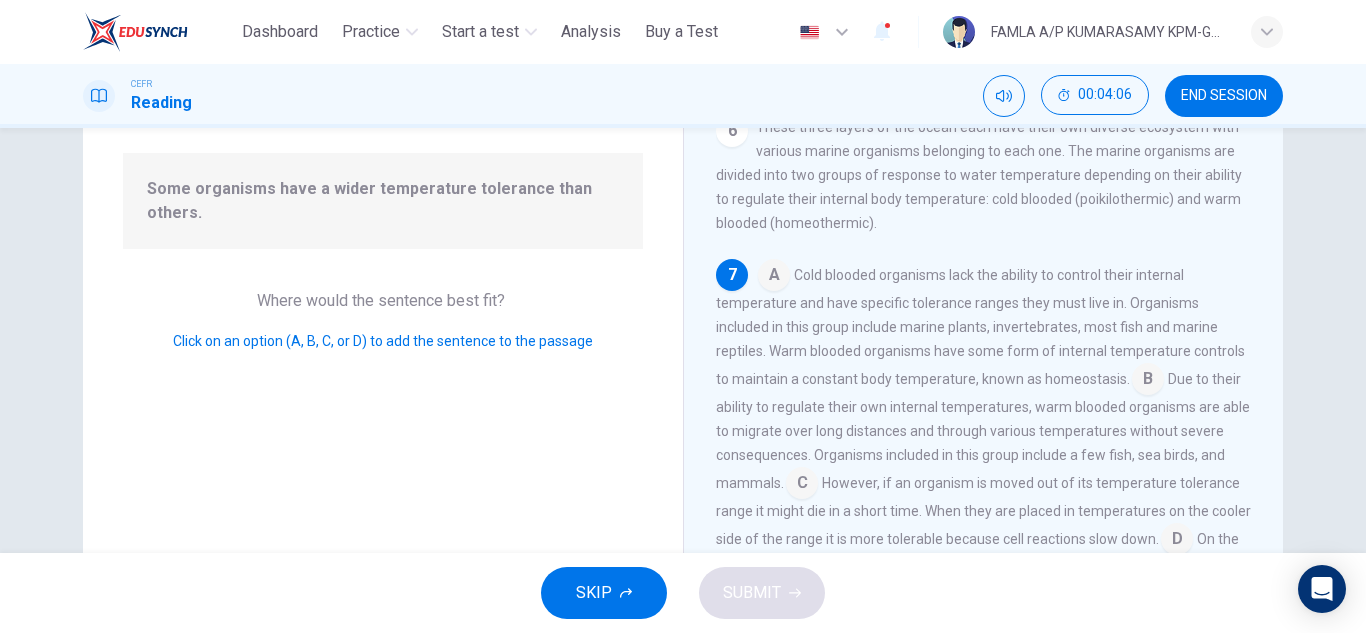 click at bounding box center (1148, 381) 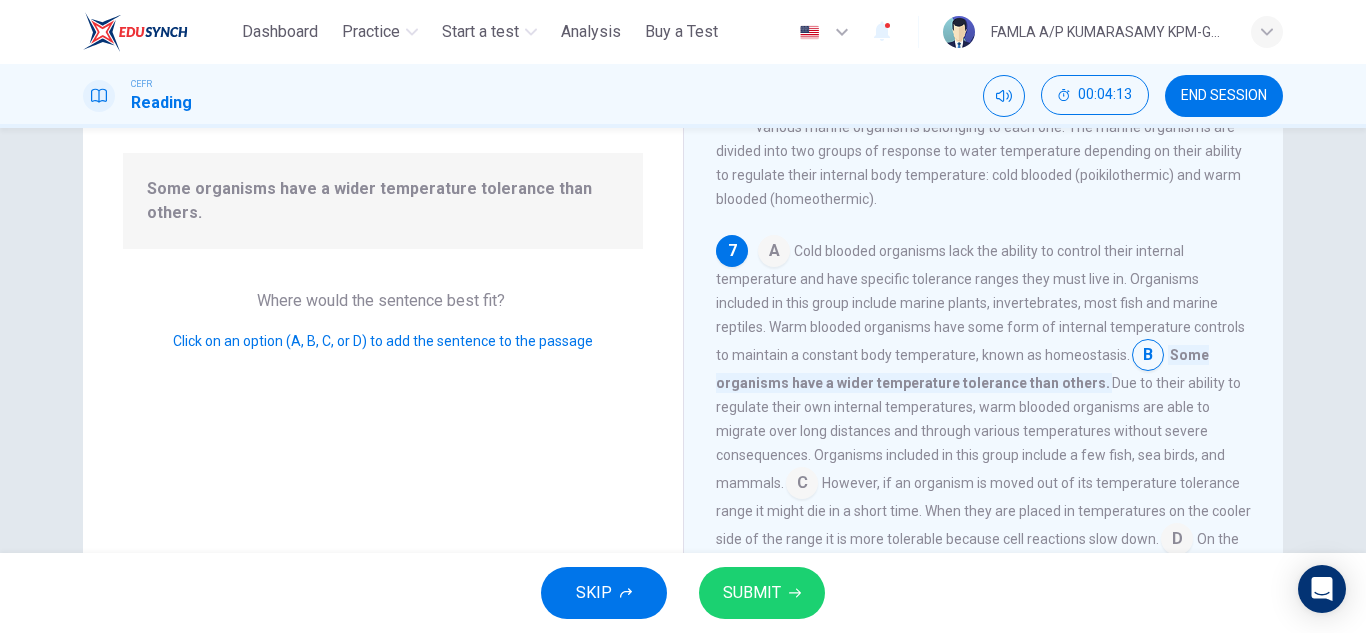 click at bounding box center [802, 485] 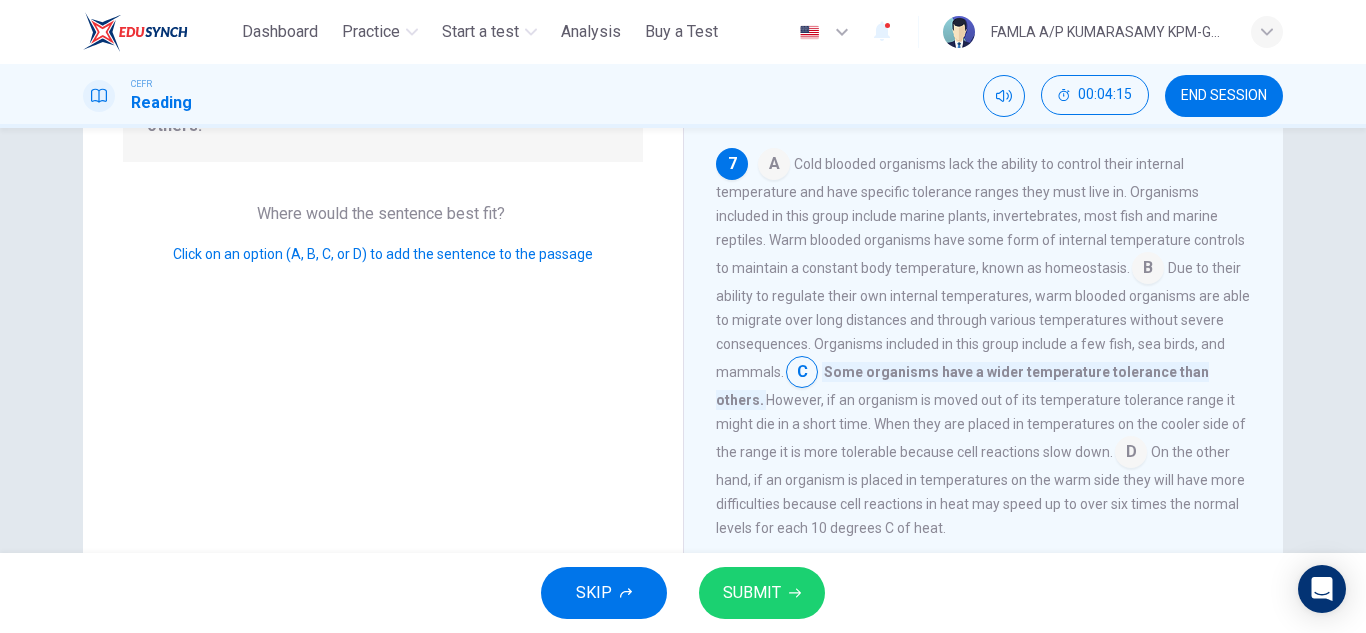 scroll, scrollTop: 273, scrollLeft: 0, axis: vertical 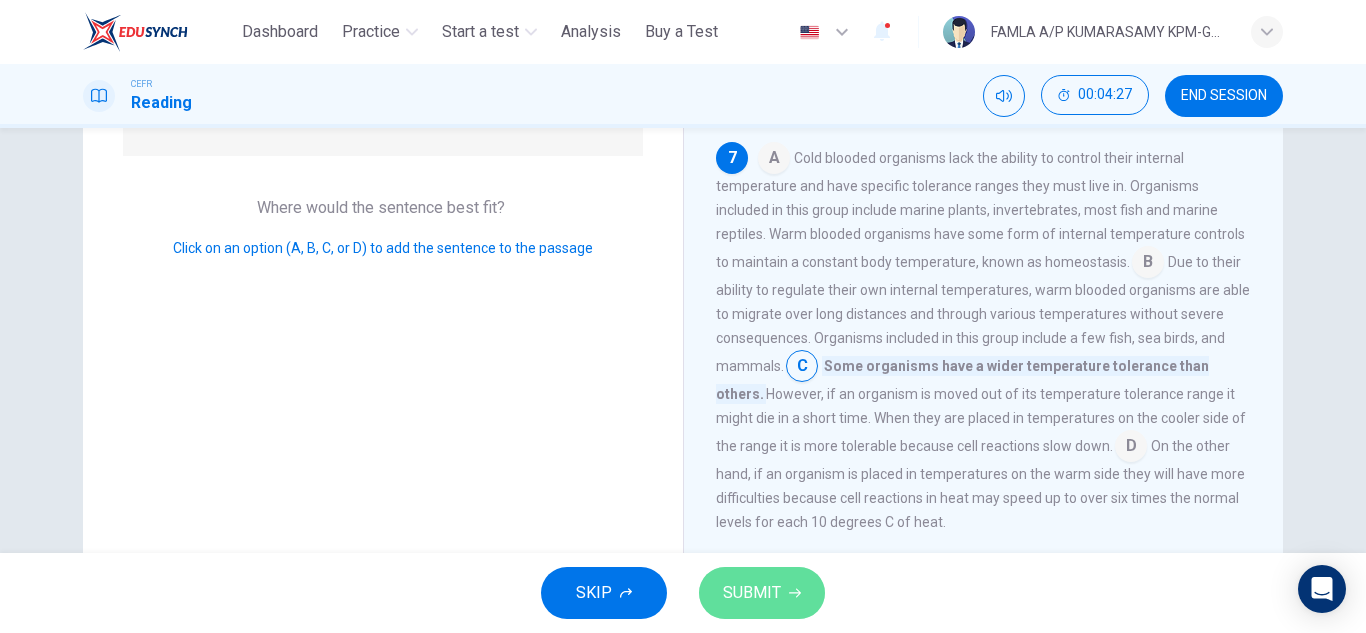 click on "SUBMIT" at bounding box center [752, 593] 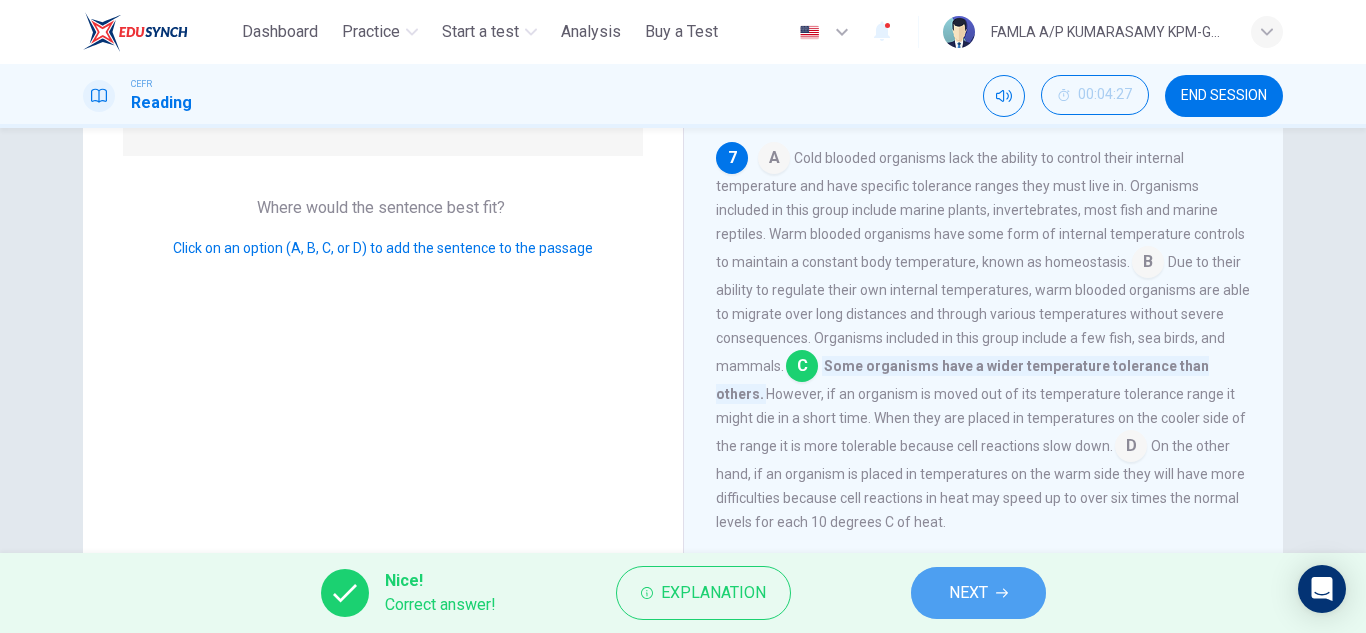 click on "NEXT" at bounding box center (968, 593) 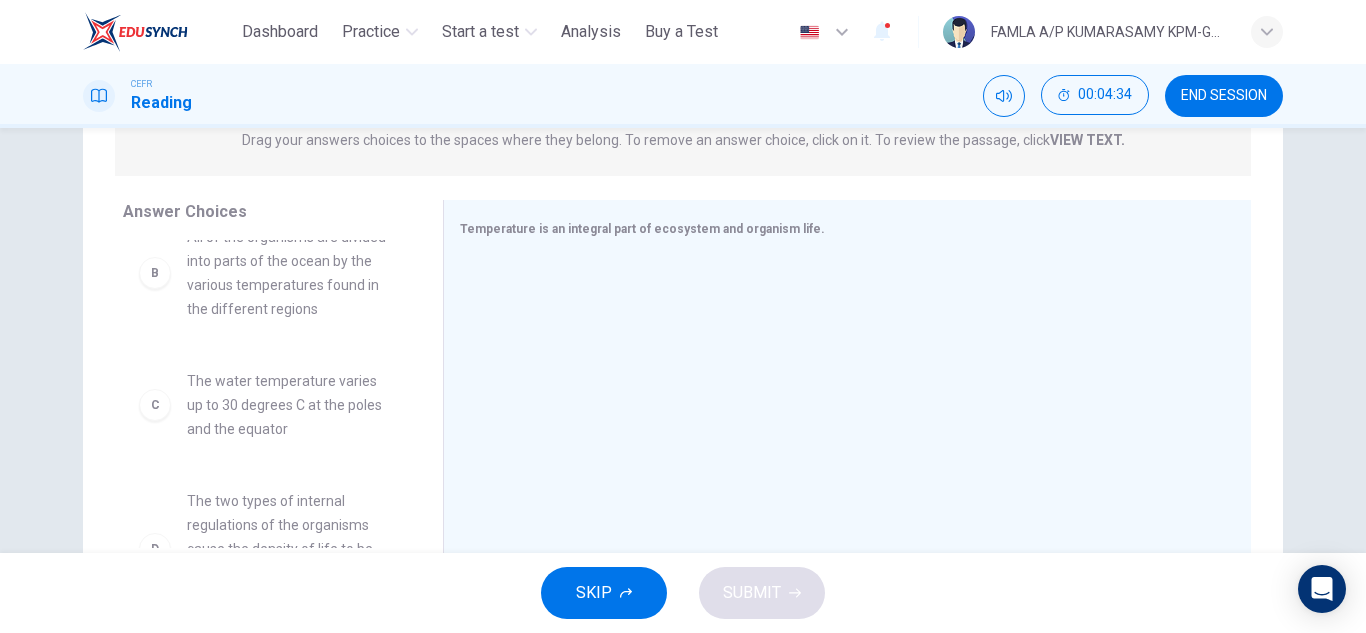 scroll, scrollTop: 159, scrollLeft: 0, axis: vertical 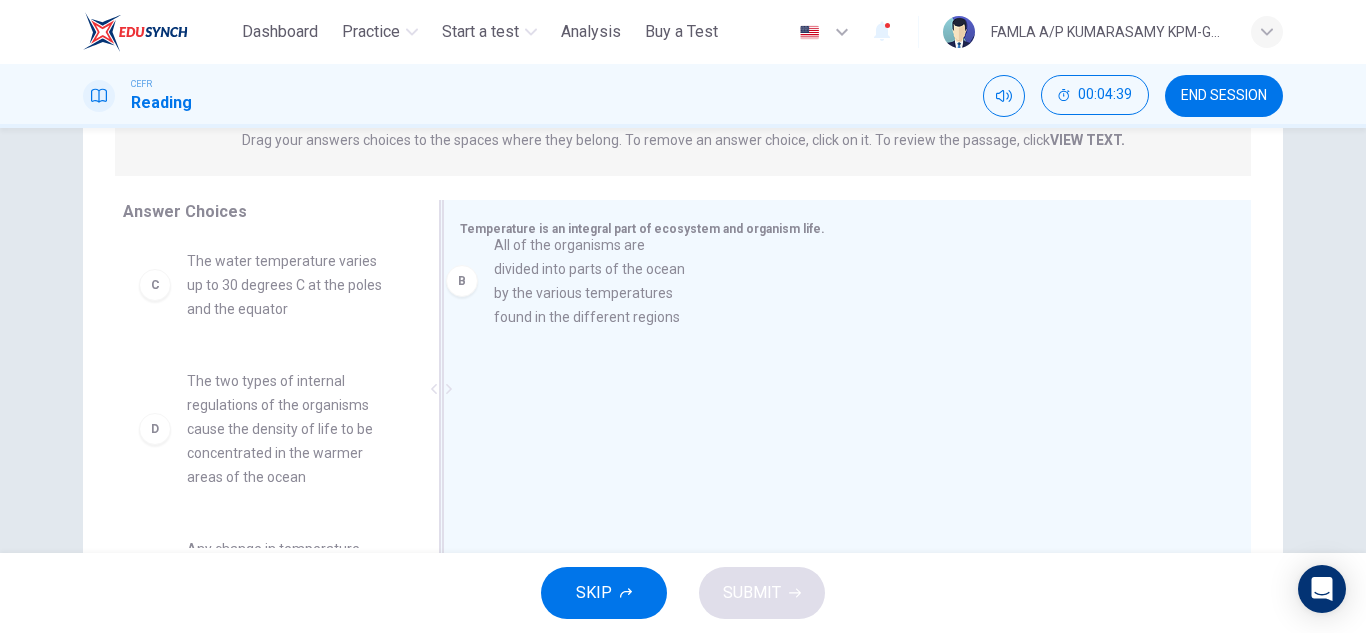 drag, startPoint x: 282, startPoint y: 265, endPoint x: 600, endPoint y: 283, distance: 318.50903 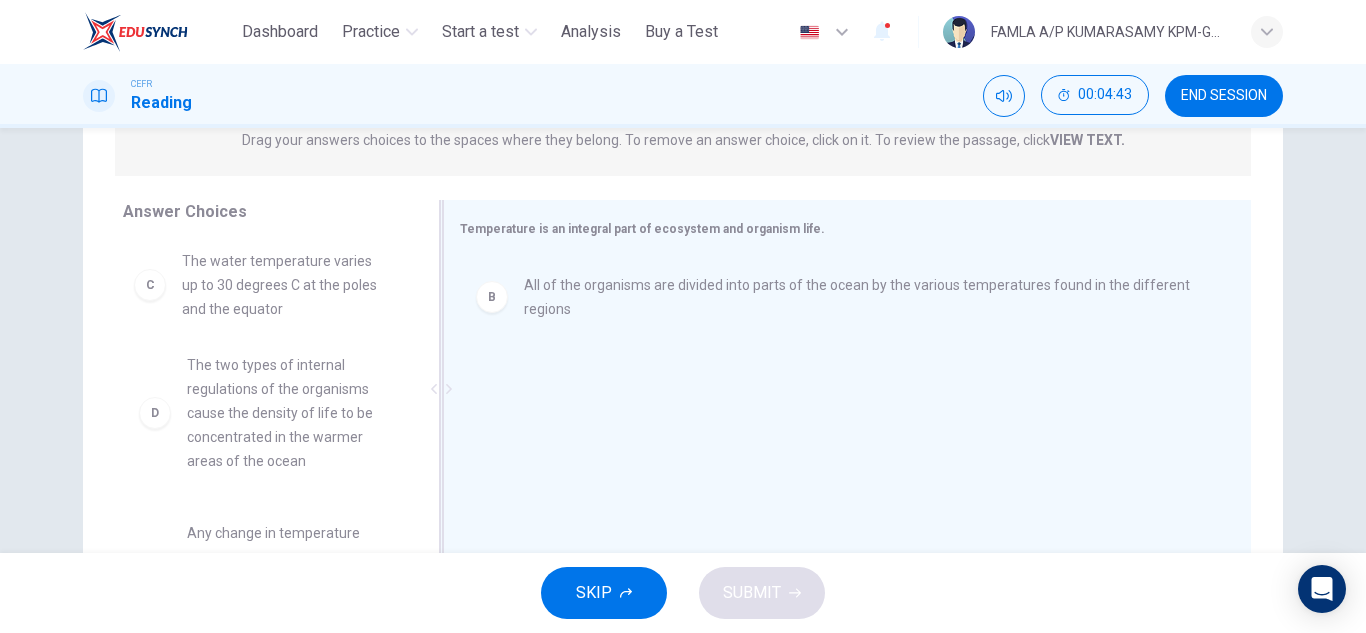 scroll, scrollTop: 123, scrollLeft: 0, axis: vertical 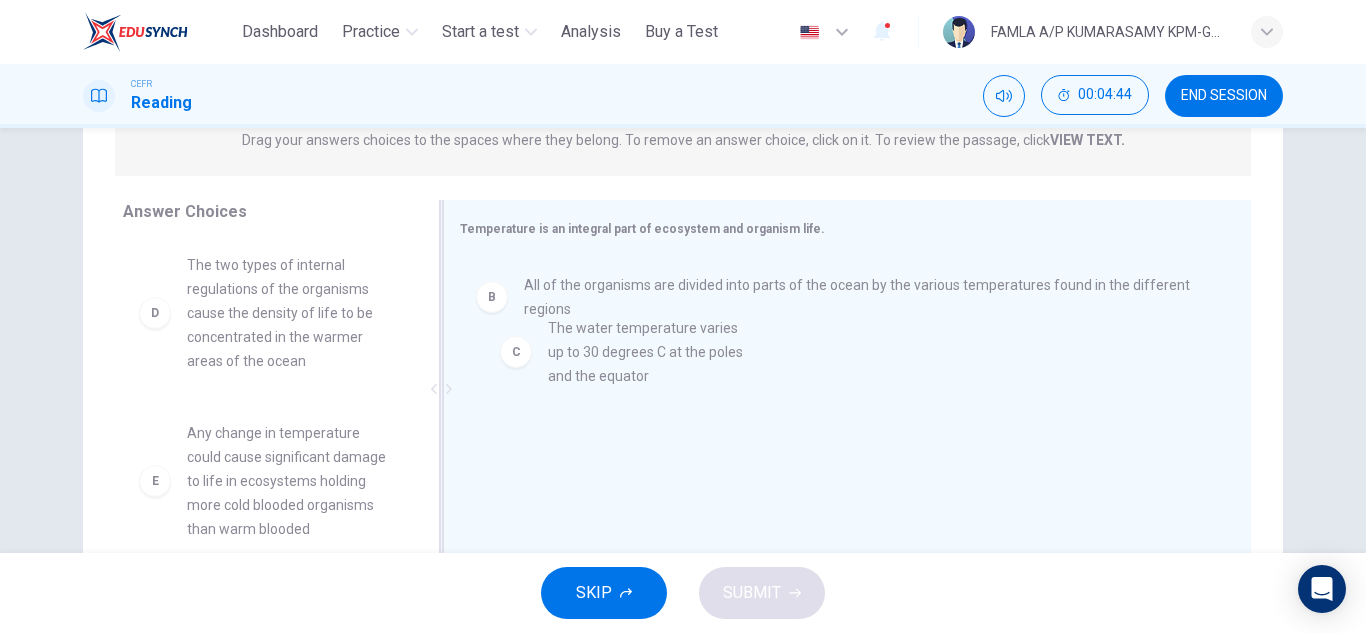 drag, startPoint x: 279, startPoint y: 286, endPoint x: 660, endPoint y: 353, distance: 386.84622 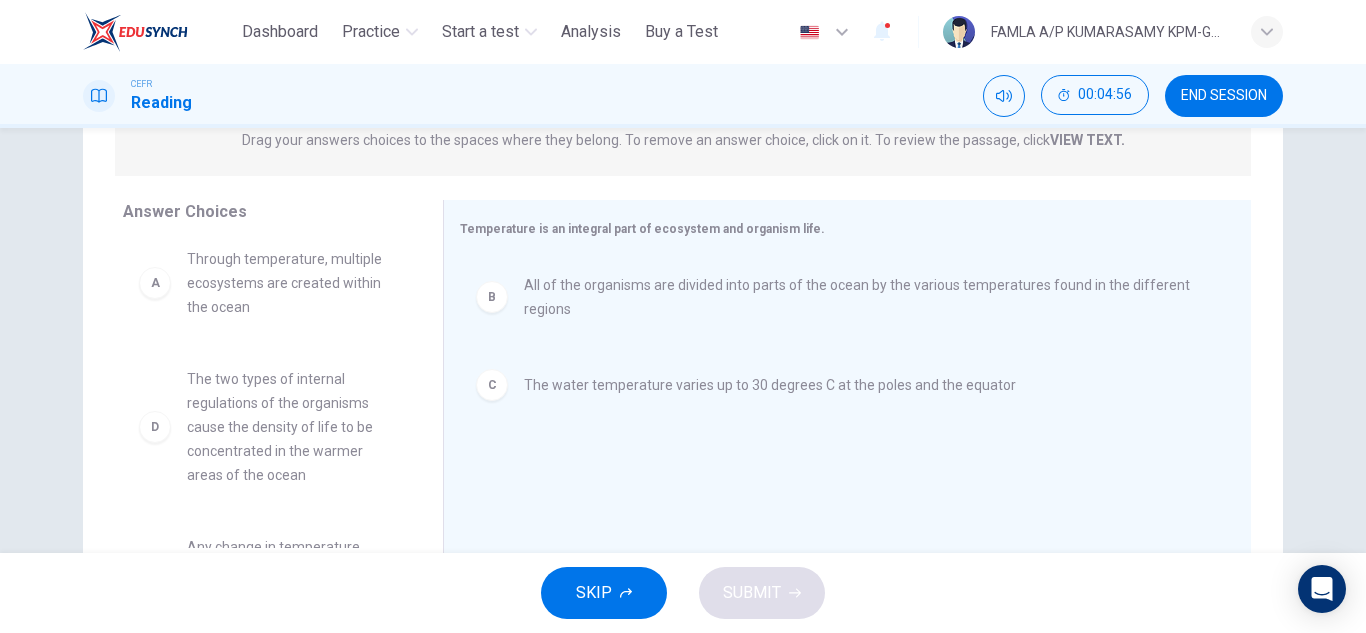 scroll, scrollTop: 1, scrollLeft: 0, axis: vertical 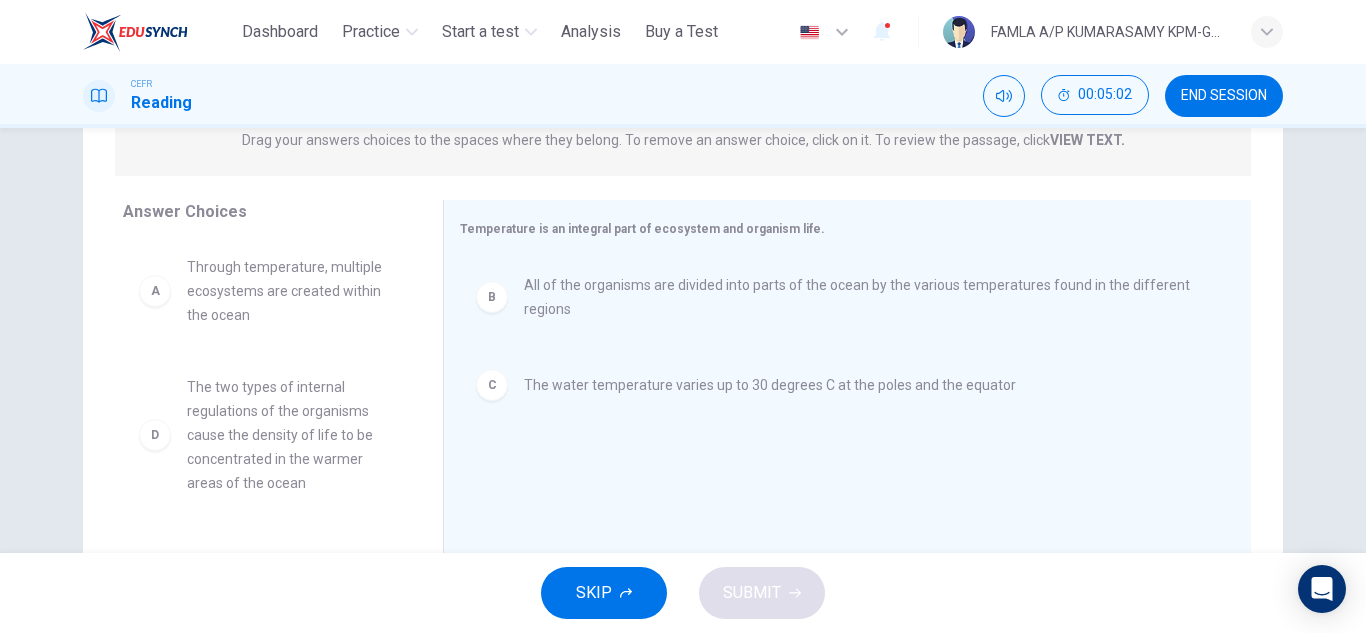 click on "Through temperature, multiple ecosystems are created within the ocean" at bounding box center (291, 291) 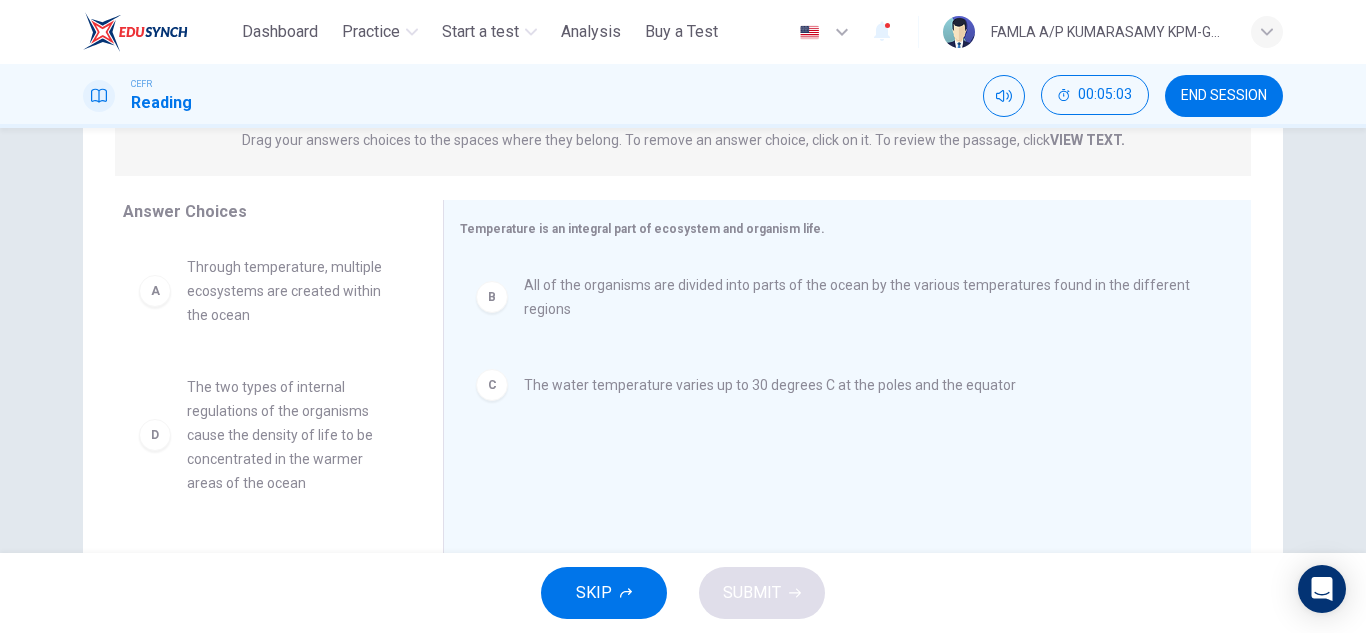 click on "Through temperature, multiple ecosystems are created within the ocean" at bounding box center [291, 291] 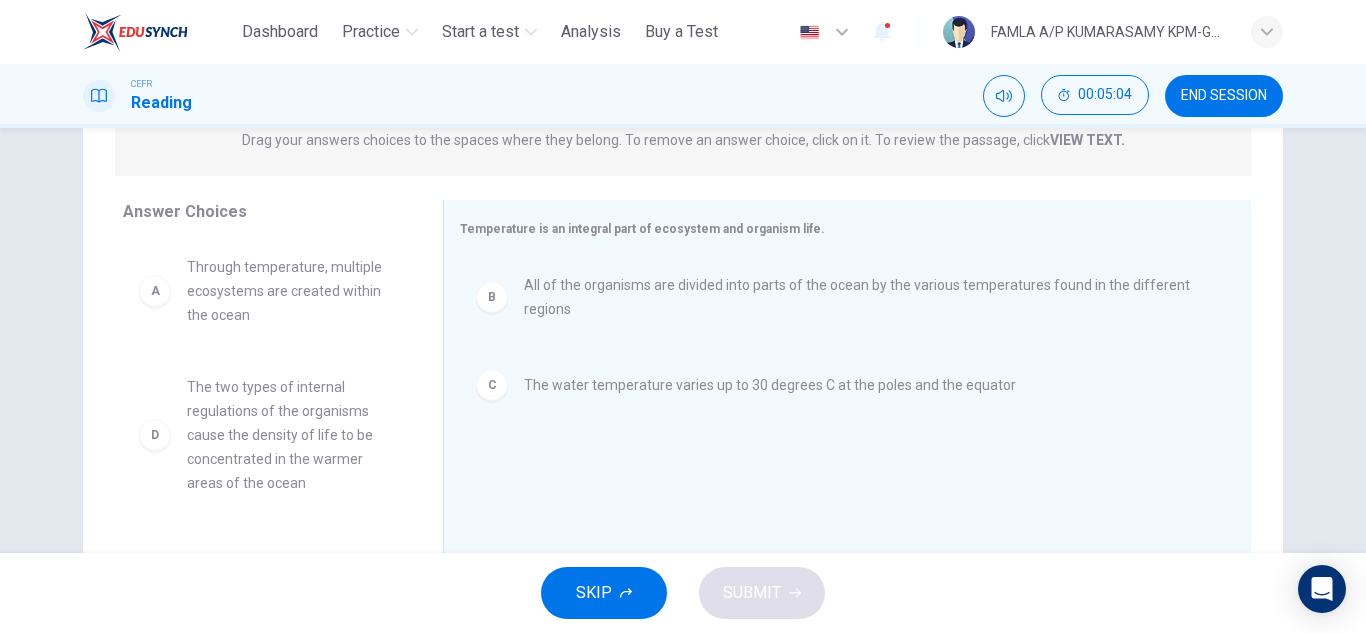 click on "Through temperature, multiple ecosystems are created within the ocean" at bounding box center [291, 291] 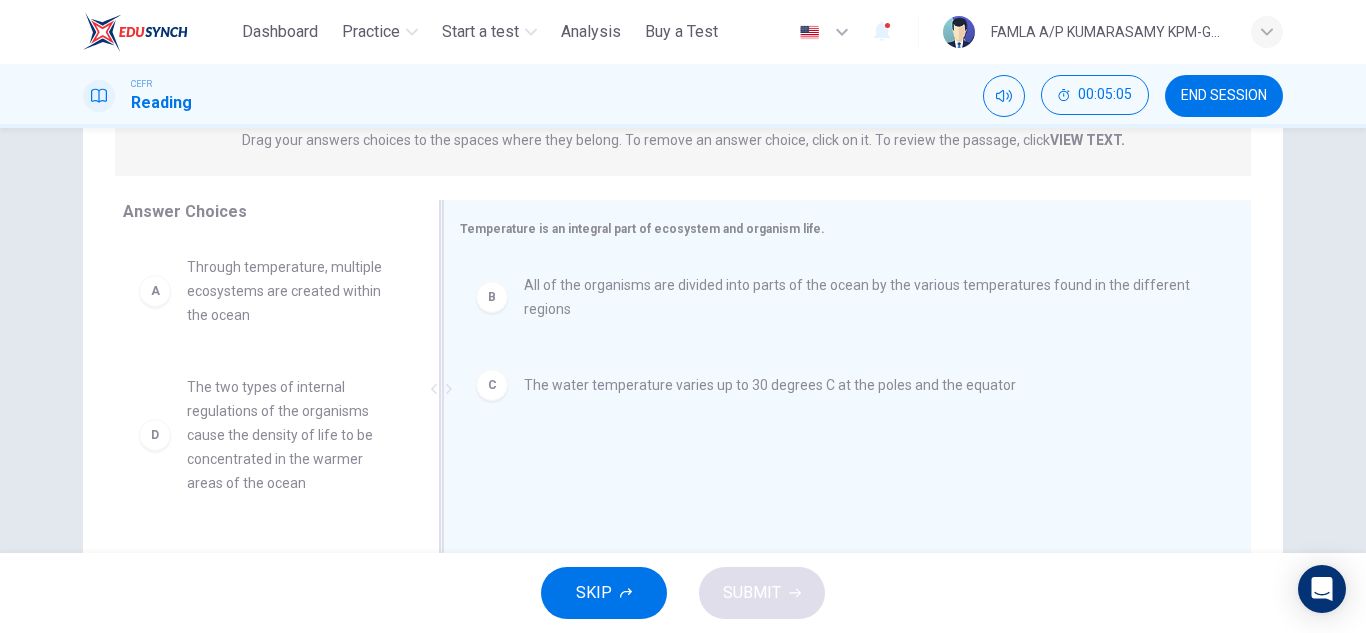 scroll, scrollTop: 0, scrollLeft: 0, axis: both 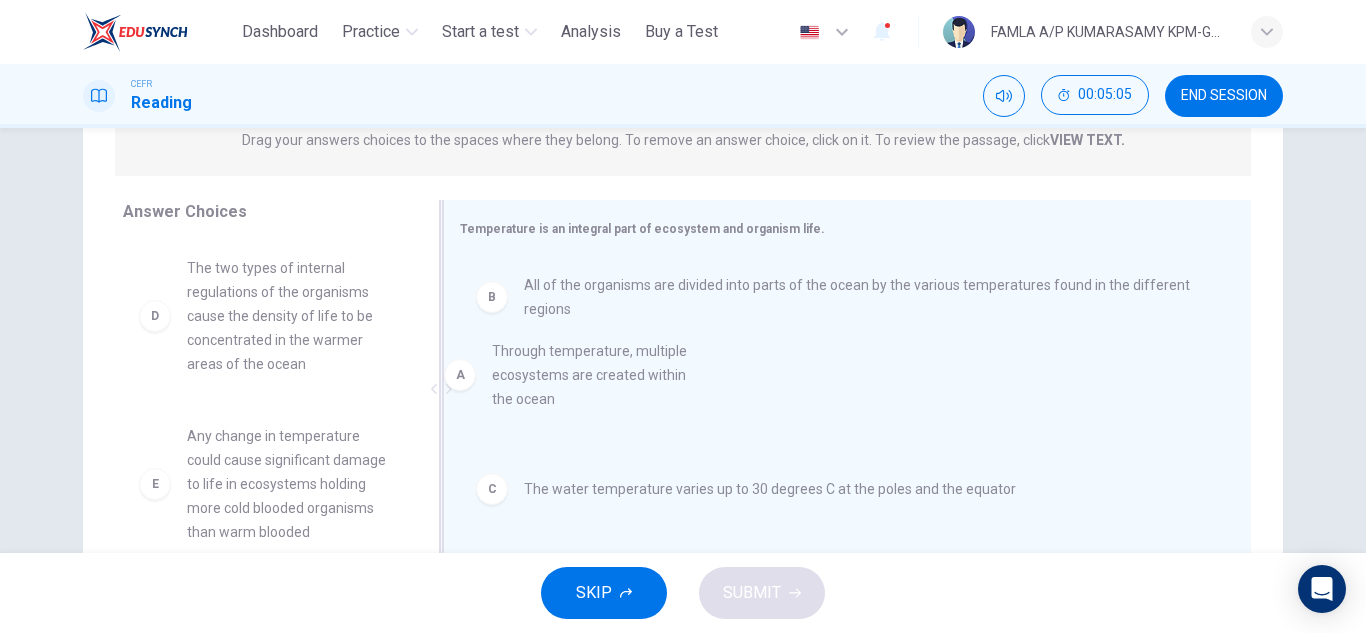 drag, startPoint x: 280, startPoint y: 309, endPoint x: 610, endPoint y: 386, distance: 338.8643 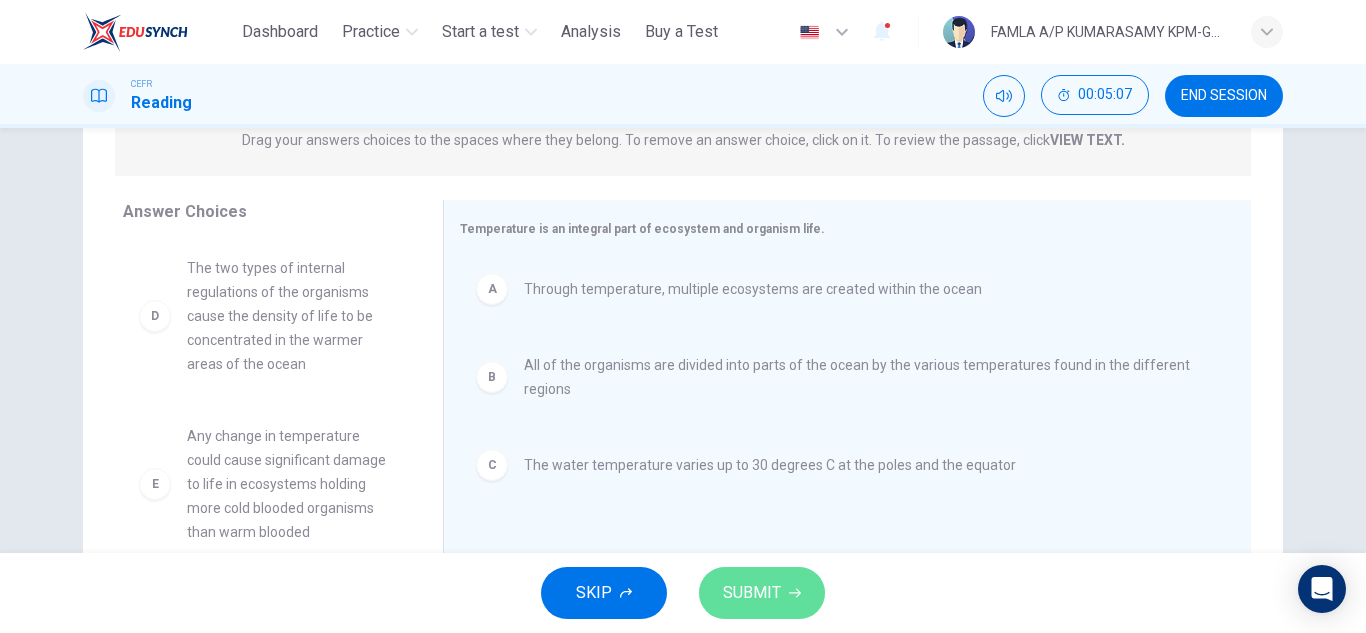 click on "SUBMIT" at bounding box center (752, 593) 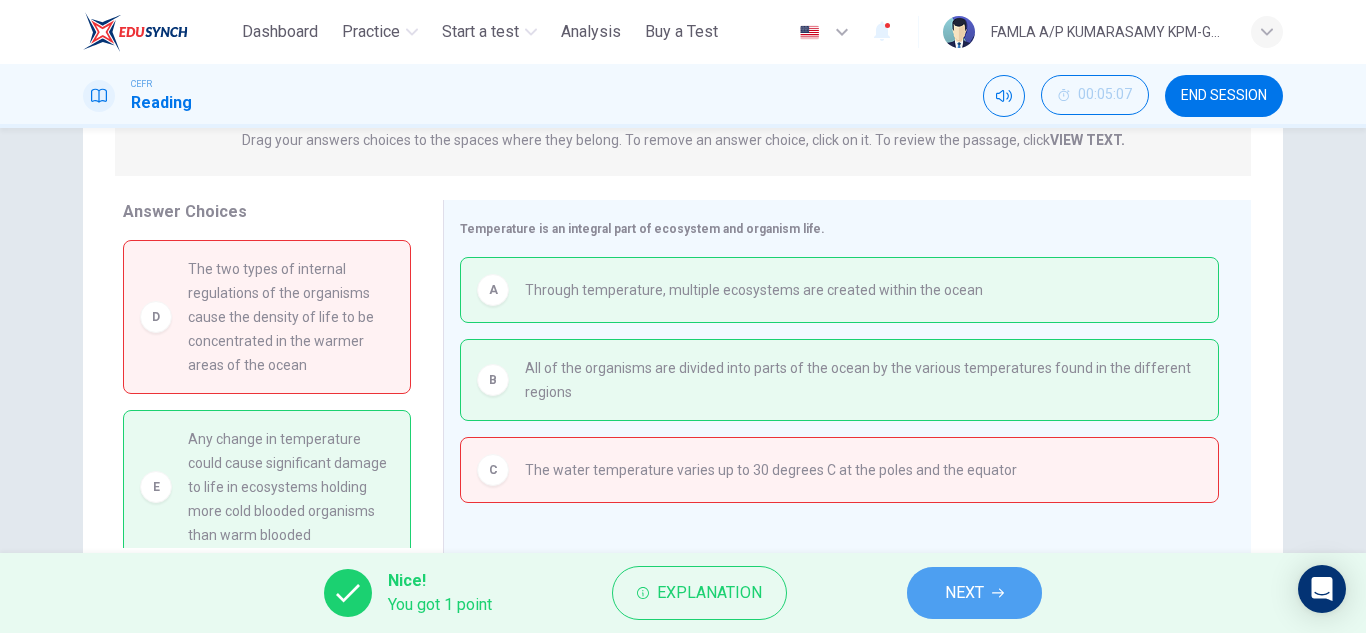click on "NEXT" at bounding box center [974, 593] 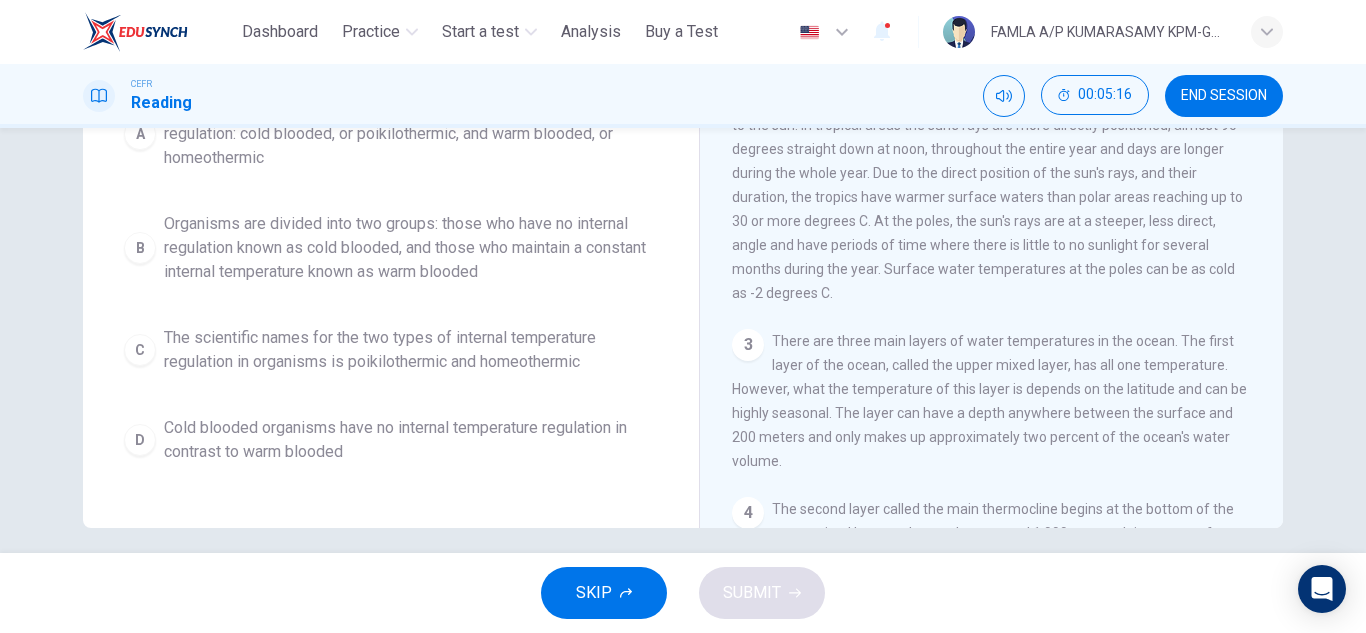 scroll, scrollTop: 350, scrollLeft: 0, axis: vertical 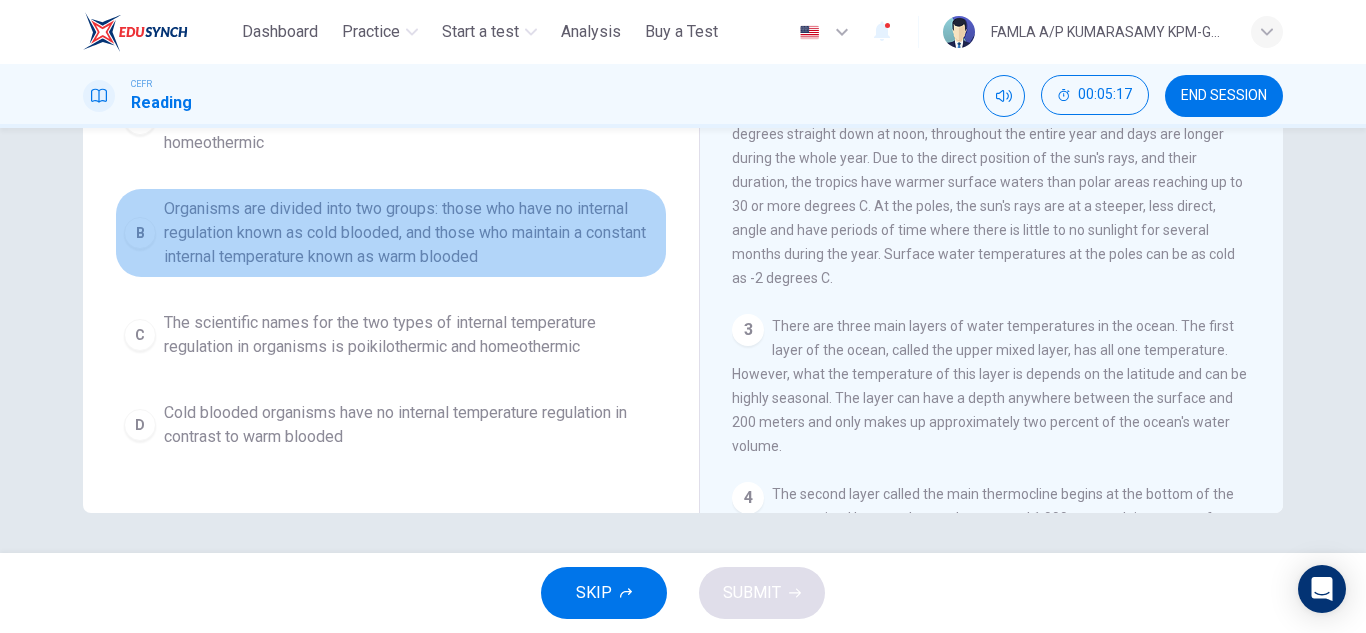click on "Organisms are divided into two groups: those who have no internal regulation known as cold blooded, and those who maintain a constant internal temperature known as warm blooded" at bounding box center [411, 233] 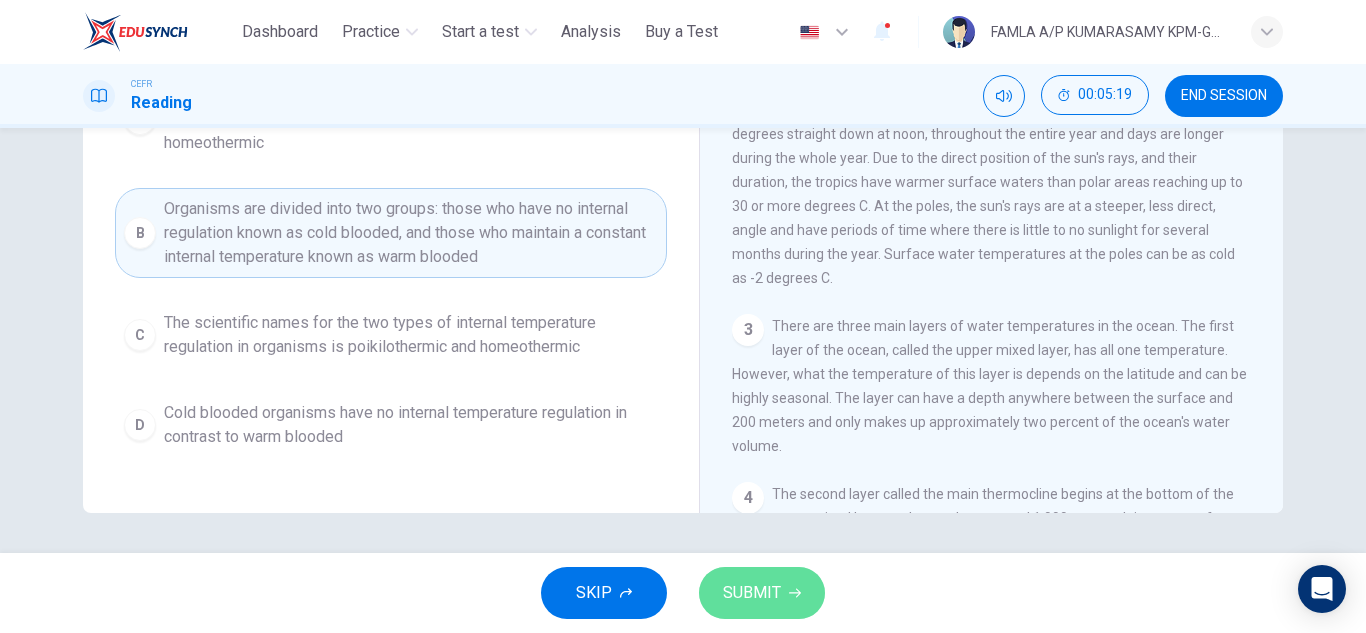 click on "SUBMIT" at bounding box center (752, 593) 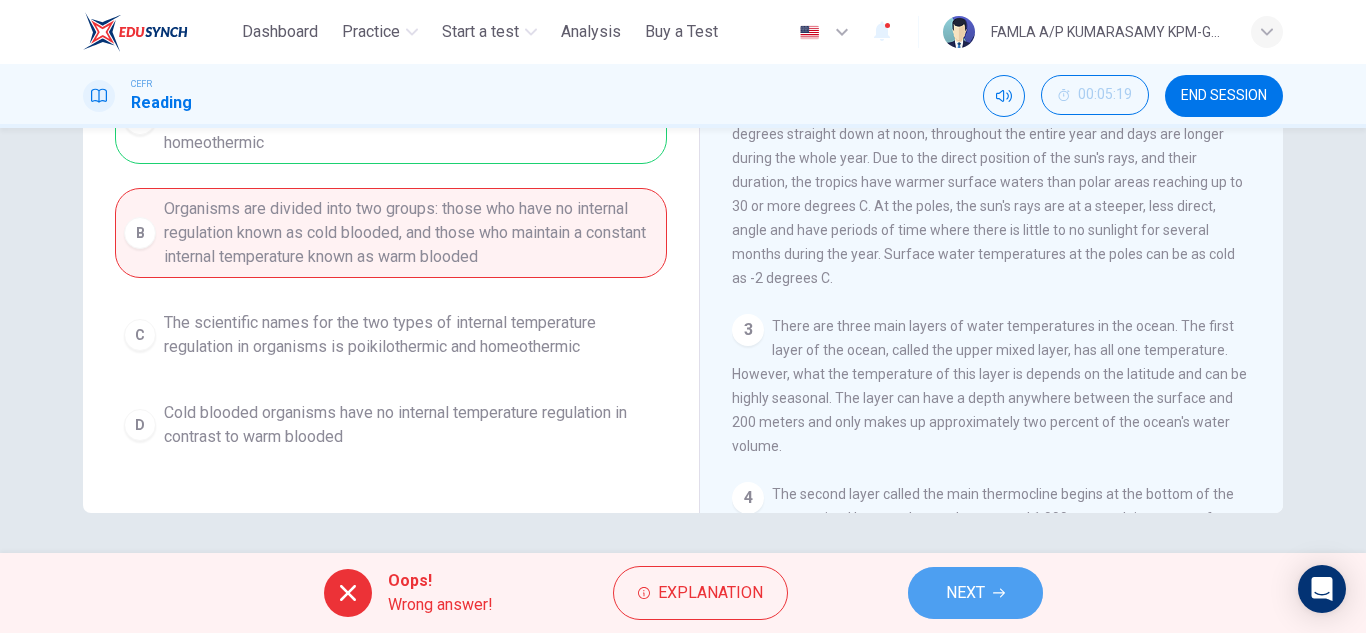 click on "NEXT" at bounding box center [965, 593] 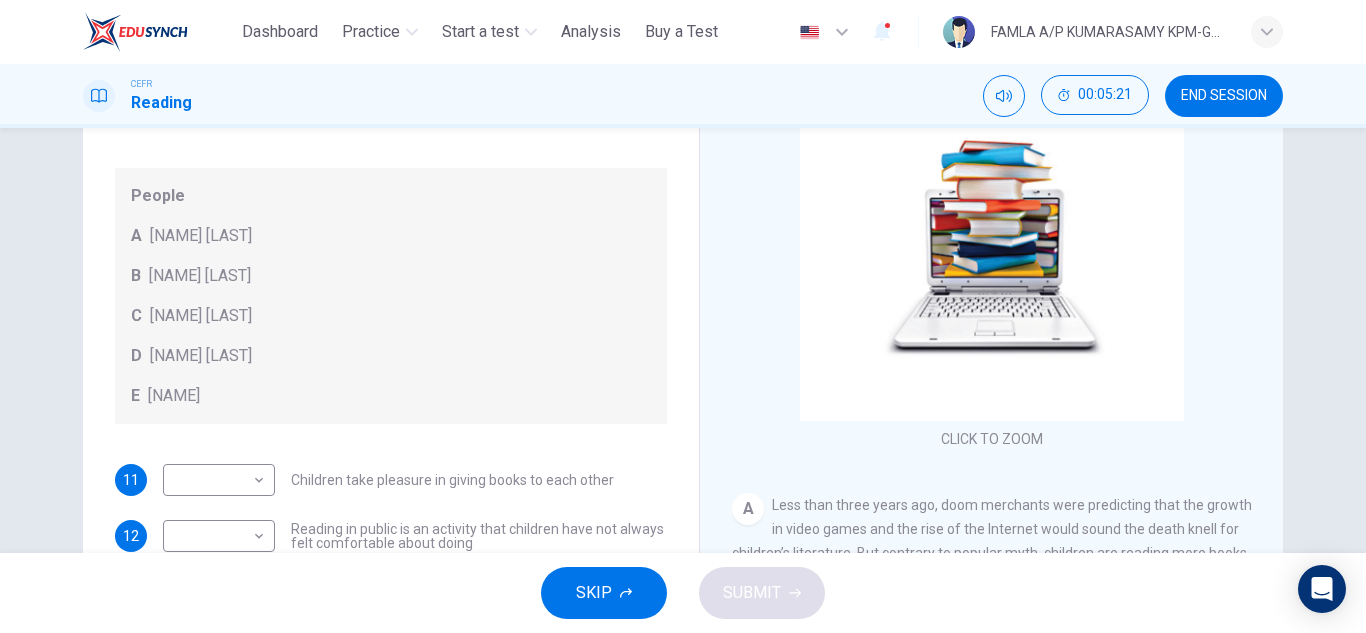 scroll, scrollTop: 186, scrollLeft: 0, axis: vertical 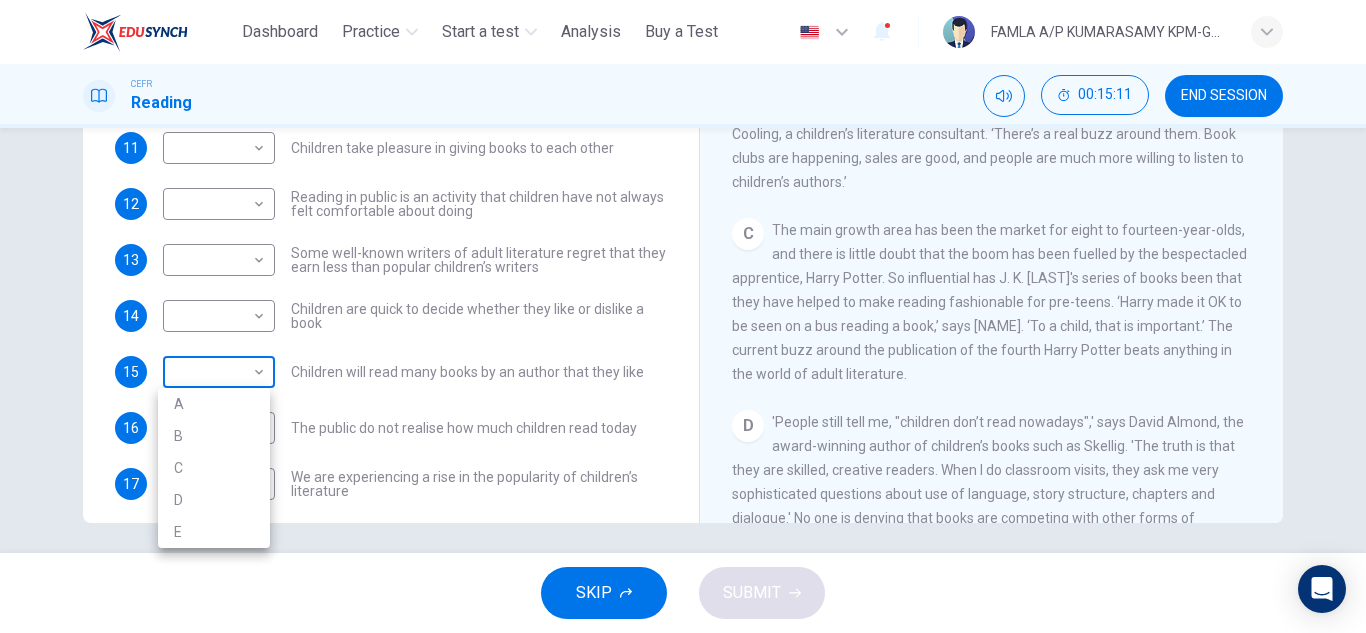 click on "This site uses cookies, as explained in our  Privacy Policy . If you agree to the use of cookies, please click the Accept button and continue to browse our site.   Privacy Policy Accept Dashboard Practice Start a test Analysis Buy a Test English ** ​ FAMLA A/P [LAST] [LAST] KPM-Guru CEFR Reading 00:15:11 END SESSION Questions 11 - 17 Look at the following list of people A-E and the list of statements. People A Wendy Cooling B David Almond C Julia Eccleshare D Jacqueline Wilson E Anne Fine 11 ​ ​ Children take pleasure in giving books to each other 12 ​ ​ Reading in public is an activity that children have not always felt comfortable about doing 13 ​ ​ Some well-known writers of adult literature regret that they earn less than popular children’s writers 14 ​ ​ Children are quick to decide whether they like or dislike a book 15 ​ ​ Children will read many books by an author that they like 16 ​ ​ 17 ​ ​ Twist in the Tale A B C D E F" at bounding box center (683, 316) 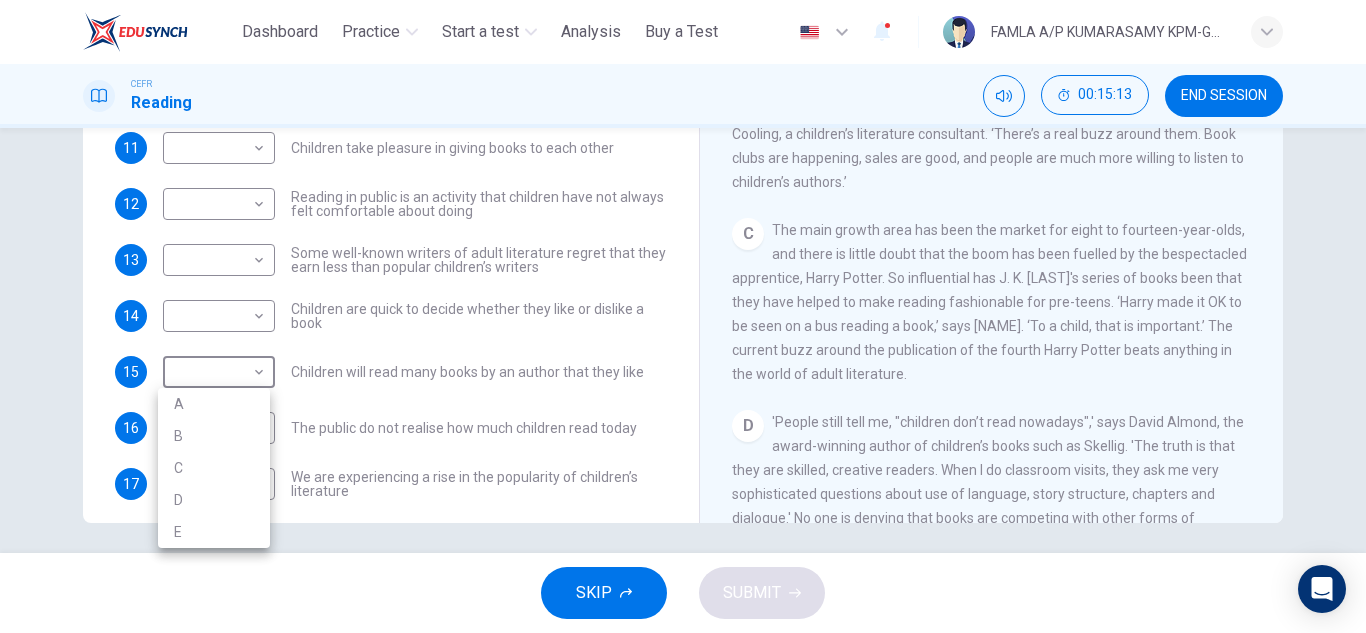 drag, startPoint x: 1365, startPoint y: 349, endPoint x: 1365, endPoint y: 301, distance: 48 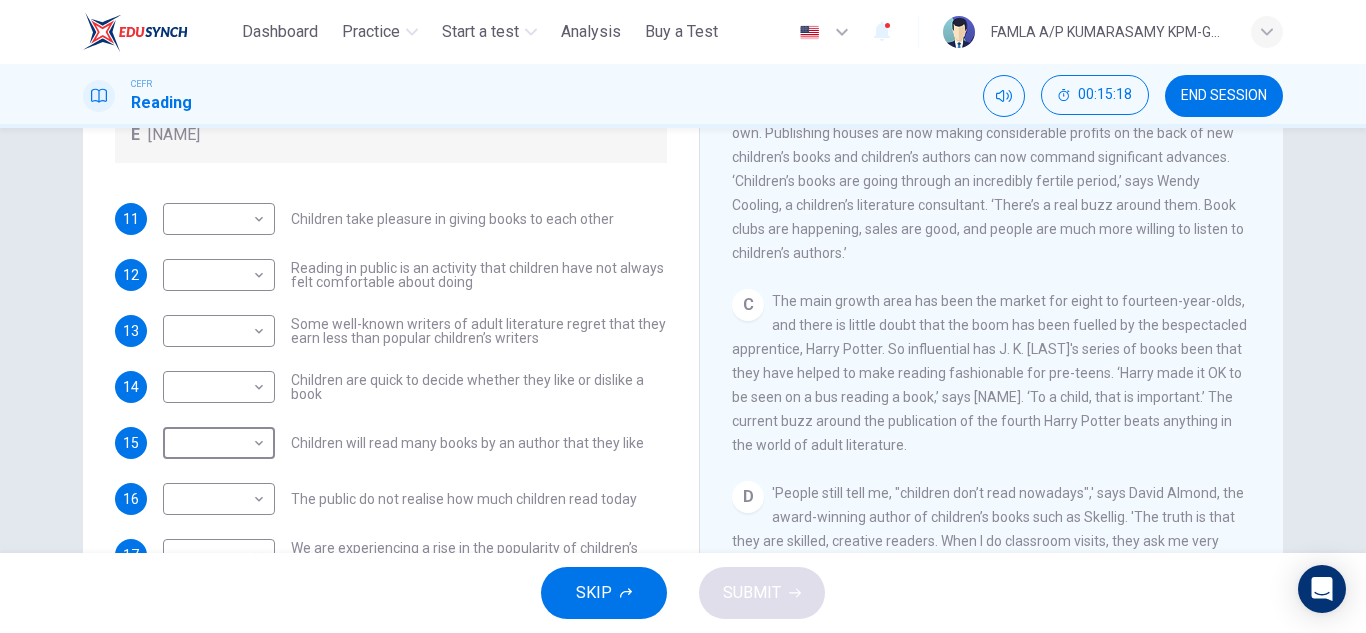 scroll, scrollTop: 271, scrollLeft: 0, axis: vertical 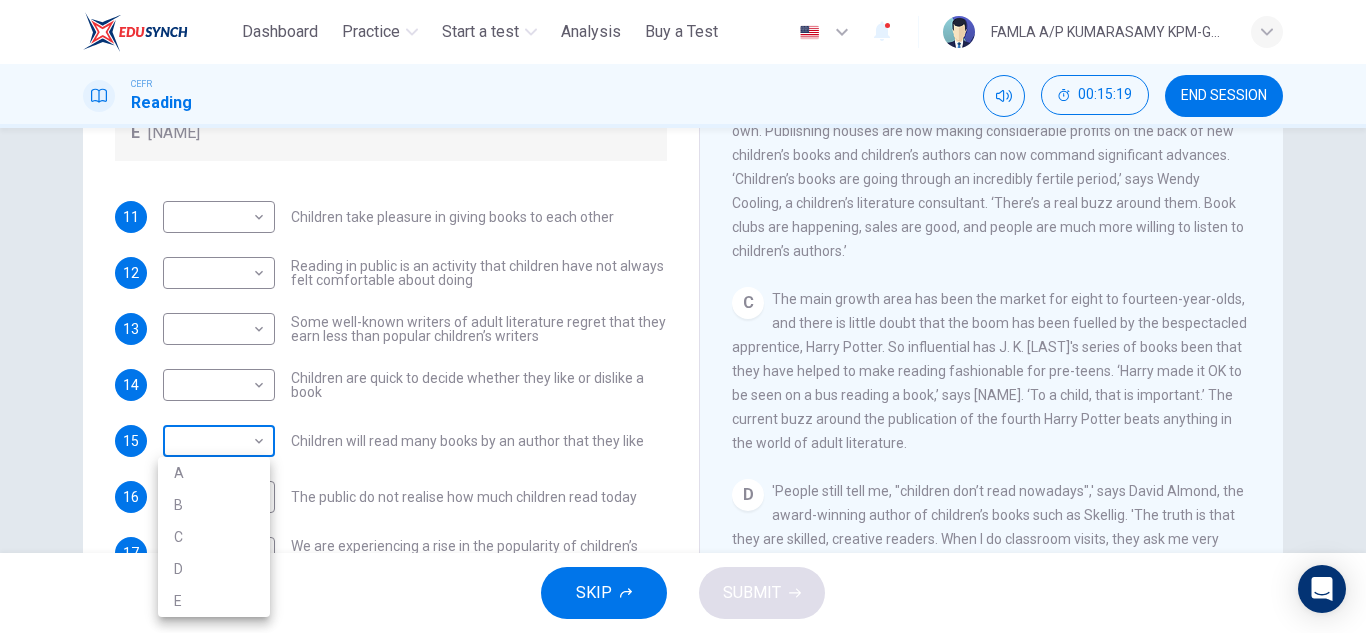 click on "This site uses cookies, as explained in our  Privacy Policy . If you agree to the use of cookies, please click the Accept button and continue to browse our site.   Privacy Policy Accept Dashboard Practice Start a test Analysis Buy a Test English ** ​ FAMLA A/P [LAST] [LAST] KPM-Guru CEFR Reading 00:15:19 END SESSION Questions 11 - 17 Look at the following list of people A-E and the list of statements. People A Wendy Cooling B David Almond C Julia Eccleshare D Jacqueline Wilson E Anne Fine 11 ​ ​ Children take pleasure in giving books to each other 12 ​ ​ Reading in public is an activity that children have not always felt comfortable about doing 13 ​ ​ Some well-known writers of adult literature regret that they earn less than popular children’s writers 14 ​ ​ Children are quick to decide whether they like or dislike a book 15 ​ ​ Children will read many books by an author that they like 16 ​ ​ 17 ​ ​ Twist in the Tale A B C D E F" at bounding box center [683, 316] 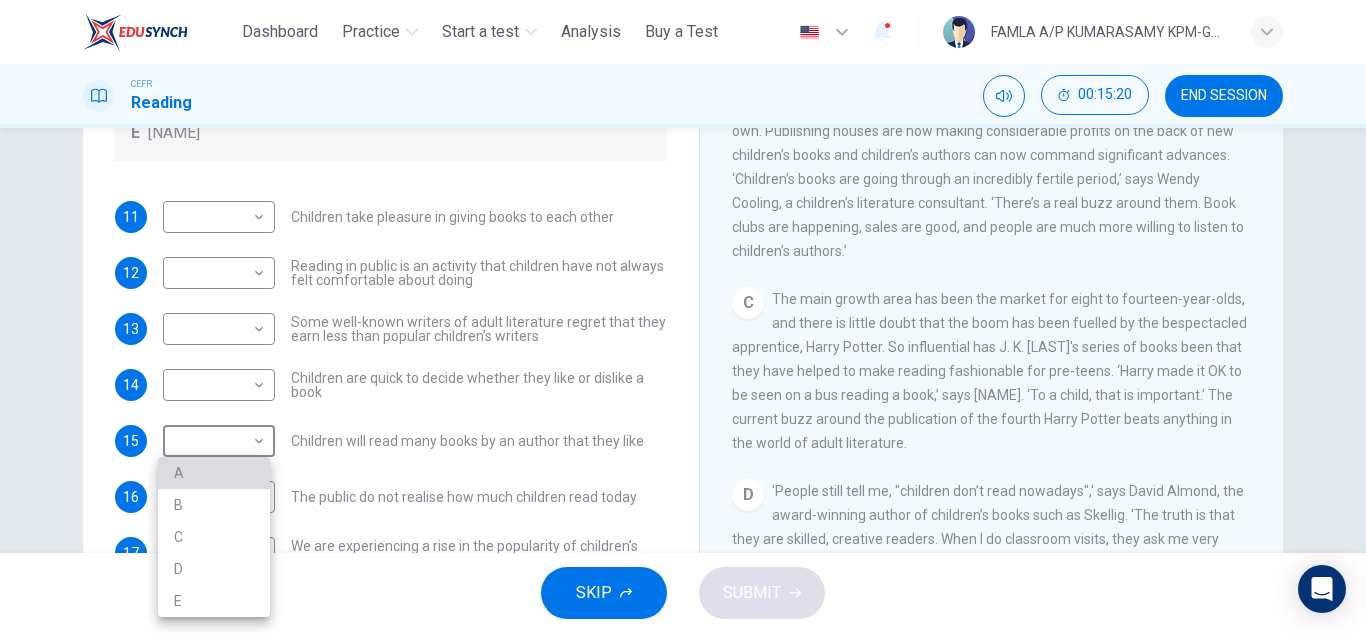 click on "A" at bounding box center [214, 473] 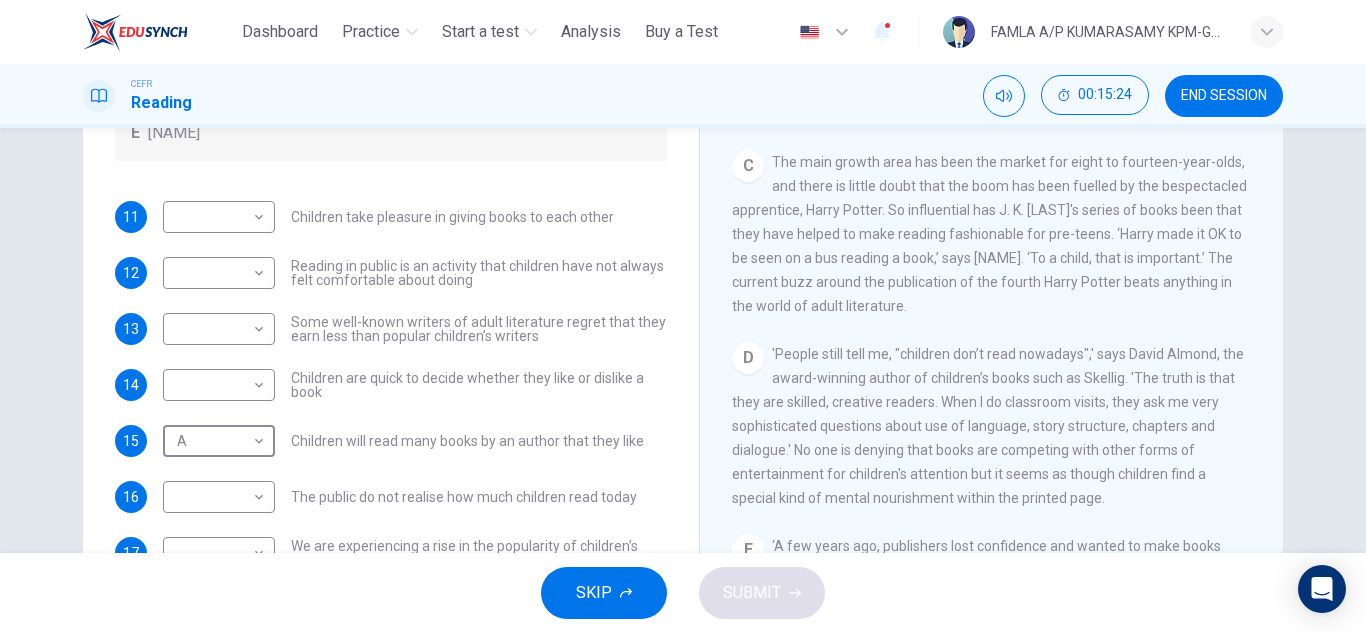 scroll, scrollTop: 651, scrollLeft: 0, axis: vertical 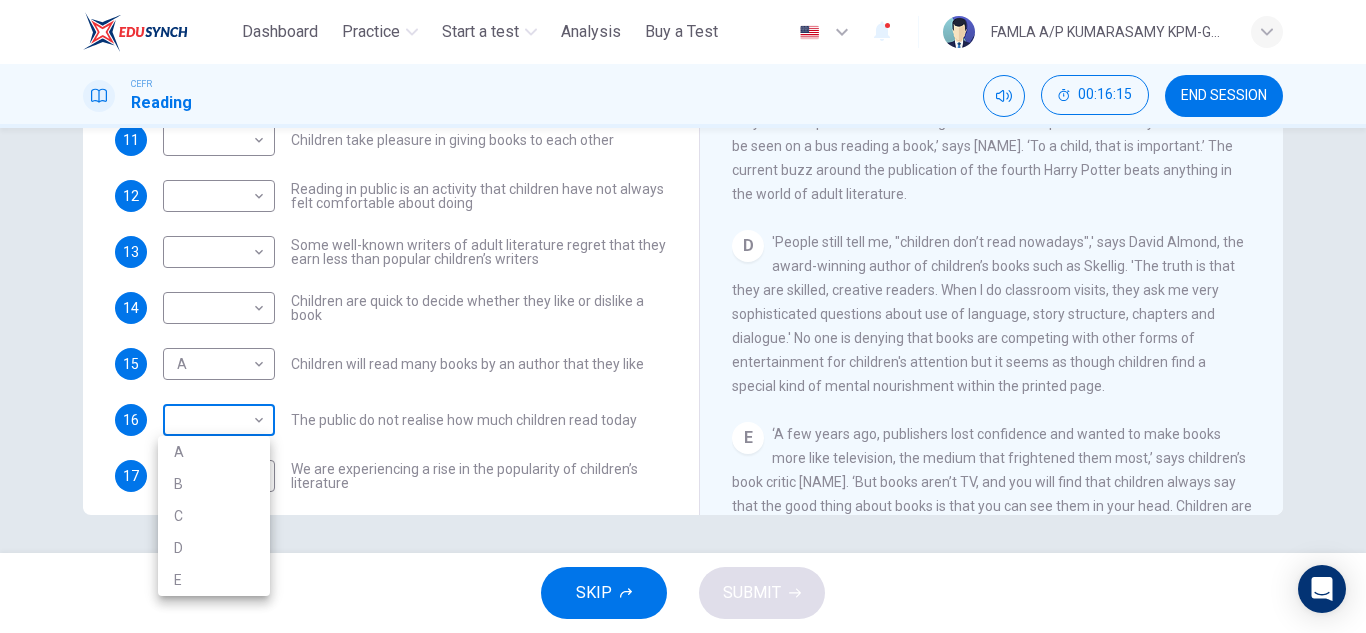 click on "This site uses cookies, as explained in our  Privacy Policy . If you agree to the use of cookies, please click the Accept button and continue to browse our site.   Privacy Policy Accept Dashboard Practice Start a test Analysis Buy a Test English ** ​ FAMLA A/[REDACTED] [REDACTED] KPM-Guru CEFR Reading 00:16:15 END SESSION Questions 11 - 17 Look at the following list of people A-E and the list of statements. Match each statement with one of the people listed. People A [REDACTED] [REDACTED] B [REDACTED] [REDACTED] C [REDACTED] [REDACTED] D [REDACTED] [REDACTED] E [REDACTED] [REDACTED] 11 ​ ​ Children take pleasure in giving books to each other 12 ​ ​ Reading in public is an activity that children have not always felt comfortable about doing 13 ​ ​ Some well-known writers of adult literature regret that they earn less than popular children’s writers 14 ​ ​ Children are quick to decide whether they like or dislike a book 15 A * ​ Children will read many books by an author that they like 16 ​ ​ 17 ​ ​ Twist in the Tale A B C D E F" at bounding box center (683, 316) 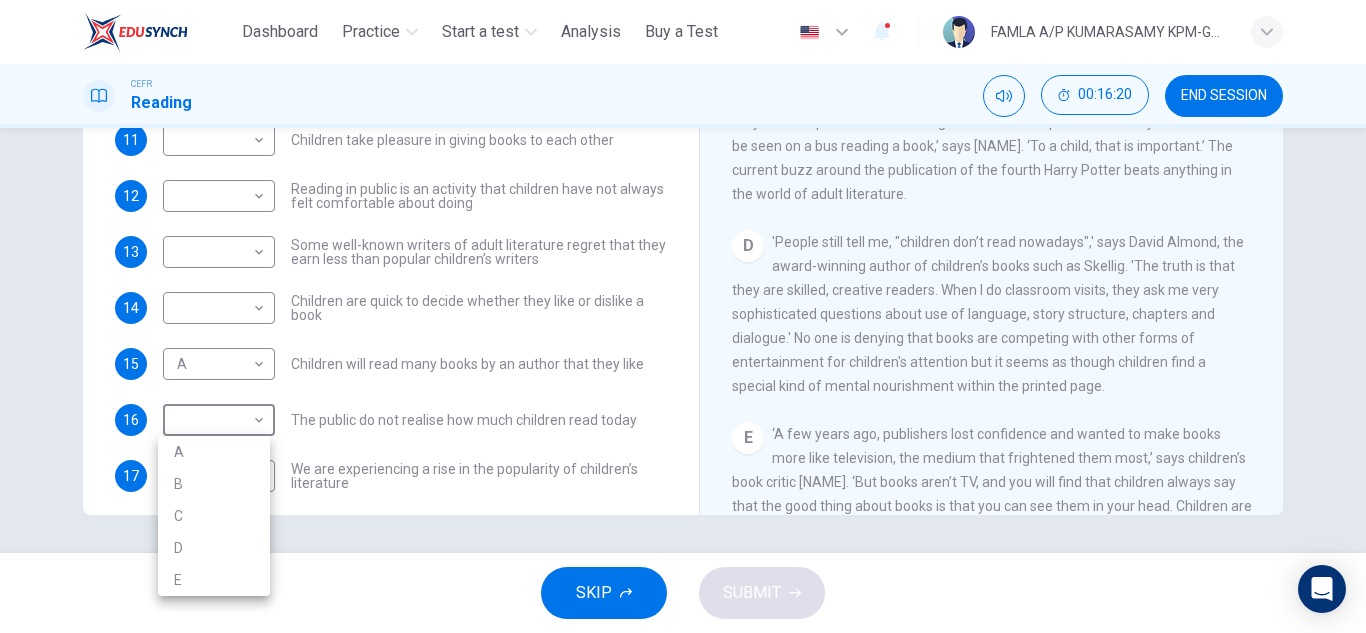 click at bounding box center [683, 316] 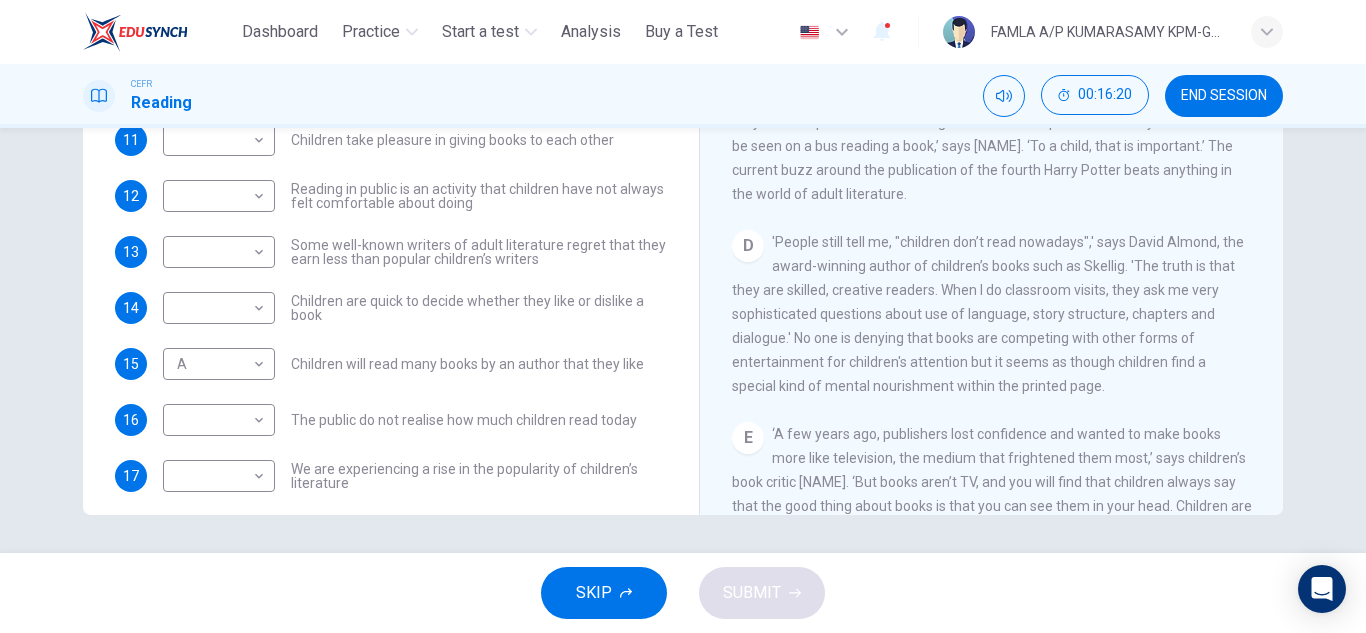 click on "A B C D E" at bounding box center [683, 316] 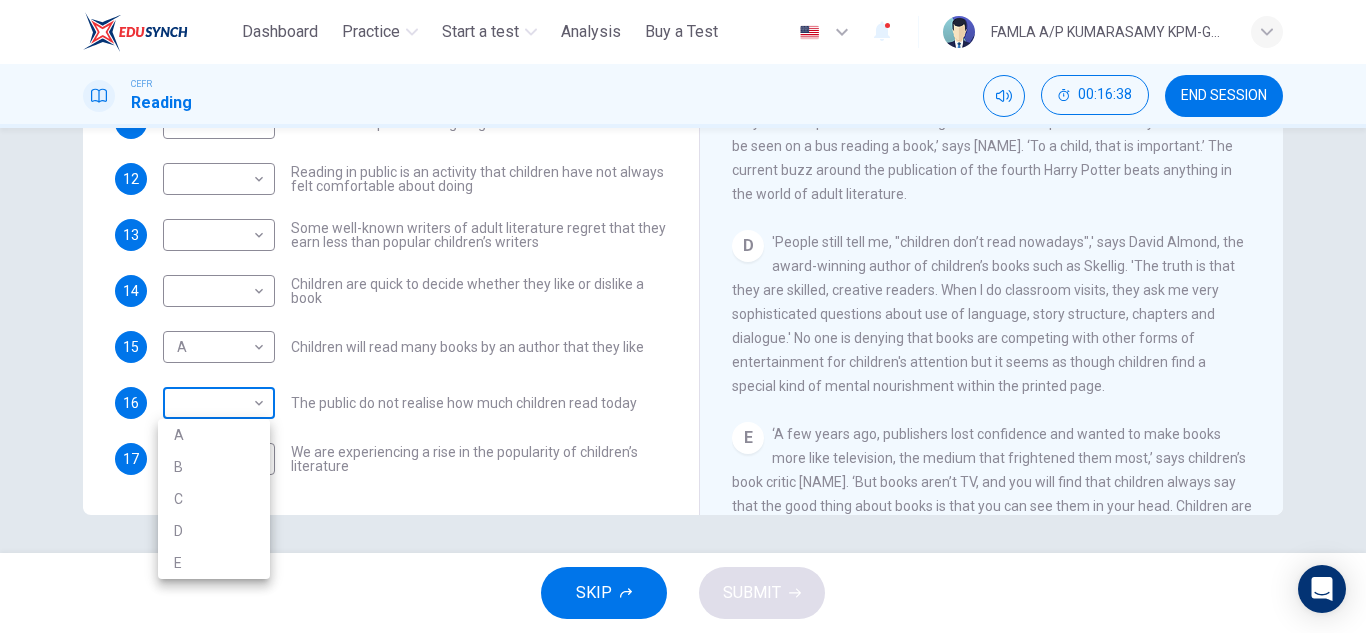click on "This site uses cookies, as explained in our  Privacy Policy . If you agree to the use of cookies, please click the Accept button and continue to browse our site.   Privacy Policy Accept Dashboard Practice Start a test Analysis Buy a Test English ** ​ FAMLA A/[REDACTED] [REDACTED] KPM-Guru CEFR Reading 00:16:38 END SESSION Questions 11 - 17 Look at the following list of people A-E and the list of statements. Match each statement with one of the people listed. People A [REDACTED] [REDACTED] B [REDACTED] [REDACTED] C [REDACTED] [REDACTED] D [REDACTED] [REDACTED] E [REDACTED] [REDACTED] 11 ​ ​ Children take pleasure in giving books to each other 12 ​ ​ Reading in public is an activity that children have not always felt comfortable about doing 13 ​ ​ Some well-known writers of adult literature regret that they earn less than popular children’s writers 14 ​ ​ Children are quick to decide whether they like or dislike a book 15 A * ​ Children will read many books by an author that they like 16 ​ ​ 17 ​ ​ Twist in the Tale A B C D E F" at bounding box center (683, 316) 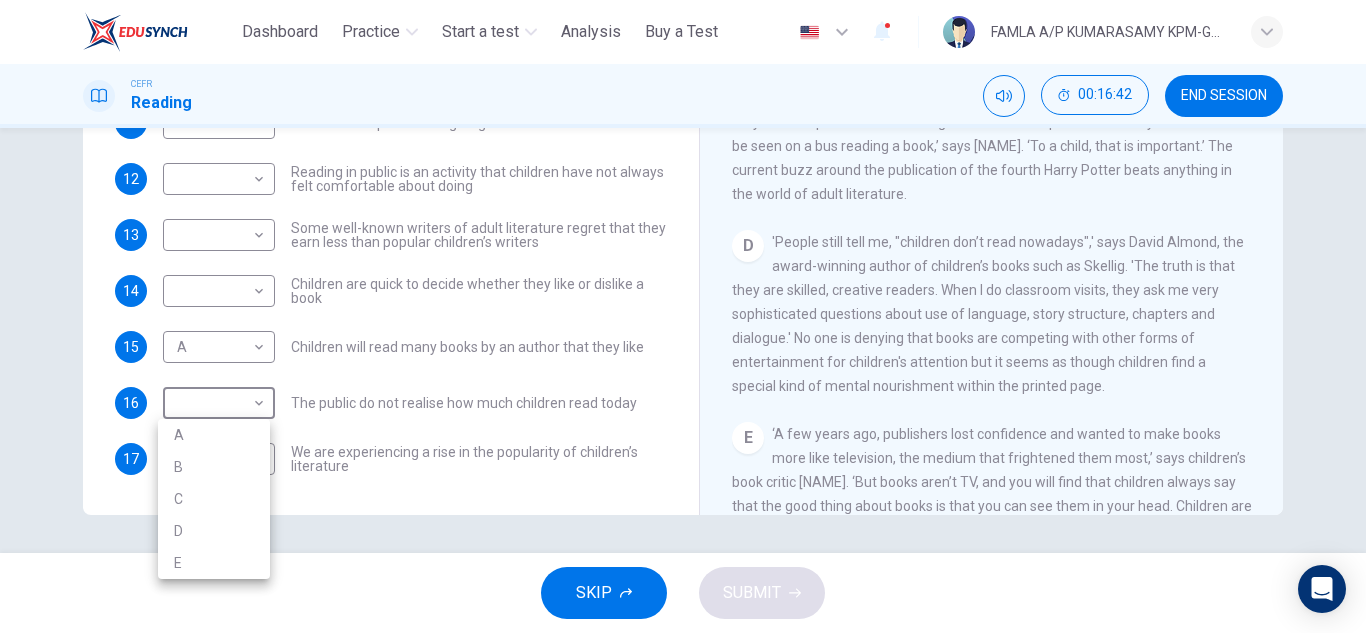 drag, startPoint x: 1364, startPoint y: 494, endPoint x: 1365, endPoint y: 370, distance: 124.004036 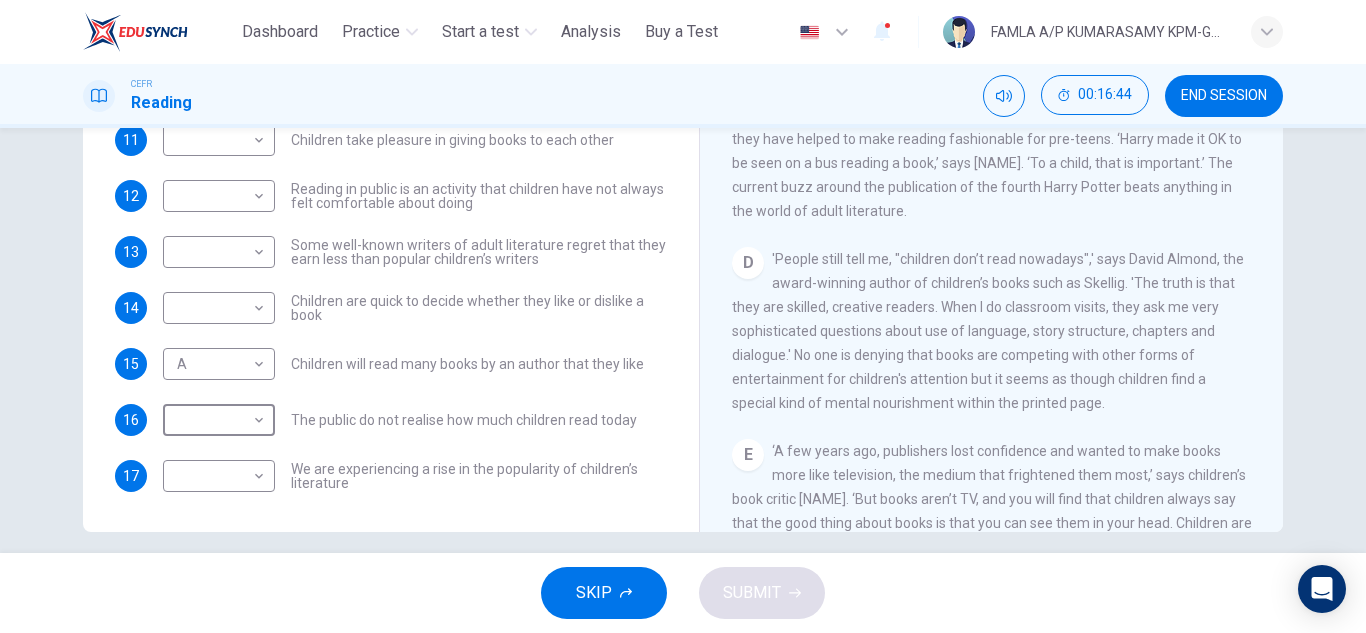 scroll, scrollTop: 350, scrollLeft: 0, axis: vertical 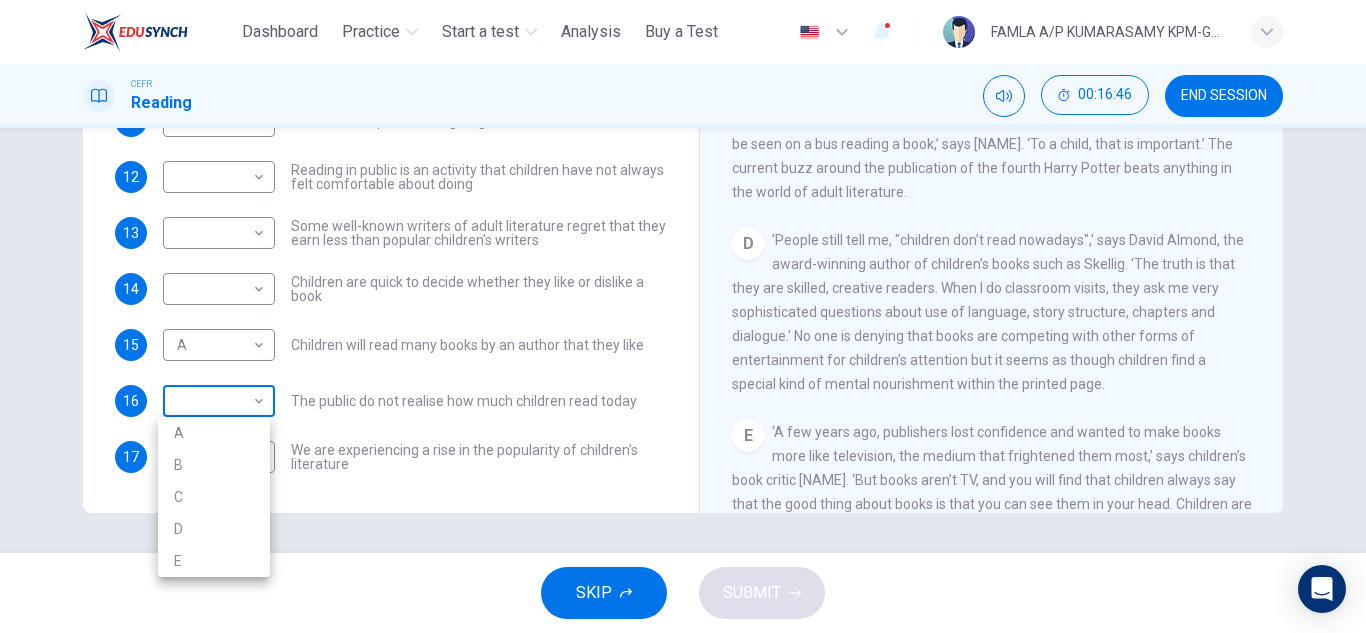 click on "This site uses cookies, as explained in our  Privacy Policy . If you agree to the use of cookies, please click the Accept button and continue to browse our site.   Privacy Policy Accept Dashboard Practice Start a test Analysis Buy a Test English ** ​ FAMLA A/P [LAST] KPM-Guru CEFR Reading 00:16:46 END SESSION Questions 11 - 17 Look at the following list of people A-E and the list of statements. Match each statement with one of the people listed. People A Wendy Cooling B David Almond C Julia Eccleshare D Jacqueline Wilson E Anne Fine 11 ​ ​ Children take pleasure in giving books to each other 12 ​ ​ Reading in public is an activity that children have not always felt comfortable about doing 13 ​ ​ Some well-known writers of adult literature regret that they earn less than popular children’s writers 14 ​ ​ Children are quick to decide whether they like or dislike a book 15 A * ​ Children will read many books by an author that they like 16 ​ ​ 17 ​ ​ Twist in the Tale A B C D E F" at bounding box center (683, 316) 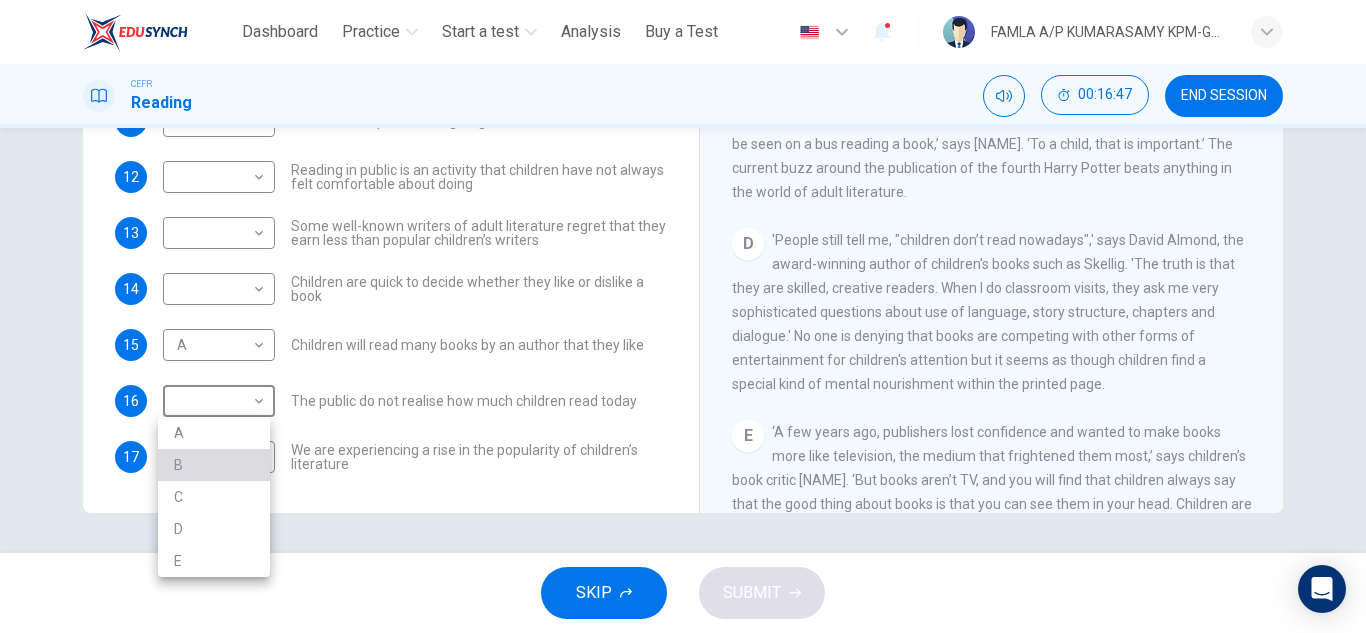 click on "B" at bounding box center [214, 465] 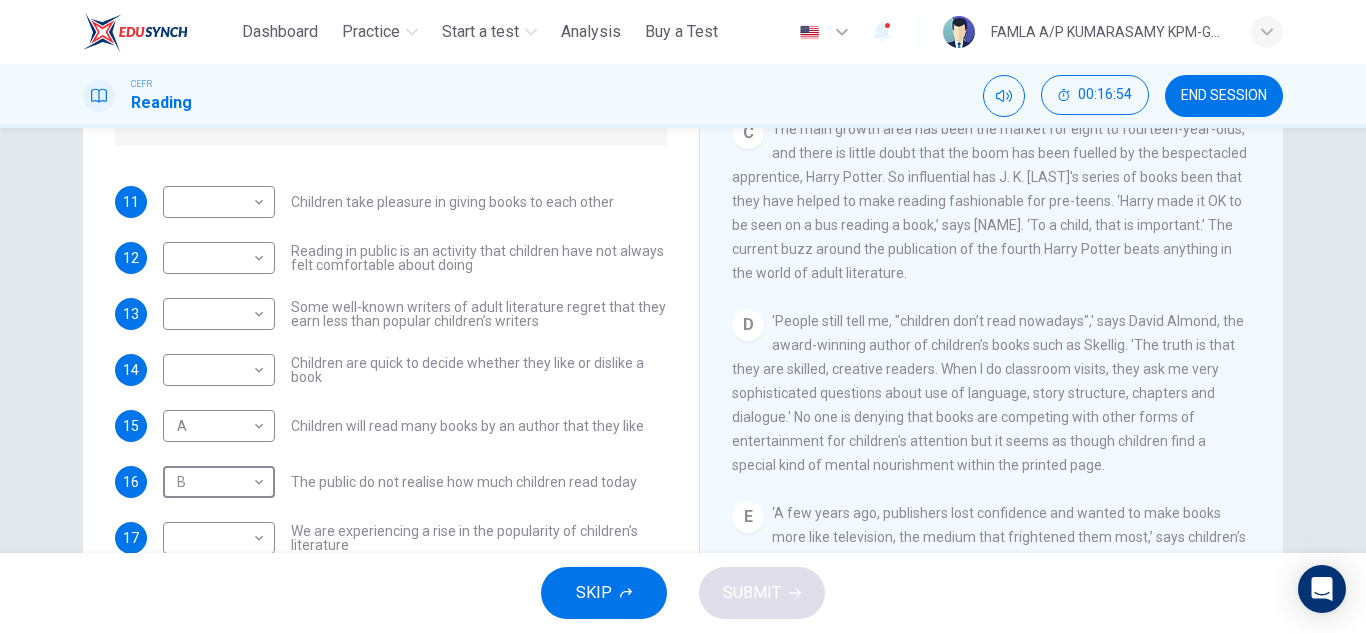 scroll, scrollTop: 275, scrollLeft: 0, axis: vertical 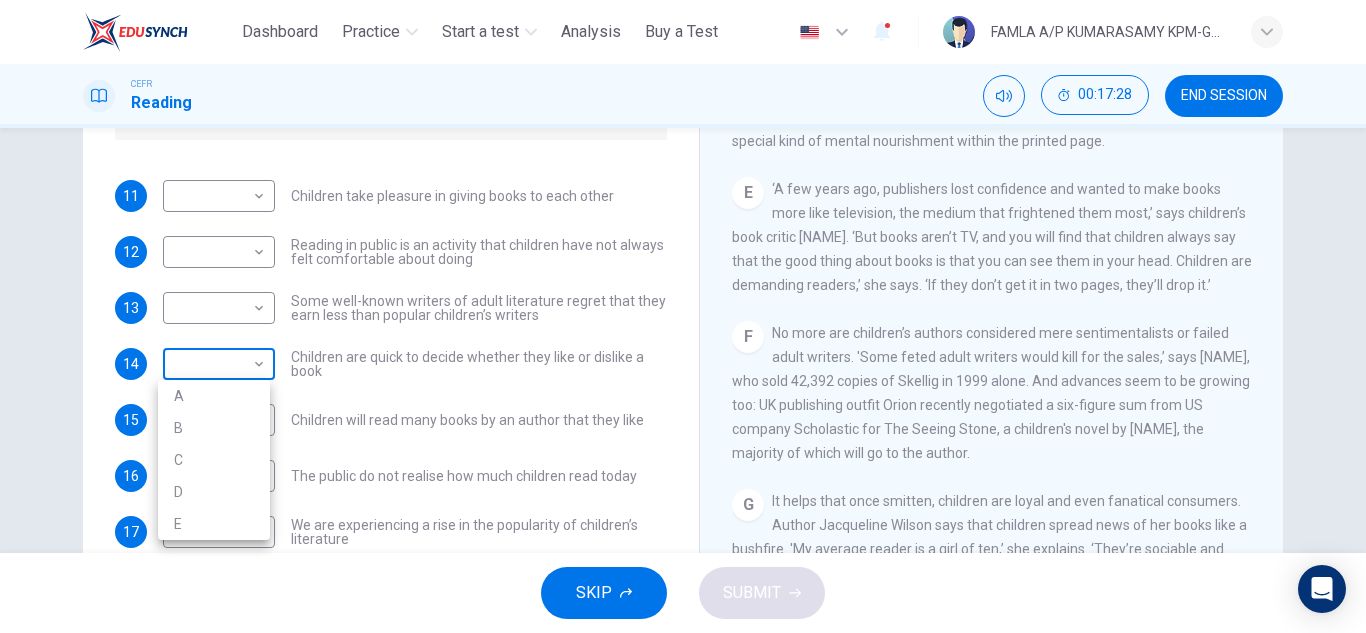 click on "This site uses cookies, as explained in our  Privacy Policy . If you agree to the use of cookies, please click the Accept button and continue to browse our site.   Privacy Policy Accept Dashboard Practice Start a test Analysis Buy a Test English ** ​ FAMLA A/P [NAME] KPM-Guru CEFR Reading 00:17:28 END SESSION Questions 11 - 17 Look at the following list of people A-E and the list of statements. Match each statement with one of the people listed. People A Wendy Cooling B David Almond C Julia Eccleshare D Jacqueline Wilson E Anne Fine 11 ​ ​ Children take pleasure in giving books to each other 12 ​ ​ Reading in public is an activity that children have not always felt comfortable about doing 13 ​ ​ Some well-known writers of adult literature regret that they earn less than popular children’s writers 14 ​ ​ Children are quick to decide whether they like or dislike a book 15 A * ​ Children will read many books by an author that they like 16 B * ​ 17 ​ ​ Twist in the Tale A B C D E F" at bounding box center (683, 316) 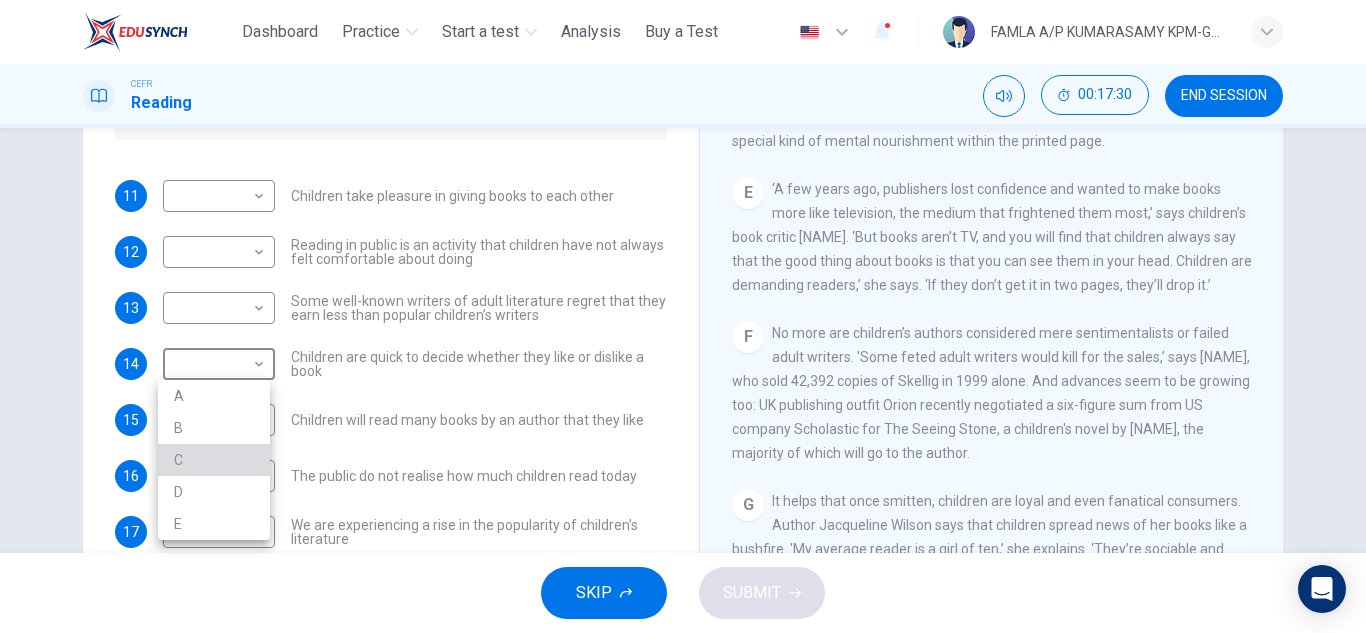 click on "C" at bounding box center (214, 460) 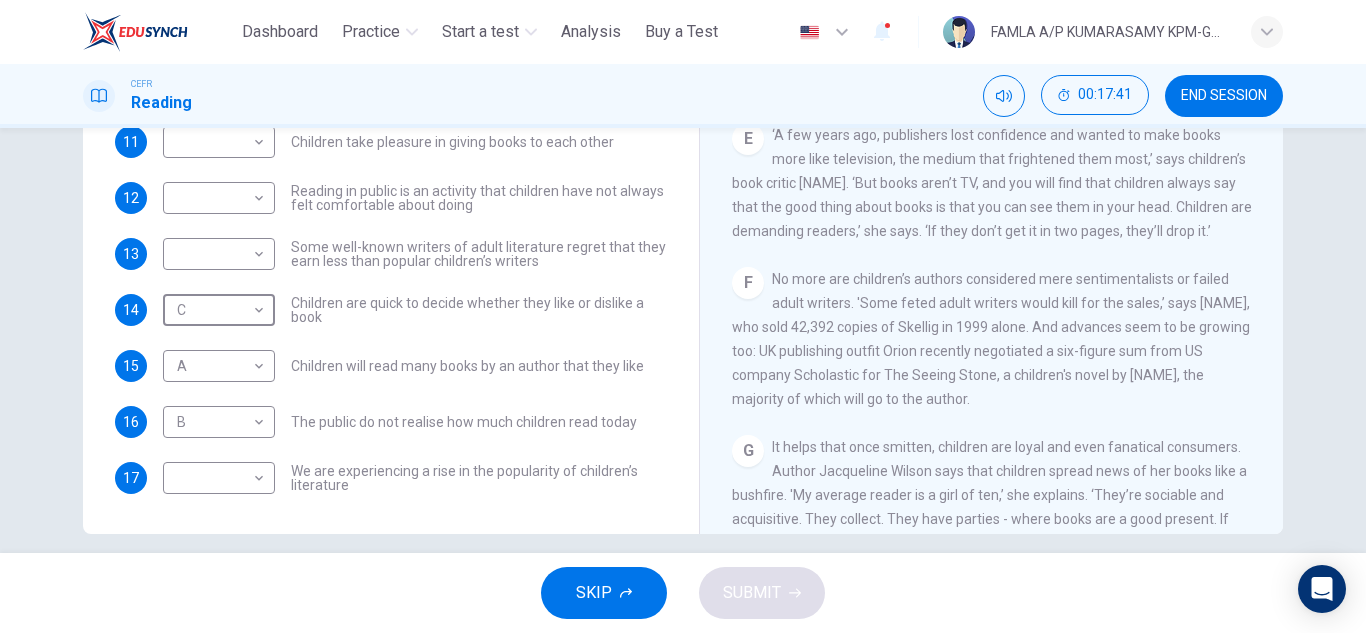 scroll, scrollTop: 327, scrollLeft: 0, axis: vertical 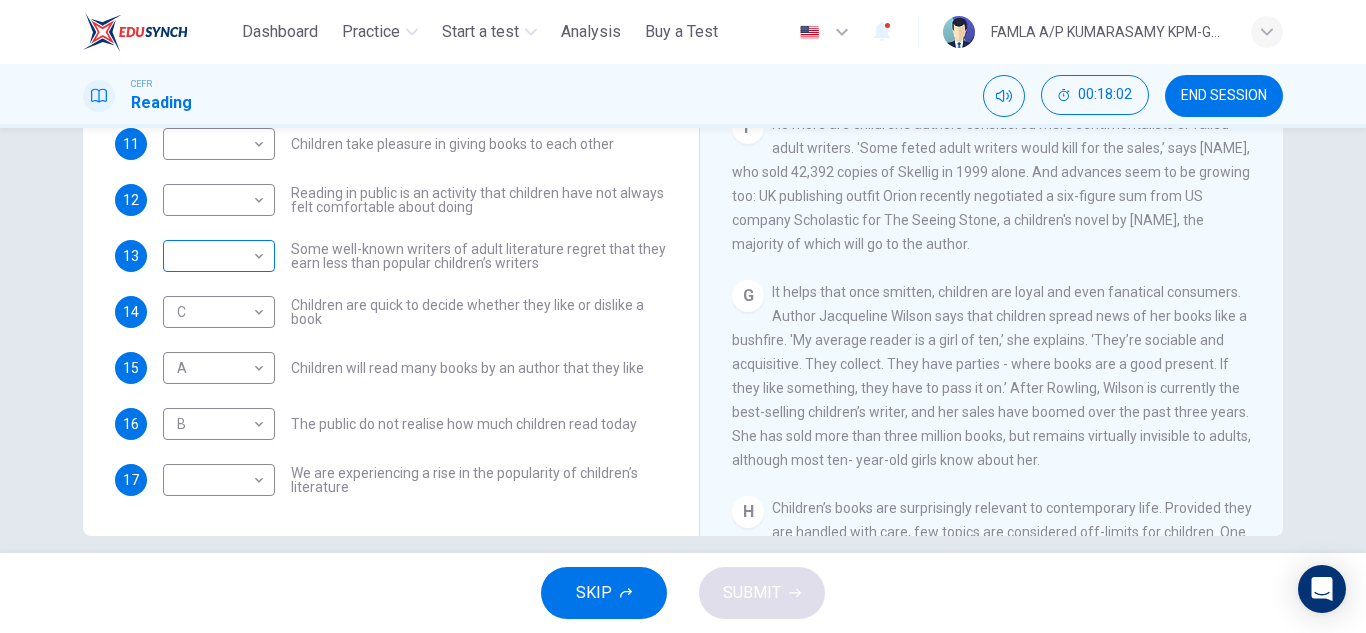 click on "​ ​" at bounding box center [219, 256] 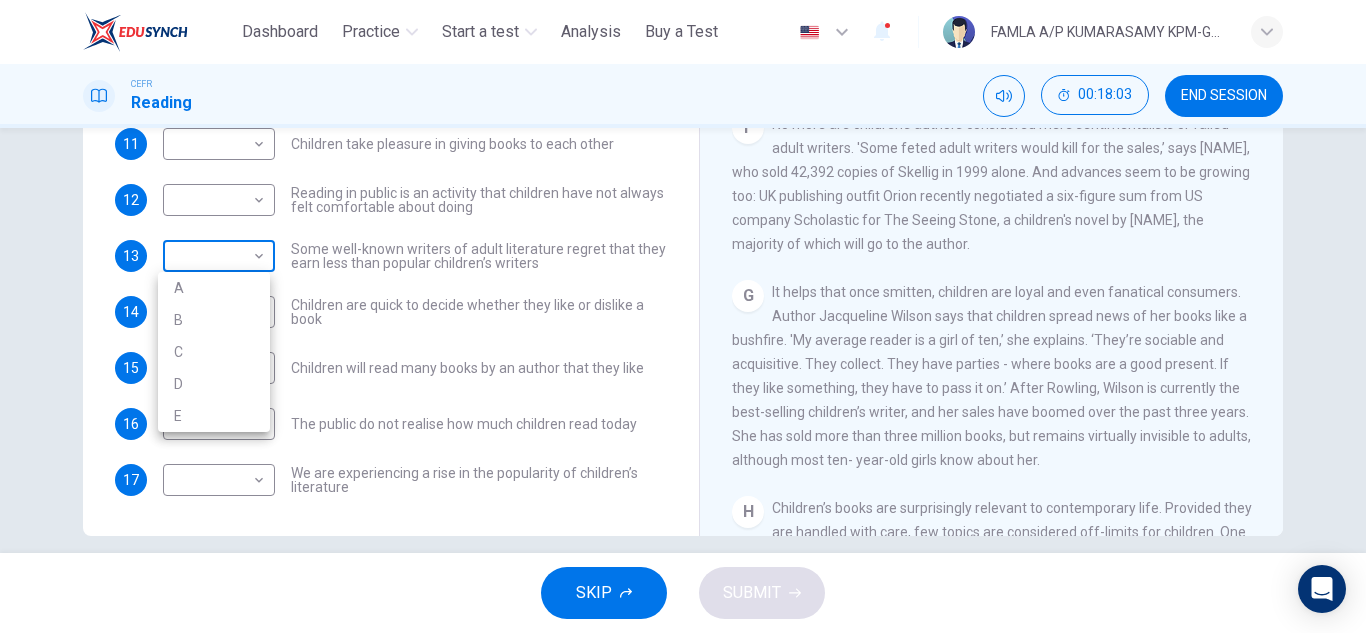 click on "This site uses cookies, as explained in our  Privacy Policy . If you agree to the use of cookies, please click the Accept button and continue to browse our site.   Privacy Policy Accept Dashboard Practice Start a test Analysis Buy a Test English ** ​ FAMLA A/[REDACTED] [REDACTED] KPM-Guru CEFR Reading 00:18:03 END SESSION Questions 11 - 17 Look at the following list of people A-E and the list of statements. Match each statement with one of the people listed. People A [REDACTED] [REDACTED] B [REDACTED] [REDACTED] C [REDACTED] [REDACTED] D [REDACTED] [REDACTED] E [REDACTED] [REDACTED] 11 ​ ​ Children take pleasure in giving books to each other 12 ​ ​ Reading in public is an activity that children have not always felt comfortable about doing 13 ​ ​ Some well-known writers of adult literature regret that they earn less than popular children’s writers 14 C * ​ Children are quick to decide whether they like or dislike a book 15 A * ​ Children will read many books by an author that they like 16 B * ​ 17 ​ ​ Twist in the Tale A B C D E F" at bounding box center [683, 316] 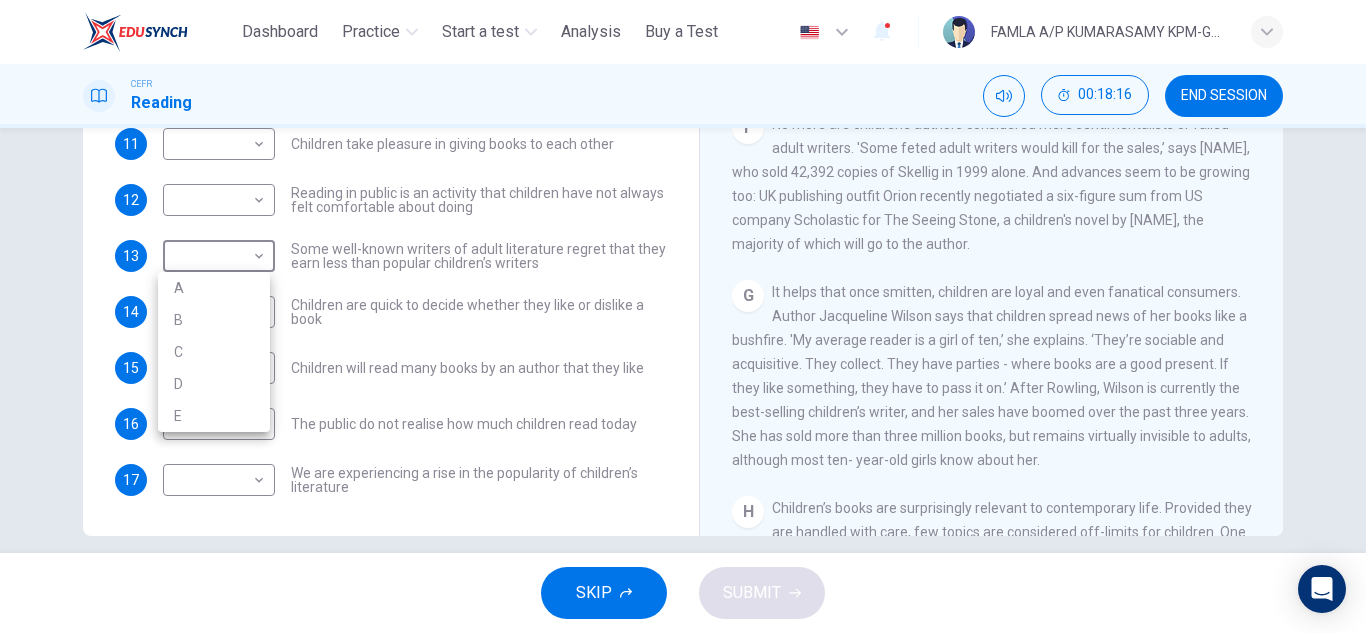 click on "B" at bounding box center (214, 320) 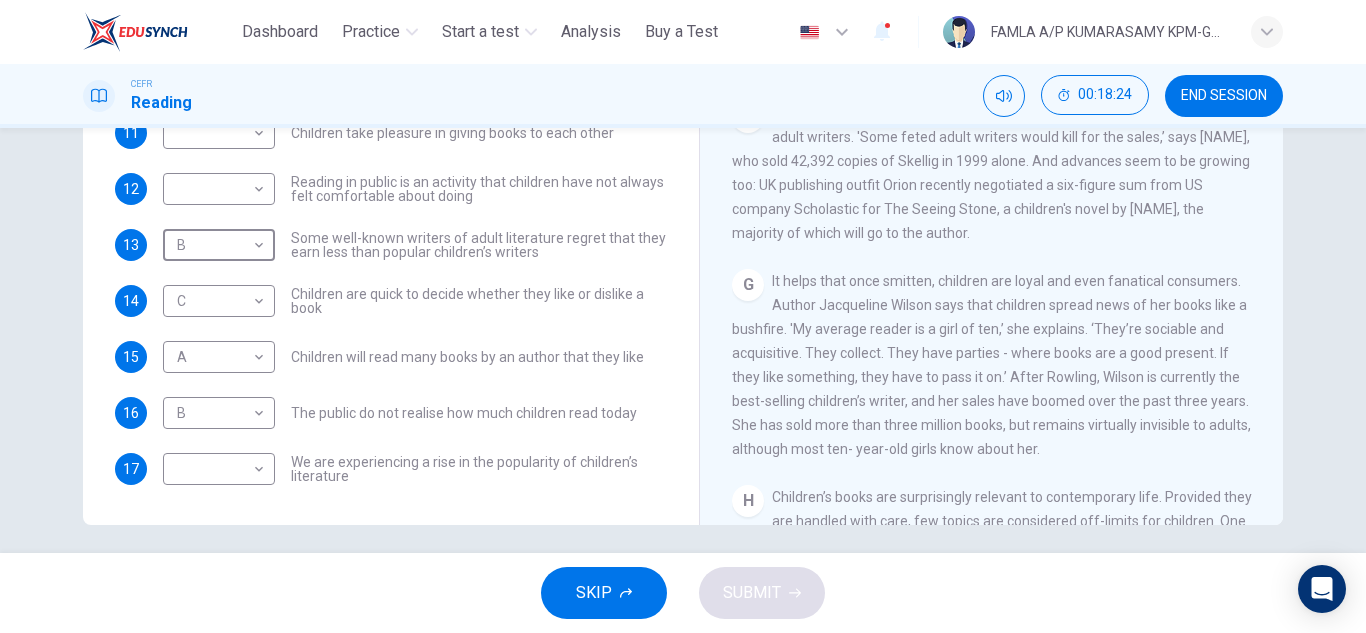 scroll, scrollTop: 350, scrollLeft: 0, axis: vertical 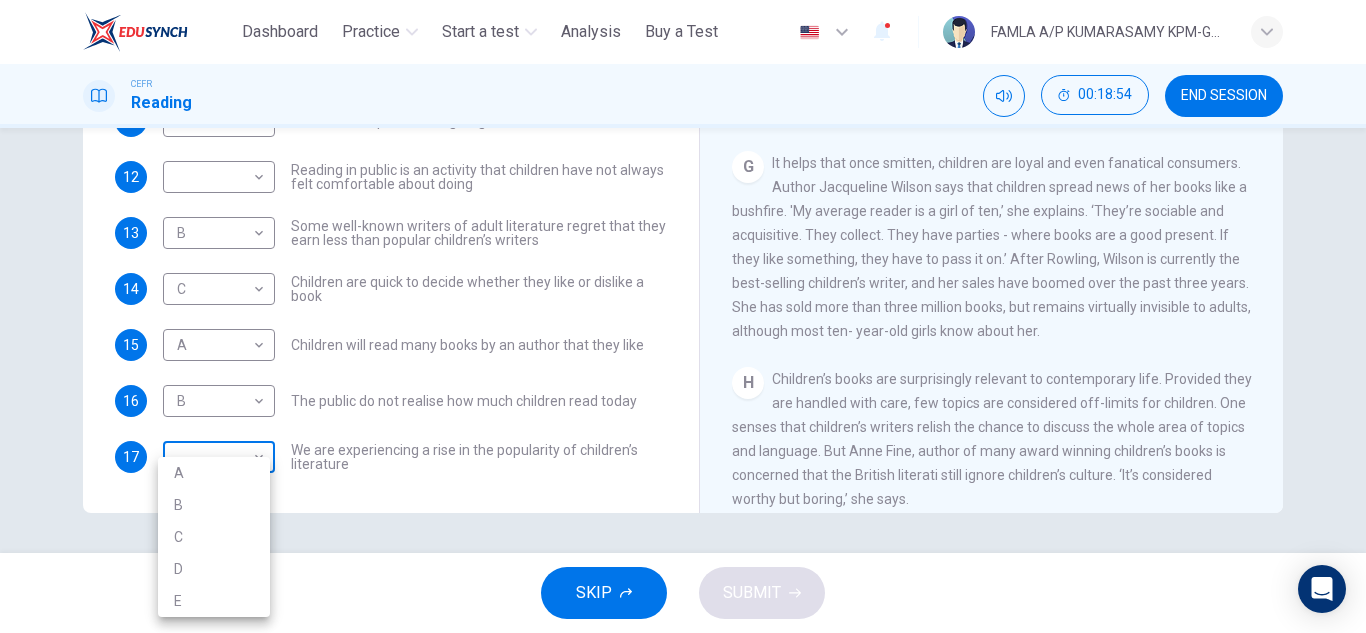 click on "This site uses cookies, as explained in our  Privacy Policy . If you agree to the use of cookies, please click the Accept button and continue to browse our site.   Privacy Policy Accept Dashboard Practice Start a test Analysis Buy a Test English ** ​ FAMLA A/[REDACTED] [REDACTED] KPM-Guru CEFR Reading 00:18:54 END SESSION Questions 11 - 17 Look at the following list of people A-E and the list of statements. Match each statement with one of the people listed. People A [REDACTED] [REDACTED] B [REDACTED] [REDACTED] C [REDACTED] [REDACTED] D [REDACTED] [REDACTED] E [REDACTED] [REDACTED] 11 ​ ​ Children take pleasure in giving books to each other 12 ​ ​ Reading in public is an activity that children have not always felt comfortable about doing 13 B * ​ Some well-known writers of adult literature regret that they earn less than popular children’s writers 14 C * ​ Children are quick to decide whether they like or dislike a book 15 A * ​ Children will read many books by an author that they like 16 B * ​ 17 ​ ​ Twist in the Tale A B C D E F" at bounding box center [683, 316] 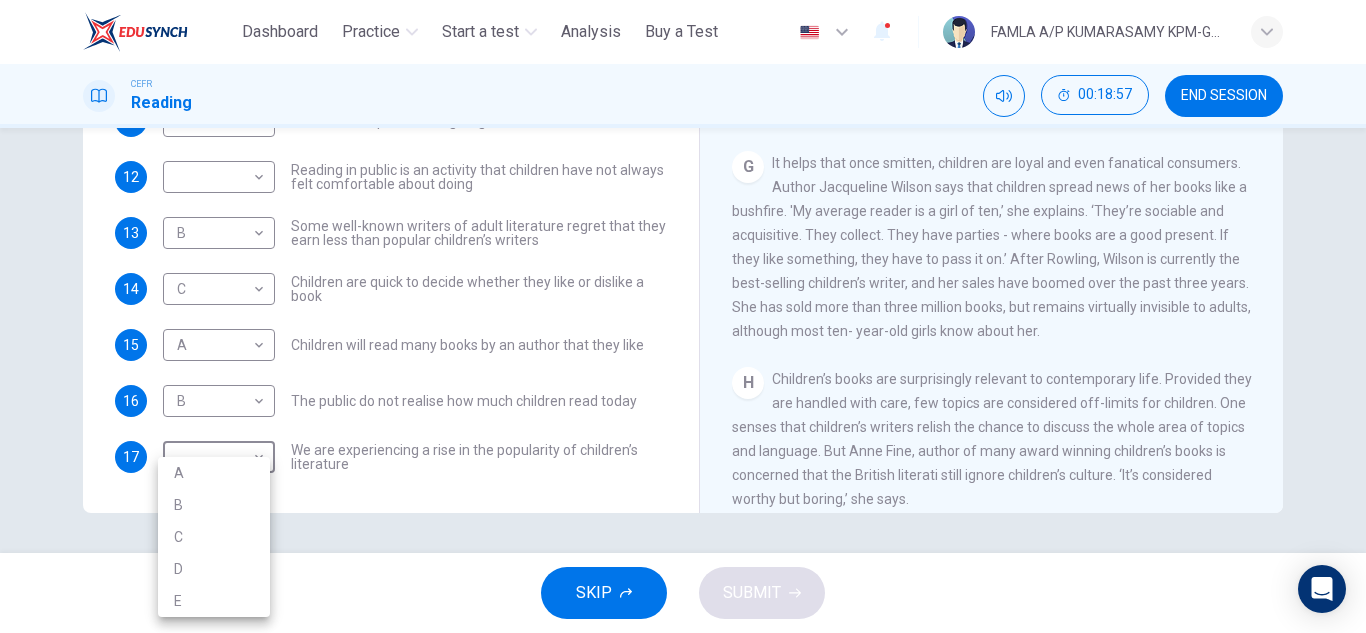 click at bounding box center (683, 316) 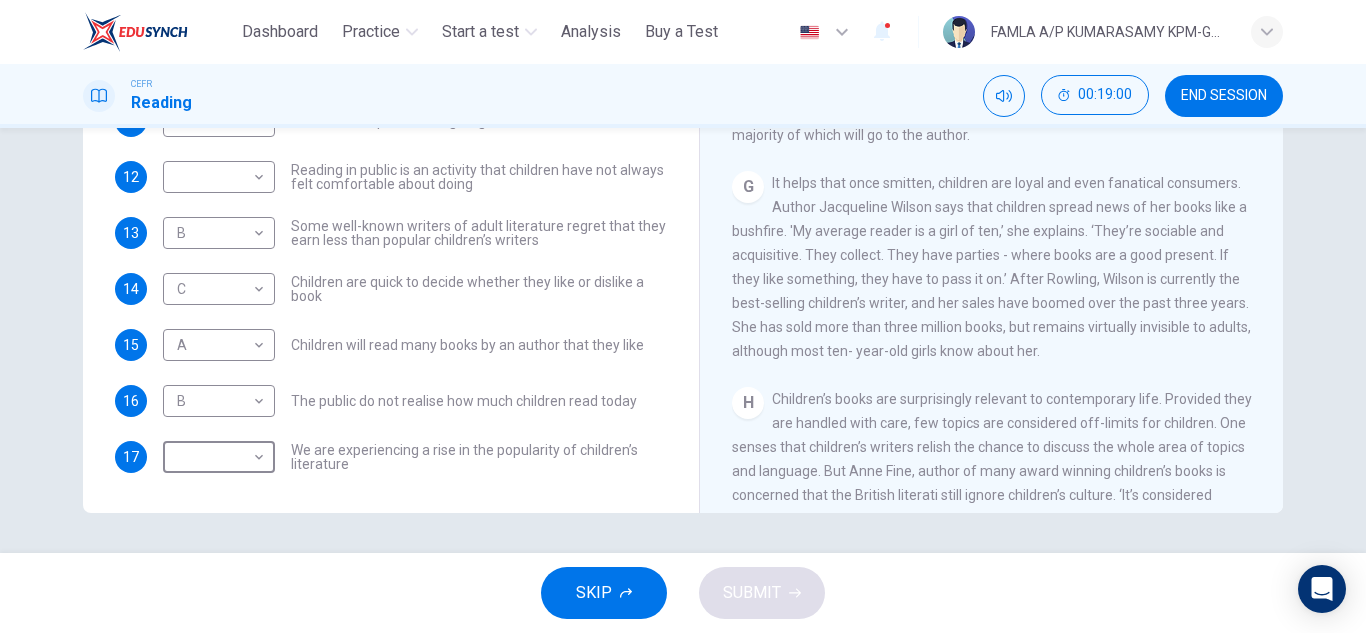 scroll, scrollTop: 1204, scrollLeft: 0, axis: vertical 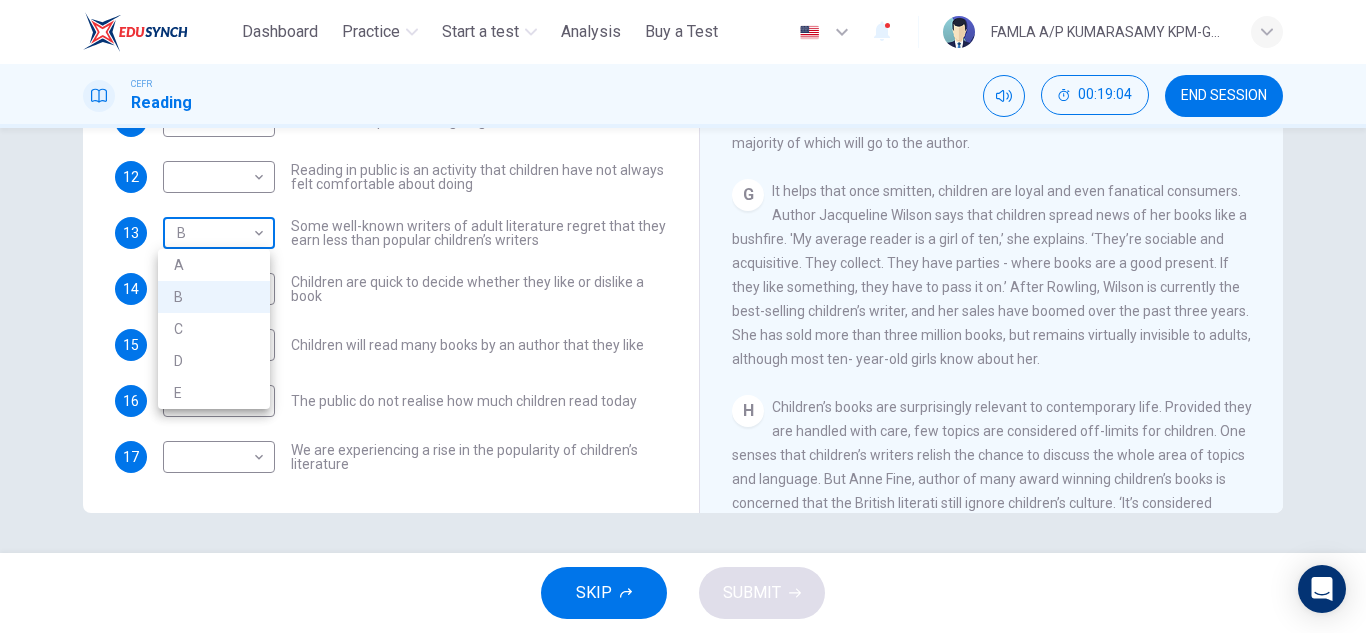 click on "This site uses cookies, as explained in our  Privacy Policy . If you agree to the use of cookies, please click the Accept button and continue to browse our site.   Privacy Policy Accept Dashboard Practice Start a test Analysis Buy a Test English ** ​ FAMLA A/[REDACTED] [REDACTED] KPM-Guru CEFR Reading 00:19:04 END SESSION Questions 11 - 17 Look at the following list of people A-E and the list of statements. Match each statement with one of the people listed. People A [REDACTED] [REDACTED] B [REDACTED] [REDACTED] C [REDACTED] [REDACTED] D [REDACTED] [REDACTED] E [REDACTED] [REDACTED] 11 ​ ​ Children take pleasure in giving books to each other 12 ​ ​ Reading in public is an activity that children have not always felt comfortable about doing 13 B * ​ Some well-known writers of adult literature regret that they earn less than popular children’s writers 14 C * ​ Children are quick to decide whether they like or dislike a book 15 A * ​ Children will read many books by an author that they like 16 B * ​ 17 ​ ​ Twist in the Tale A B C D E F" at bounding box center [683, 316] 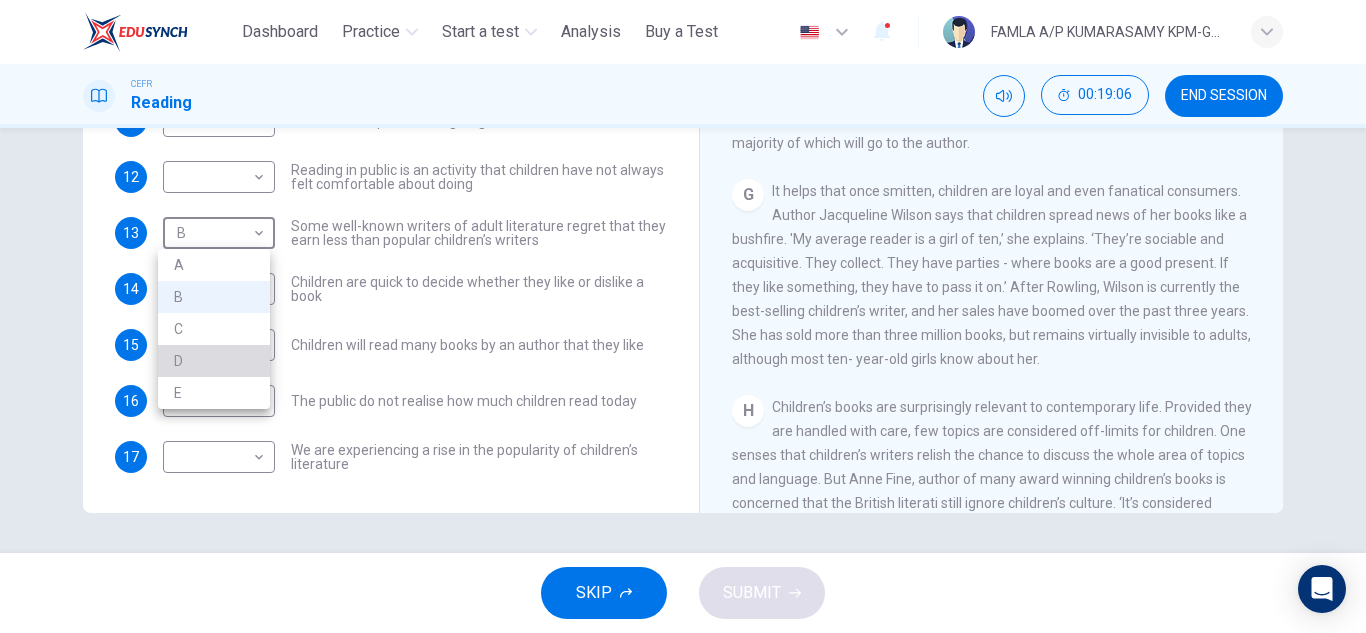 click on "D" at bounding box center [214, 361] 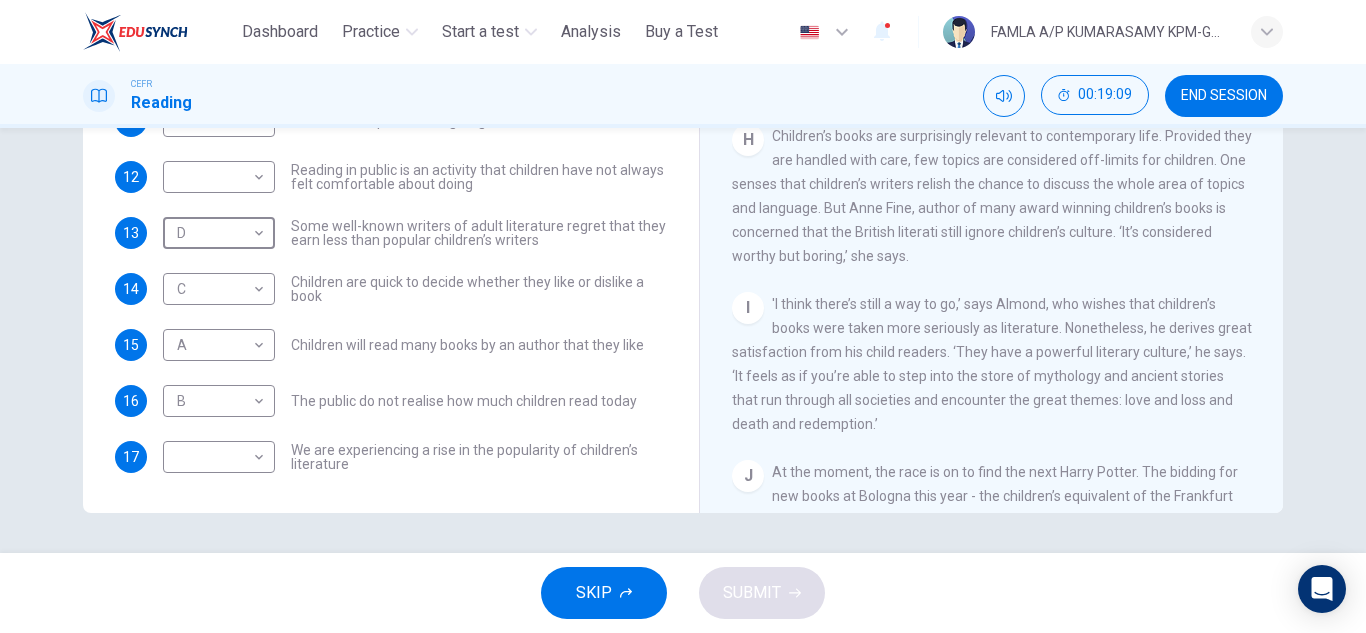 scroll, scrollTop: 1495, scrollLeft: 0, axis: vertical 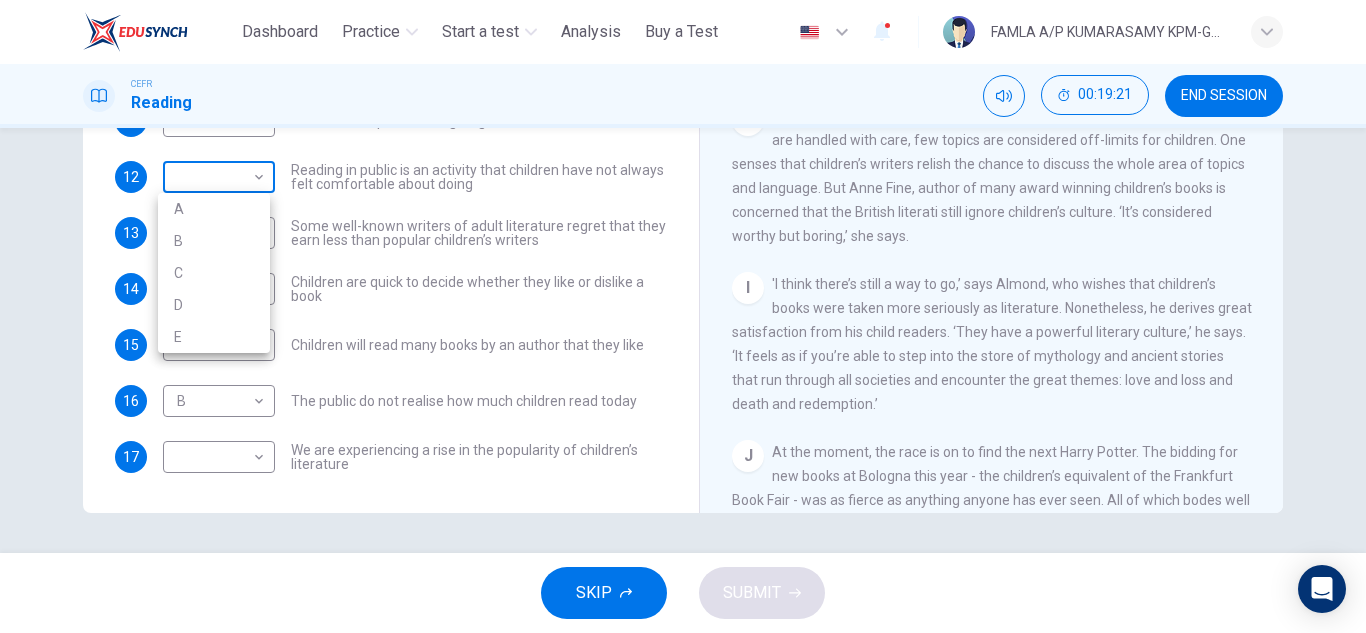 click on "This site uses cookies, as explained in our  Privacy Policy . If you agree to the use of cookies, please click the Accept button and continue to browse our site.   Privacy Policy Accept Dashboard Practice Start a test Analysis Buy a Test English ** ​ FAMLA A/[REDACTED] [REDACTED] KPM-Guru CEFR Reading 00:19:21 END SESSION Questions 11 - 17 Look at the following list of people A-E and the list of statements. Match each statement with one of the people listed. People A [REDACTED] [REDACTED] B [REDACTED] [REDACTED] C [REDACTED] [REDACTED] D [REDACTED] [REDACTED] E [REDACTED] [REDACTED] 11 ​ ​ Children take pleasure in giving books to each other 12 ​ ​ Reading in public is an activity that children have not always felt comfortable about doing 13 D * ​ Some well-known writers of adult literature regret that they earn less than popular children’s writers 14 C * ​ Children are quick to decide whether they like or dislike a book 15 A * ​ Children will read many books by an author that they like 16 B * ​ 17 ​ ​ Twist in the Tale A B C D E F" at bounding box center [683, 316] 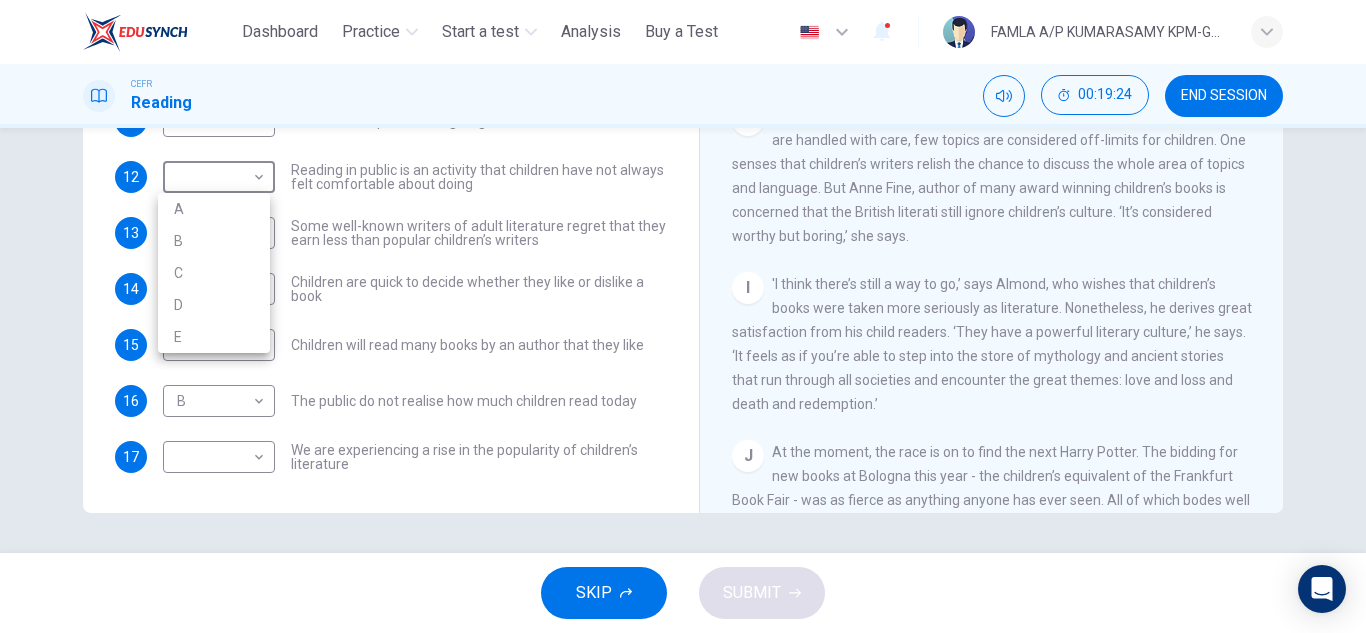 drag, startPoint x: 1365, startPoint y: 467, endPoint x: 1365, endPoint y: 368, distance: 99 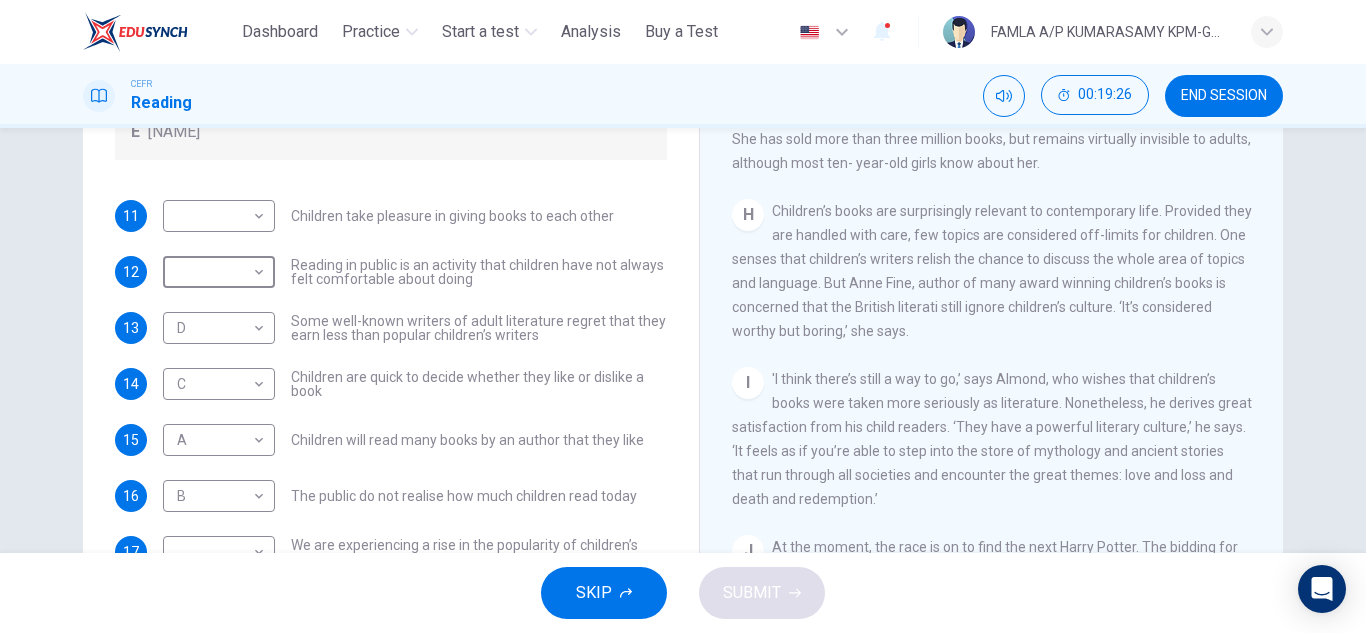 scroll, scrollTop: 277, scrollLeft: 0, axis: vertical 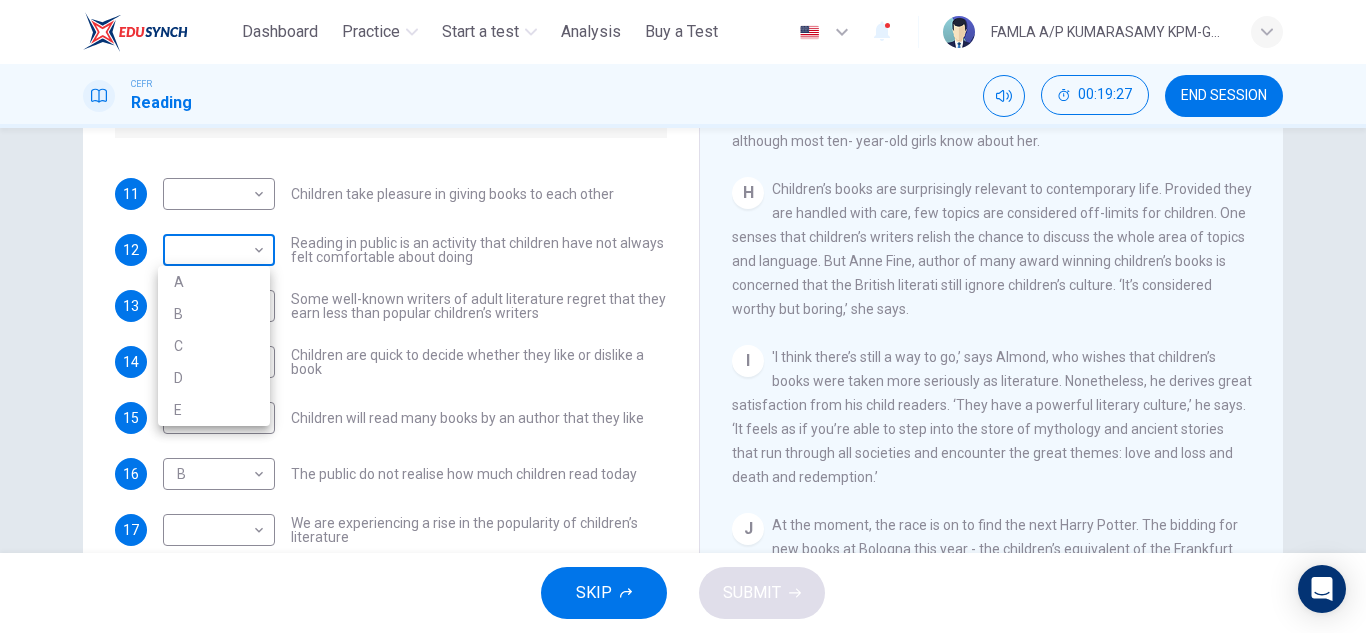 click on "This site uses cookies, as explained in our  Privacy Policy . If you agree to the use of cookies, please click the Accept button and continue to browse our site.   Privacy Policy Accept Dashboard Practice Start a test Analysis Buy a Test English ** ​ FAMLA A/[REDACTED] [REDACTED] KPM-Guru CEFR Reading 00:19:27 END SESSION Questions 11 - 17 Look at the following list of people A-E and the list of statements. Match each statement with one of the people listed. People A [REDACTED] [REDACTED] B [REDACTED] [REDACTED] C [REDACTED] [REDACTED] D [REDACTED] [REDACTED] E [REDACTED] [REDACTED] 11 ​ ​ Children take pleasure in giving books to each other 12 ​ ​ Reading in public is an activity that children have not always felt comfortable about doing 13 D * ​ Some well-known writers of adult literature regret that they earn less than popular children’s writers 14 C * ​ Children are quick to decide whether they like or dislike a book 15 A * ​ Children will read many books by an author that they like 16 B * ​ 17 ​ ​ Twist in the Tale A B C D E F" at bounding box center (683, 316) 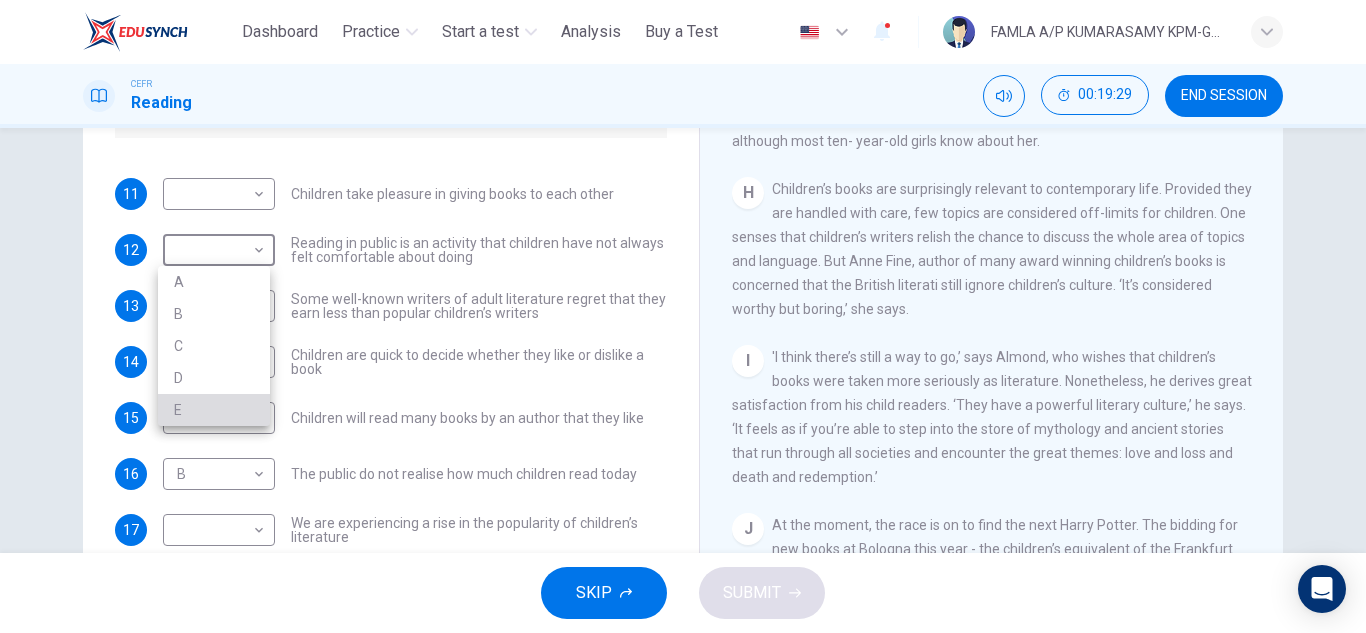 click on "E" at bounding box center (214, 410) 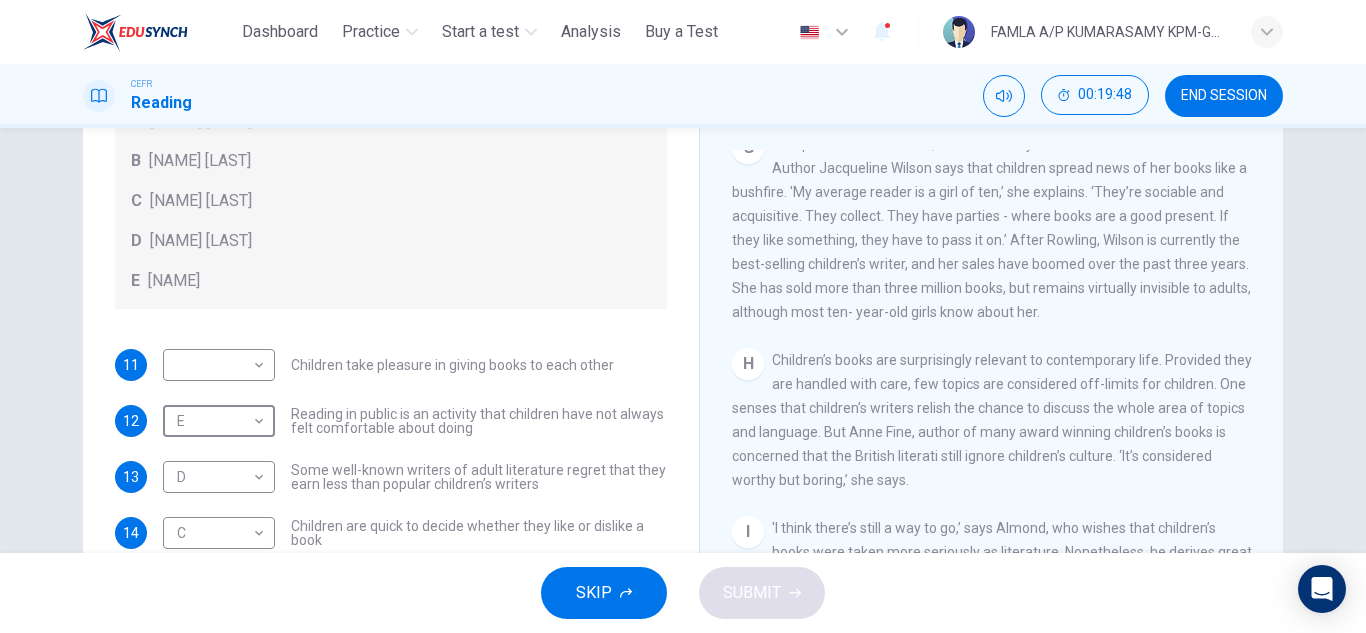 scroll, scrollTop: 108, scrollLeft: 0, axis: vertical 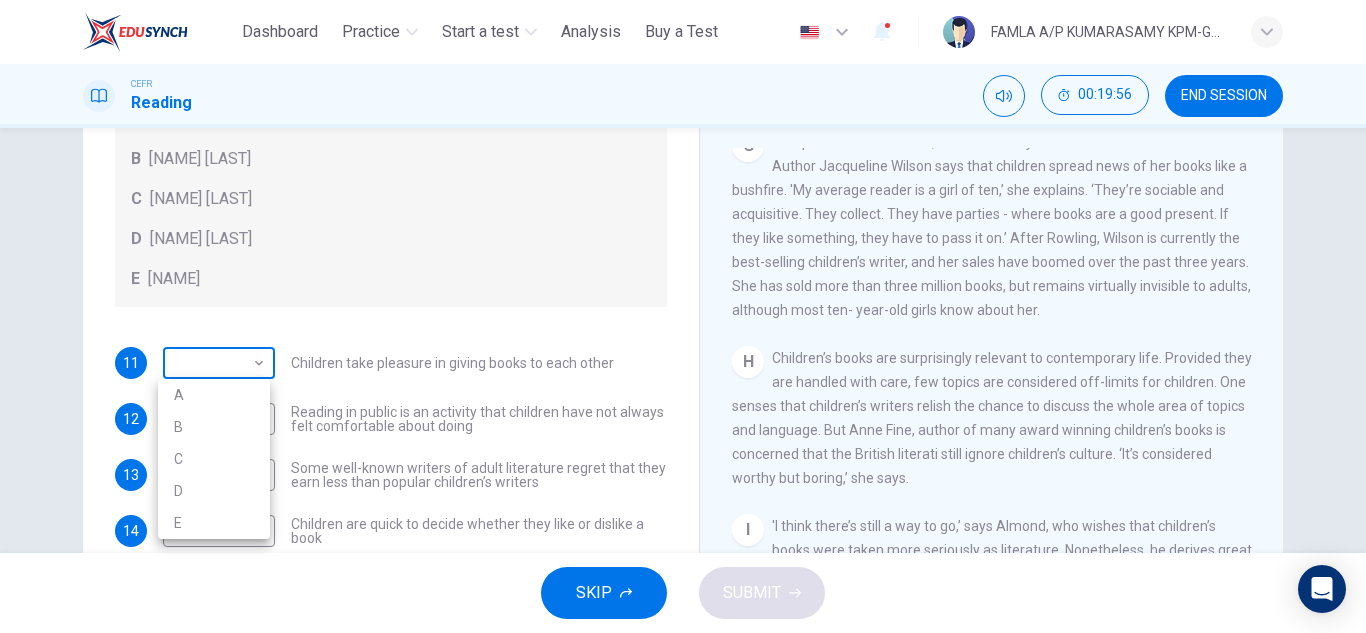 click on "This site uses cookies, as explained in our  Privacy Policy . If you agree to the use of cookies, please click the Accept button and continue to browse our site.   Privacy Policy Accept Dashboard Practice Start a test Analysis Buy a Test English ** ​ FAMLA A/P [NAME] KPM-Guru CEFR Reading 00:19:56 END SESSION Questions 11 - 17 Look at the following list of people A-E and the list of statements. Match each statement with one of the people listed. People A Wendy Cooling B David Almond C Julia Eccleshare D Jacqueline Wilson E Anne Fine 11 ​ ​ Children take pleasure in giving books to each other 12 E * ​ Reading in public is an activity that children have not always felt comfortable about doing 13 D * ​ Some well-known writers of adult literature regret that they earn less than popular children’s writers 14 C * ​ Children are quick to decide whether they like or dislike a book 15 A * ​ Children will read many books by an author that they like 16 B * ​ 17 ​ ​ Twist in the Tale A B C D E F" at bounding box center [683, 316] 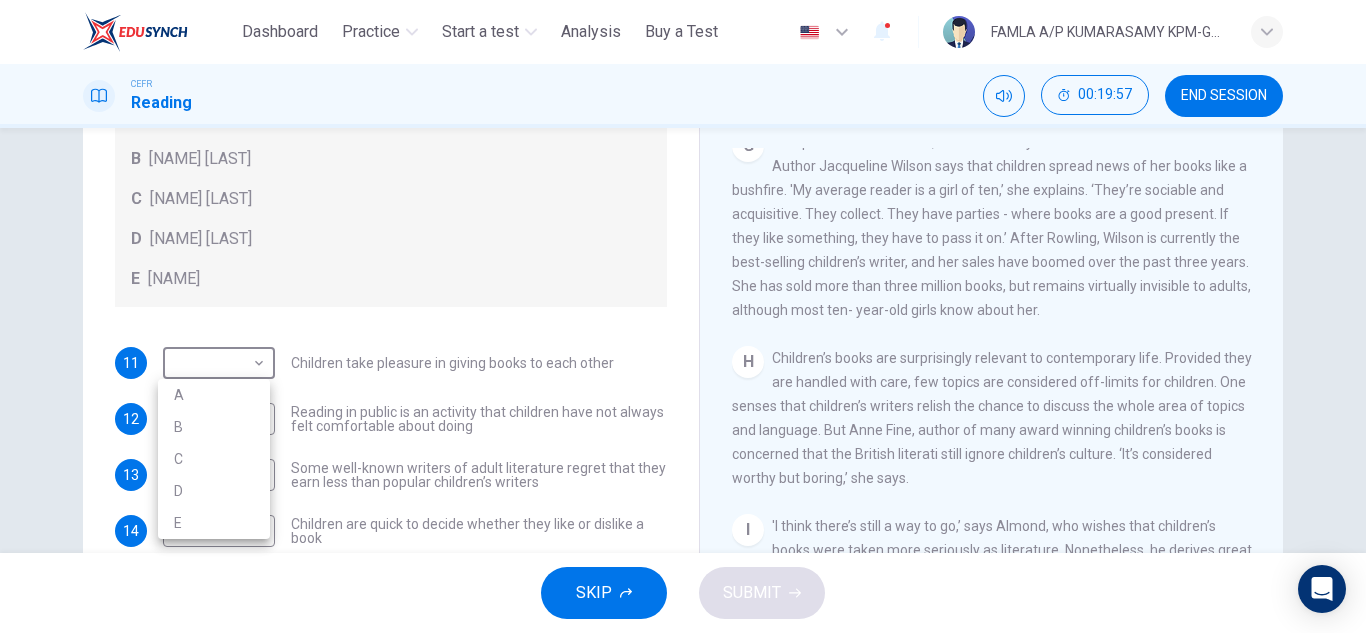 click on "D" at bounding box center [214, 491] 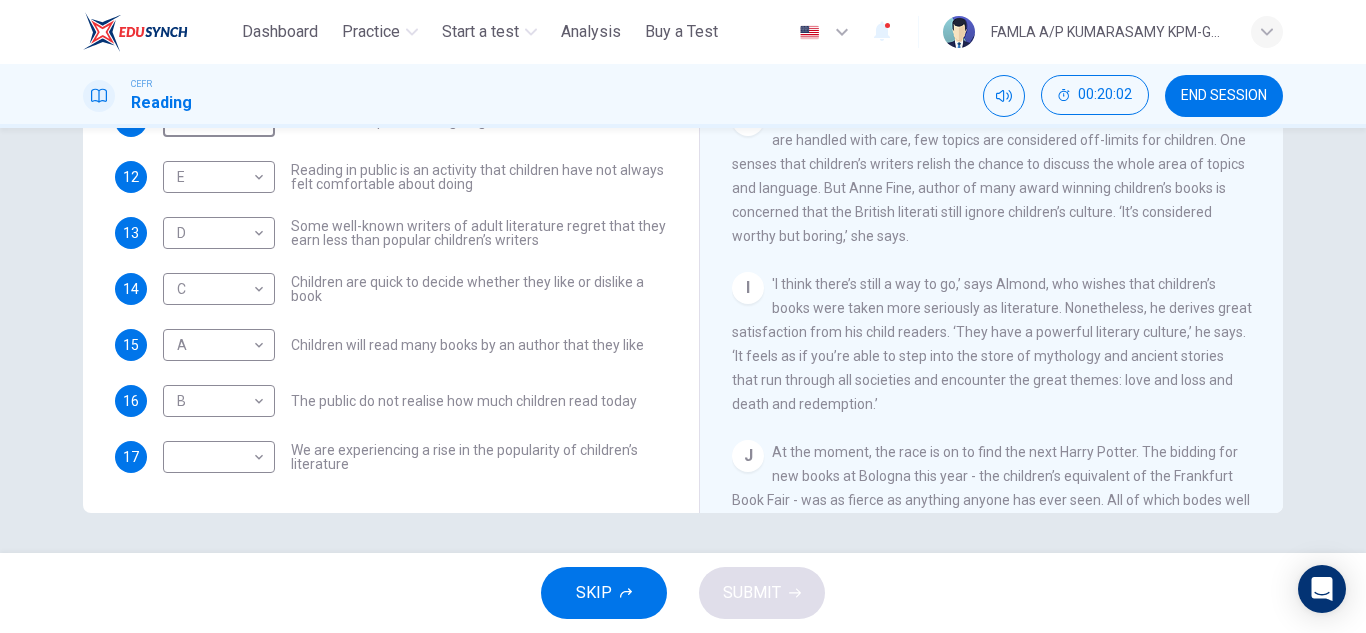 scroll, scrollTop: 348, scrollLeft: 0, axis: vertical 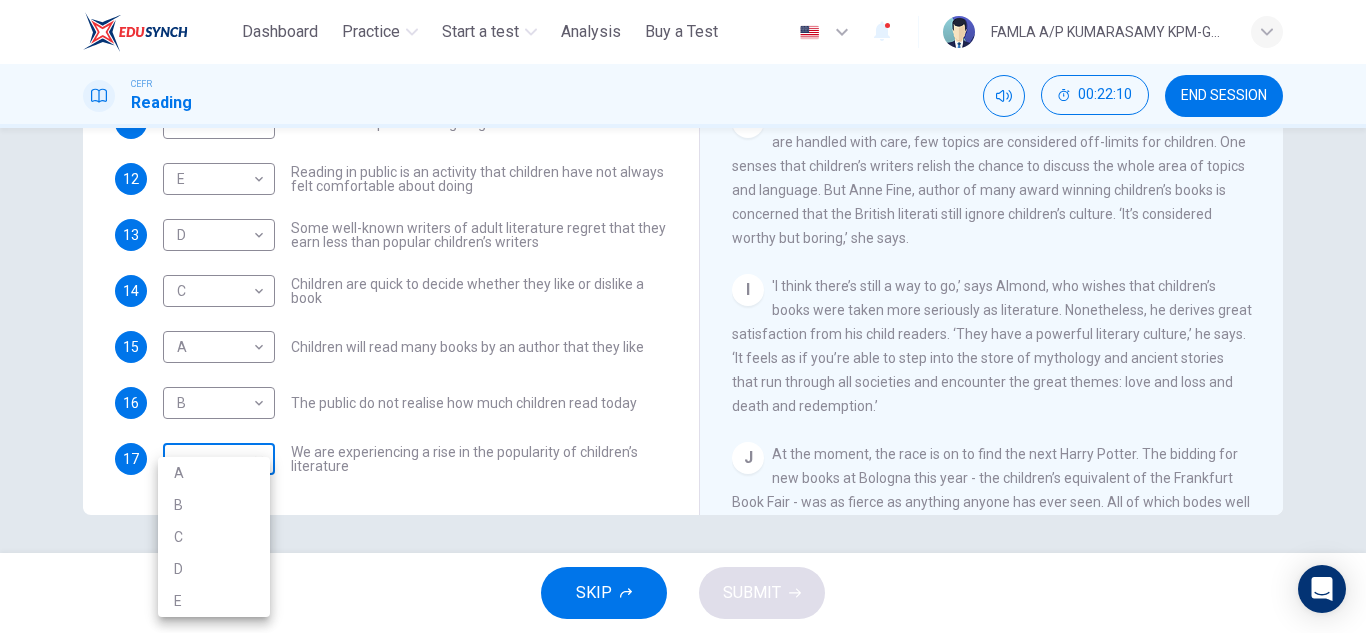 click on "This site uses cookies, as explained in our  Privacy Policy . If you agree to the use of cookies, please click the Accept button and continue to browse our site.   Privacy Policy Accept Dashboard Practice Start a test Analysis Buy a Test English ** ​ FAMLA A/P [LAST] [LAST] KPM-Guru CEFR Reading 00:22:10 END SESSION Questions 11 - 17 Look at the following list of people A-E and the list of statements. People A Wendy Cooling B David Almond C Julia Eccleshare D Jacqueline Wilson E Anne Fine 11 D * ​ Children take pleasure in giving books to each other 12 E * ​ Reading in public is an activity that children have not always felt comfortable about doing 13 D * ​ Some well-known writers of adult literature regret that they earn less than popular children’s writers 14 C * ​ Children are quick to decide whether they like or dislike a book 15 A * ​ Children will read many books by an author that they like 16 B * ​ 17 ​ ​ Twist in the Tale A B C D E F" at bounding box center (683, 316) 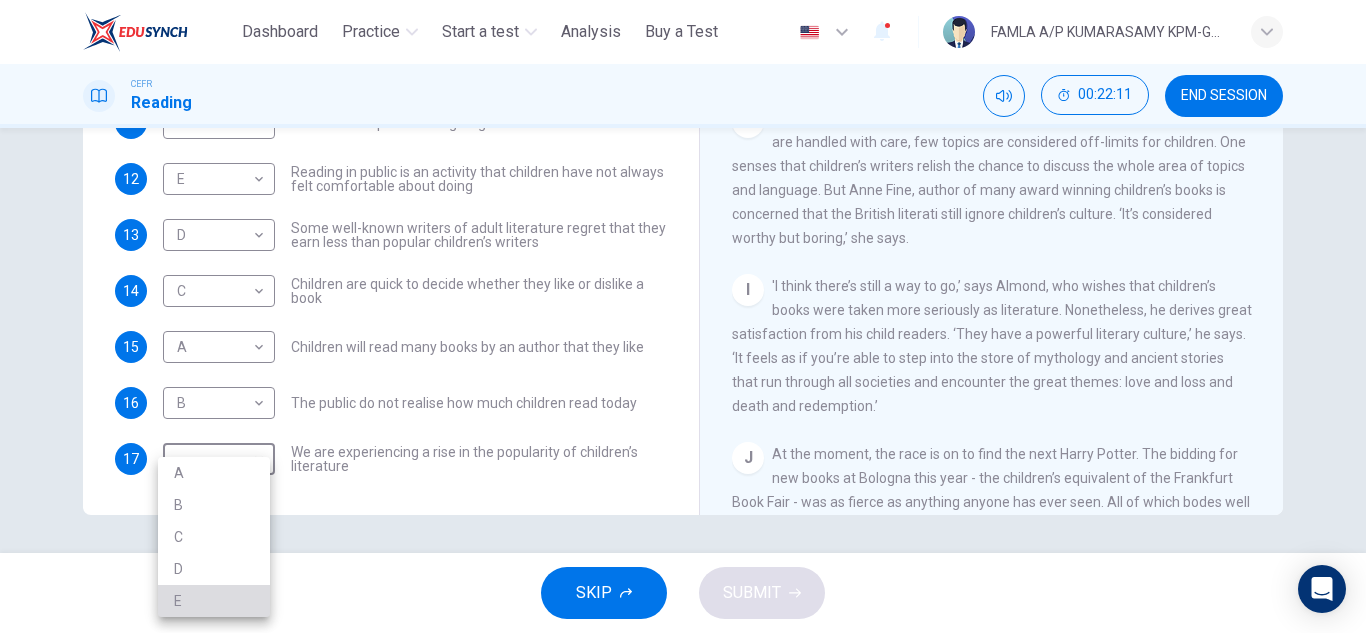 click on "E" at bounding box center [214, 601] 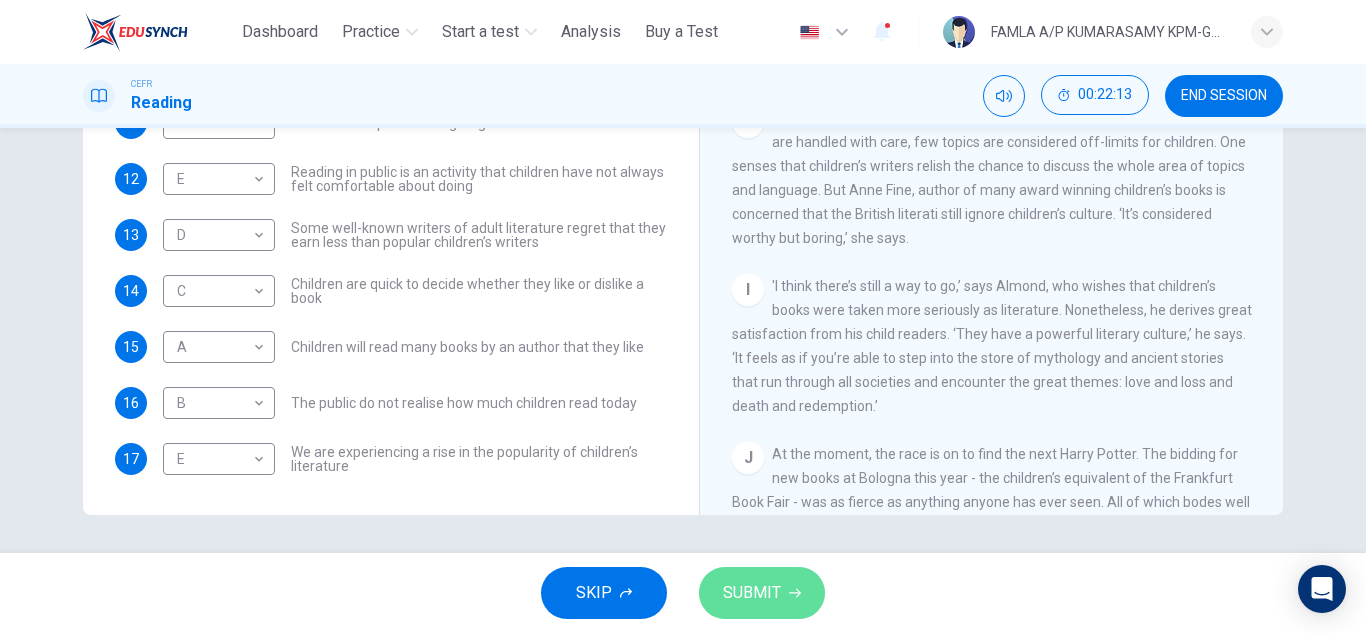 click 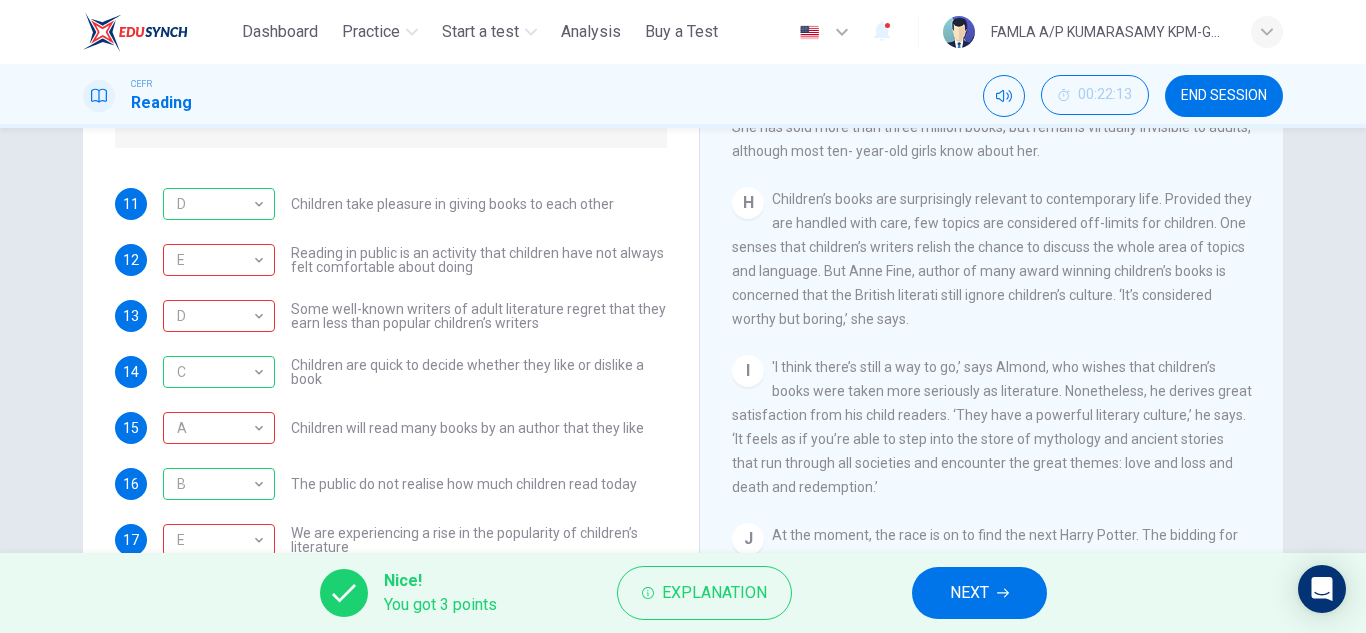 scroll, scrollTop: 277, scrollLeft: 0, axis: vertical 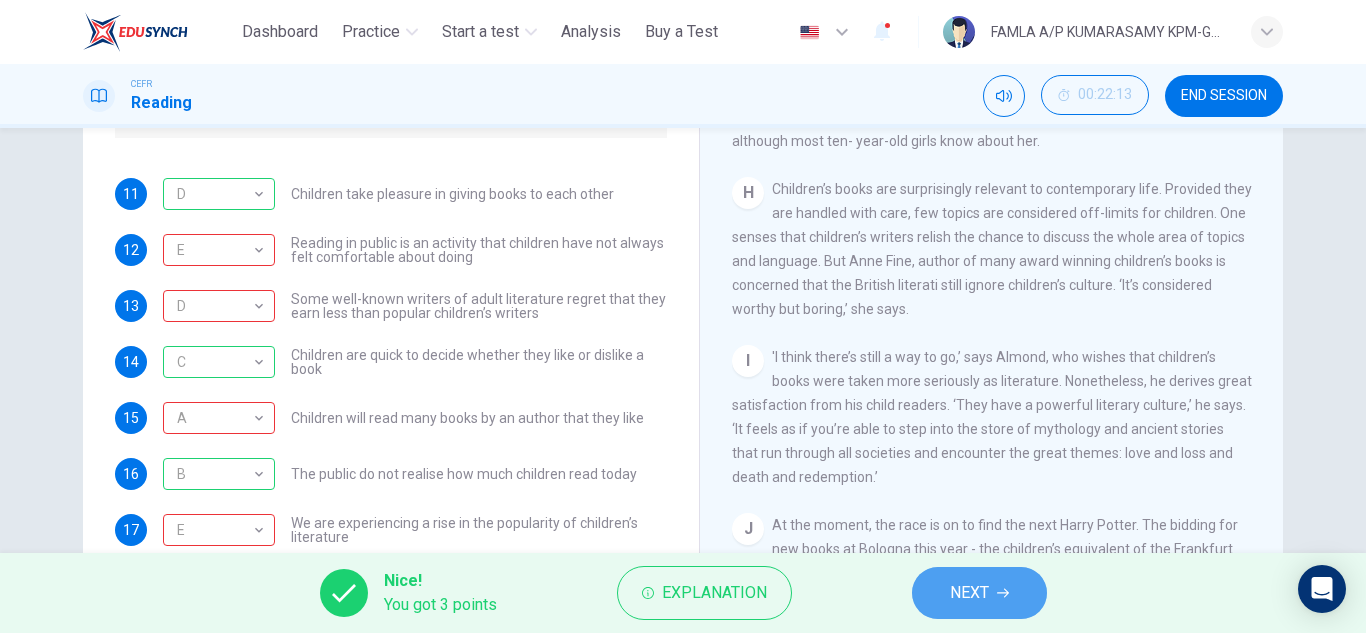 click on "NEXT" at bounding box center [979, 593] 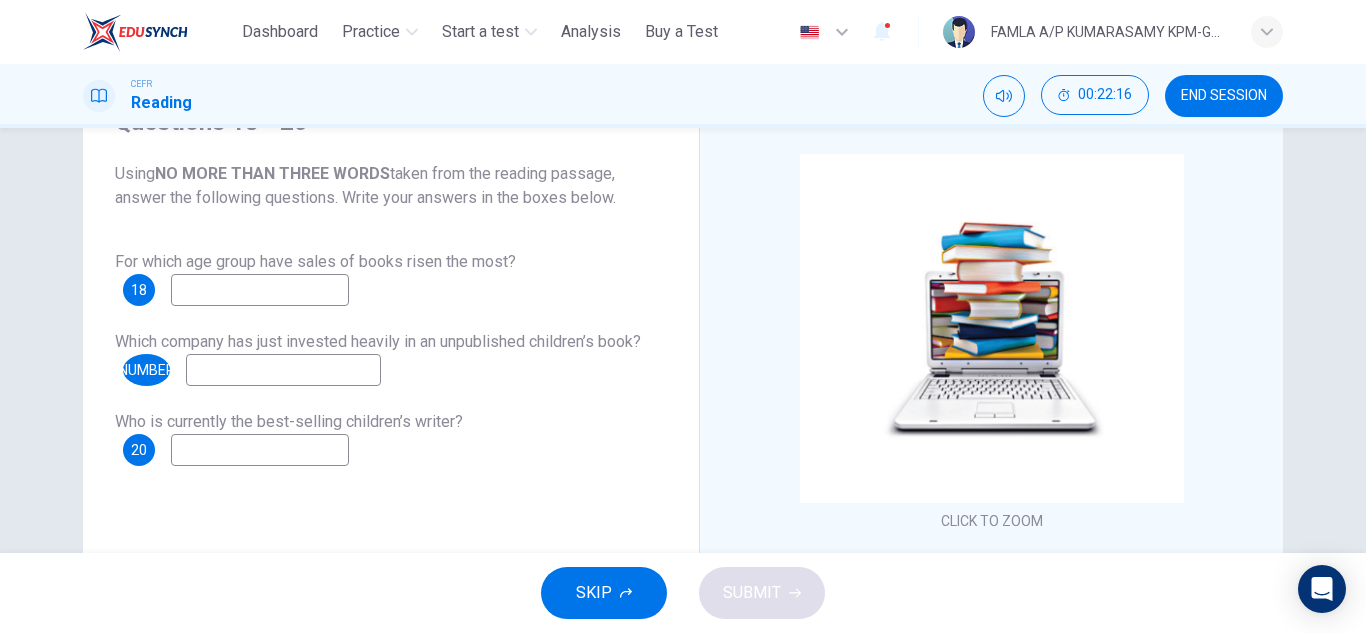 scroll, scrollTop: 97, scrollLeft: 0, axis: vertical 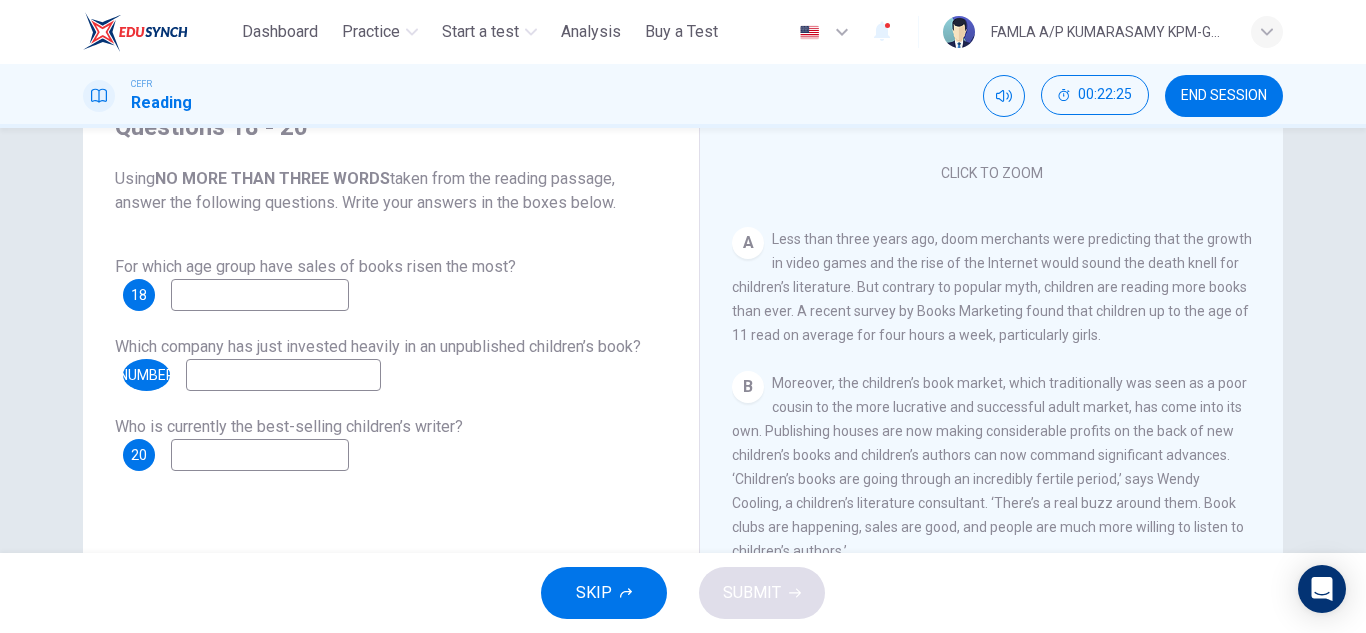 click at bounding box center (260, 295) 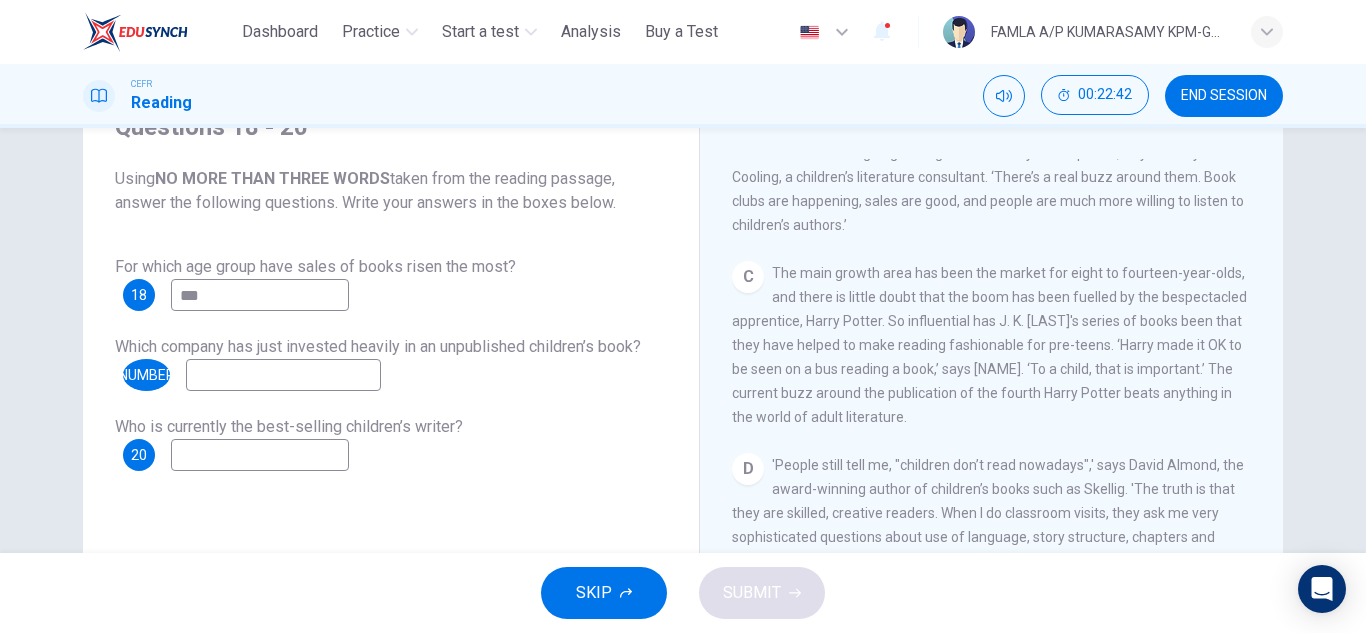 scroll, scrollTop: 671, scrollLeft: 0, axis: vertical 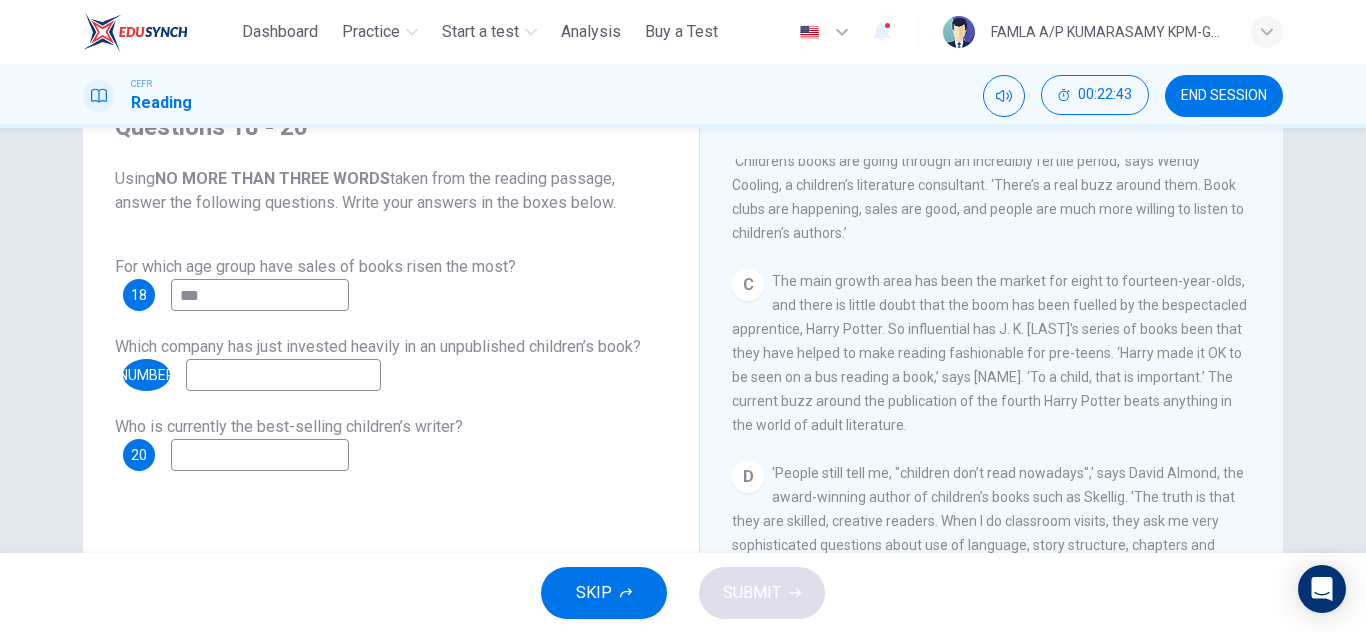 type on "**" 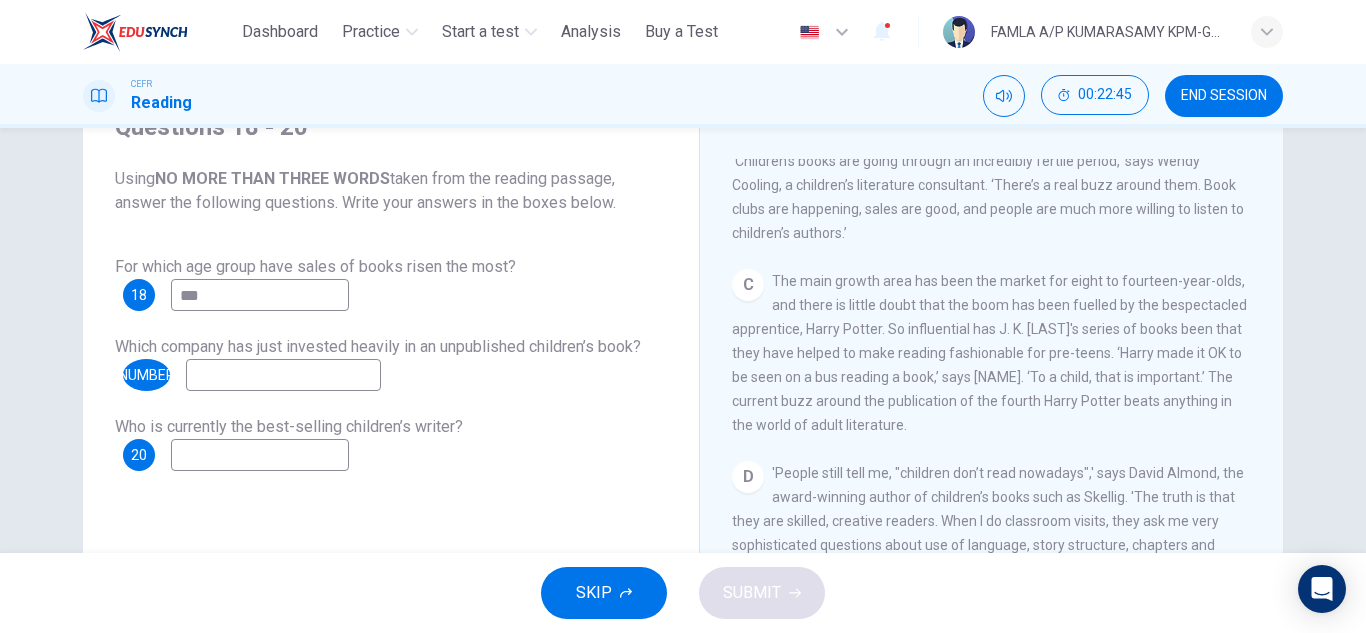 drag, startPoint x: 1261, startPoint y: 377, endPoint x: 1263, endPoint y: 417, distance: 40.04997 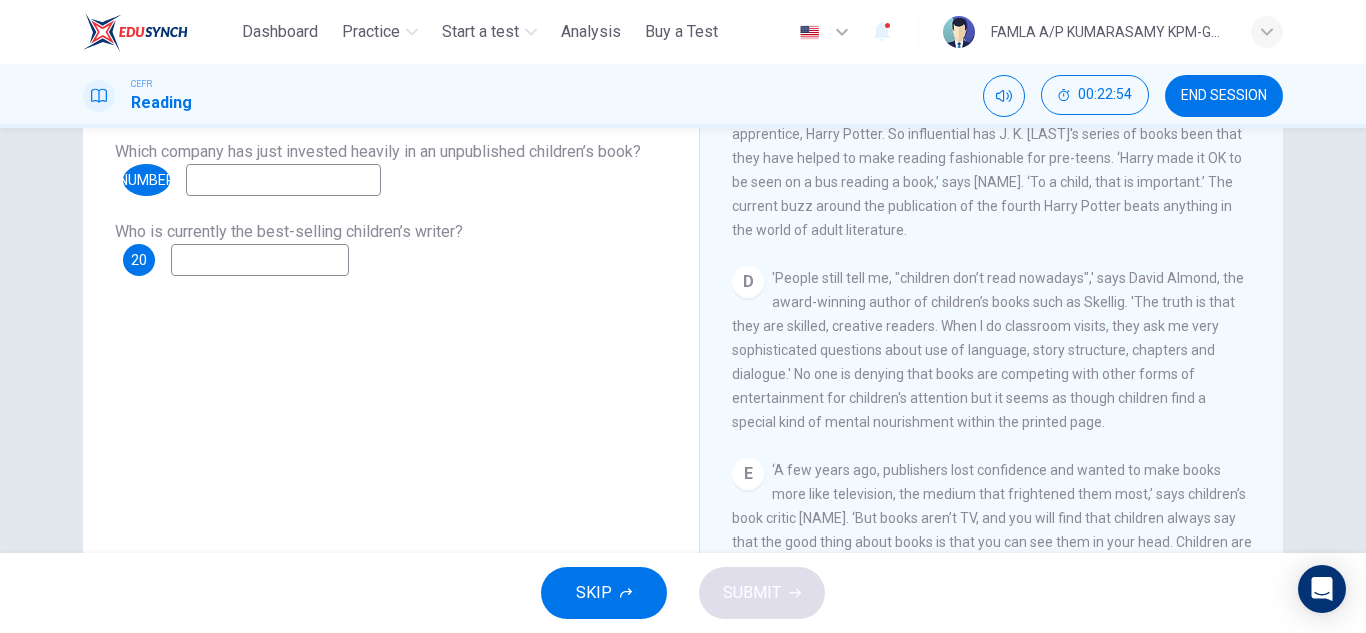 scroll, scrollTop: 350, scrollLeft: 0, axis: vertical 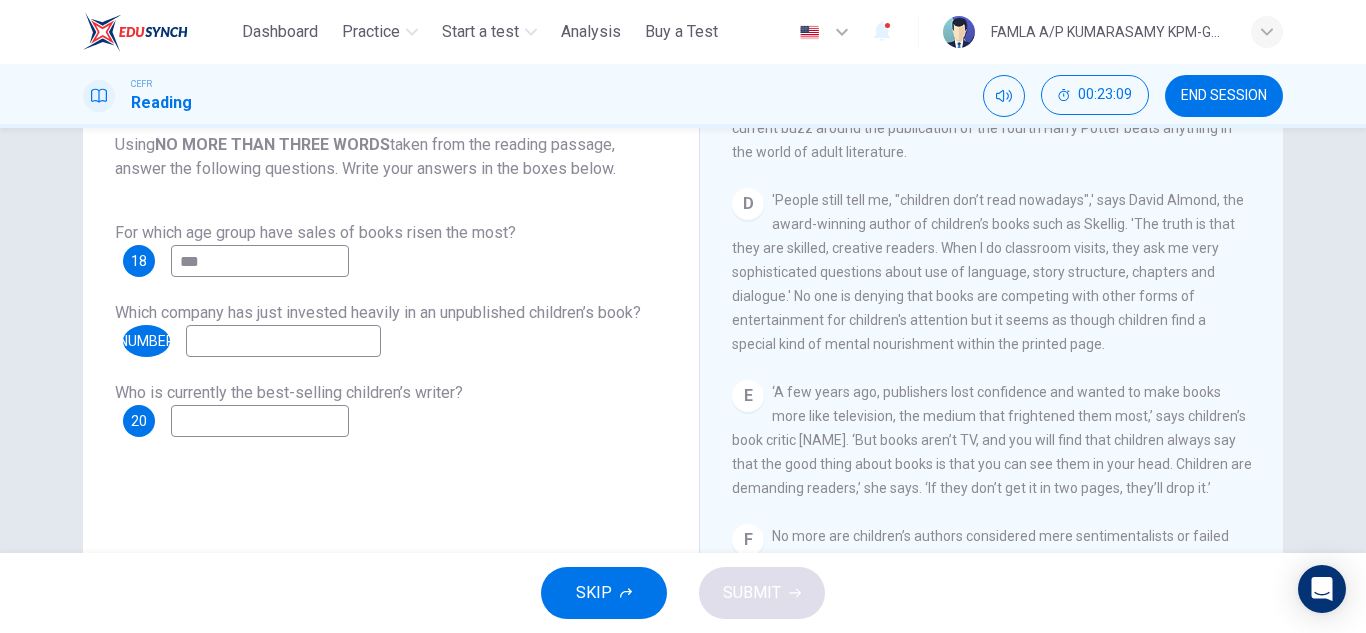 drag, startPoint x: 1277, startPoint y: 411, endPoint x: 1274, endPoint y: 437, distance: 26.172504 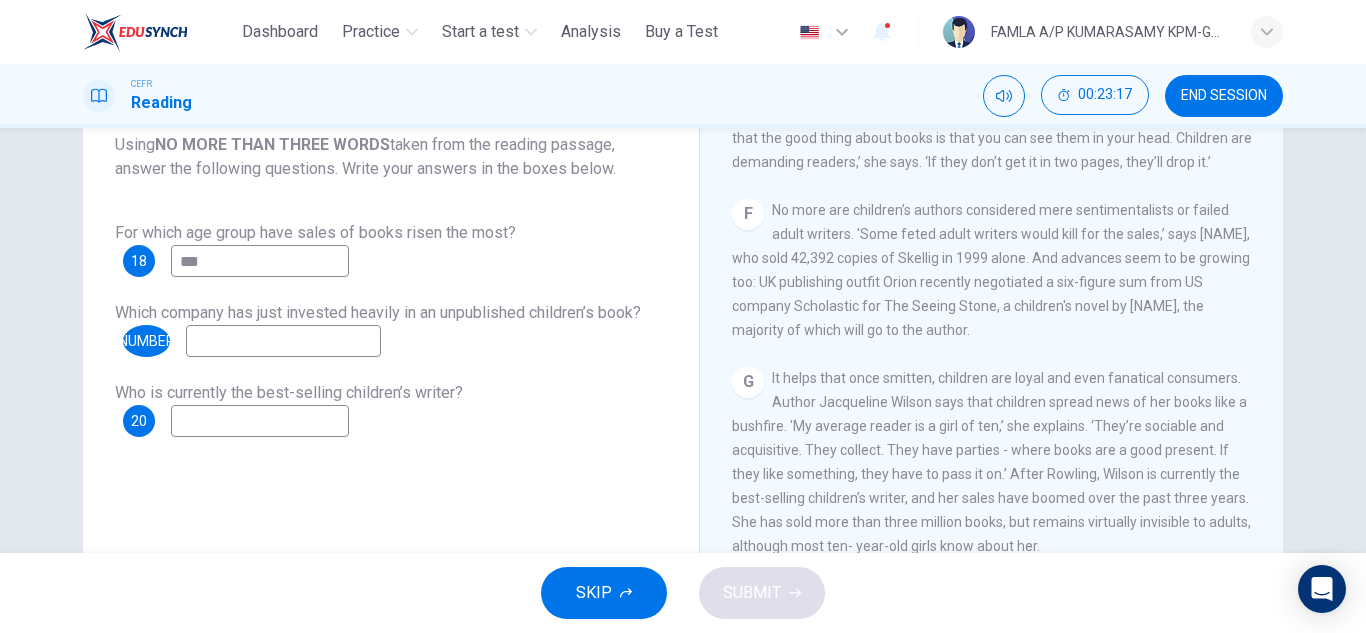 scroll, scrollTop: 1244, scrollLeft: 0, axis: vertical 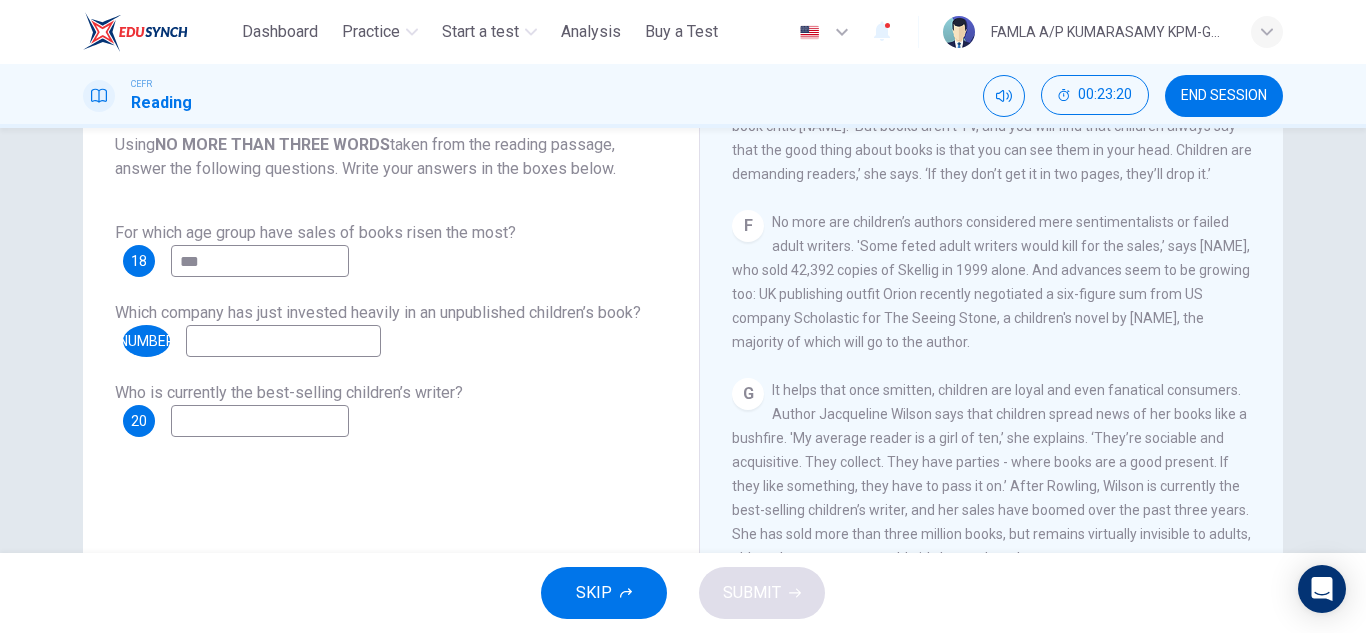 click at bounding box center (283, 341) 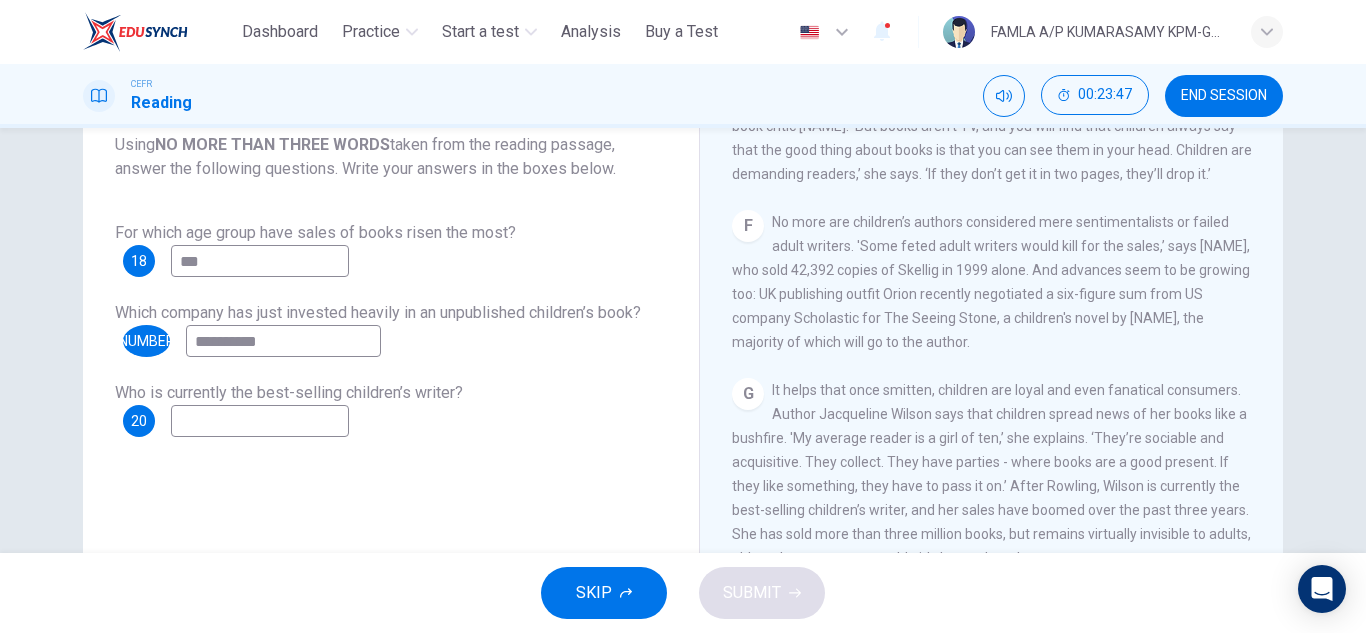 type on "**********" 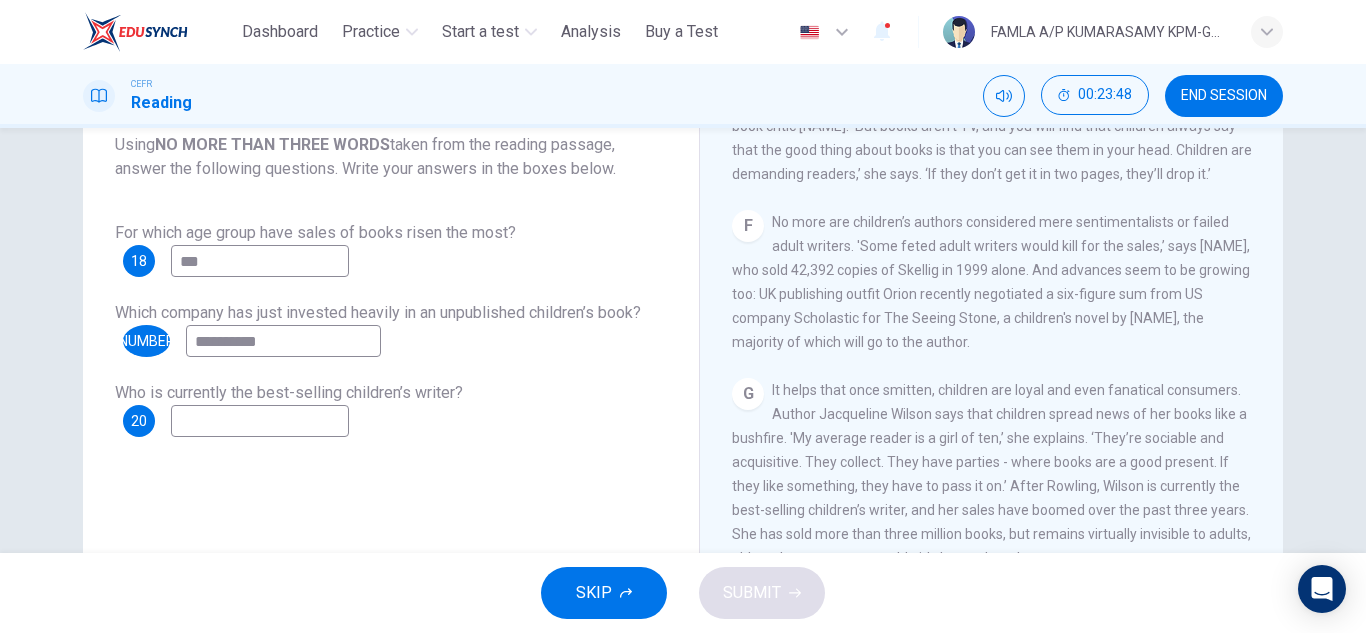 click at bounding box center [260, 421] 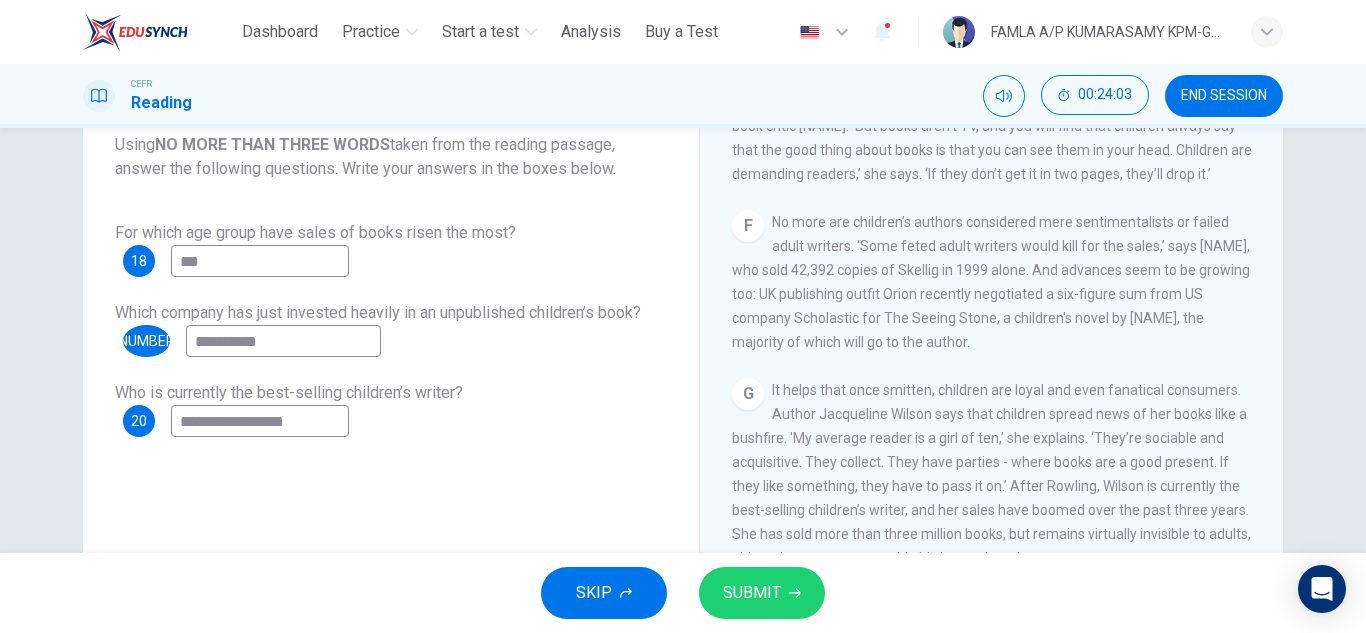 type on "**********" 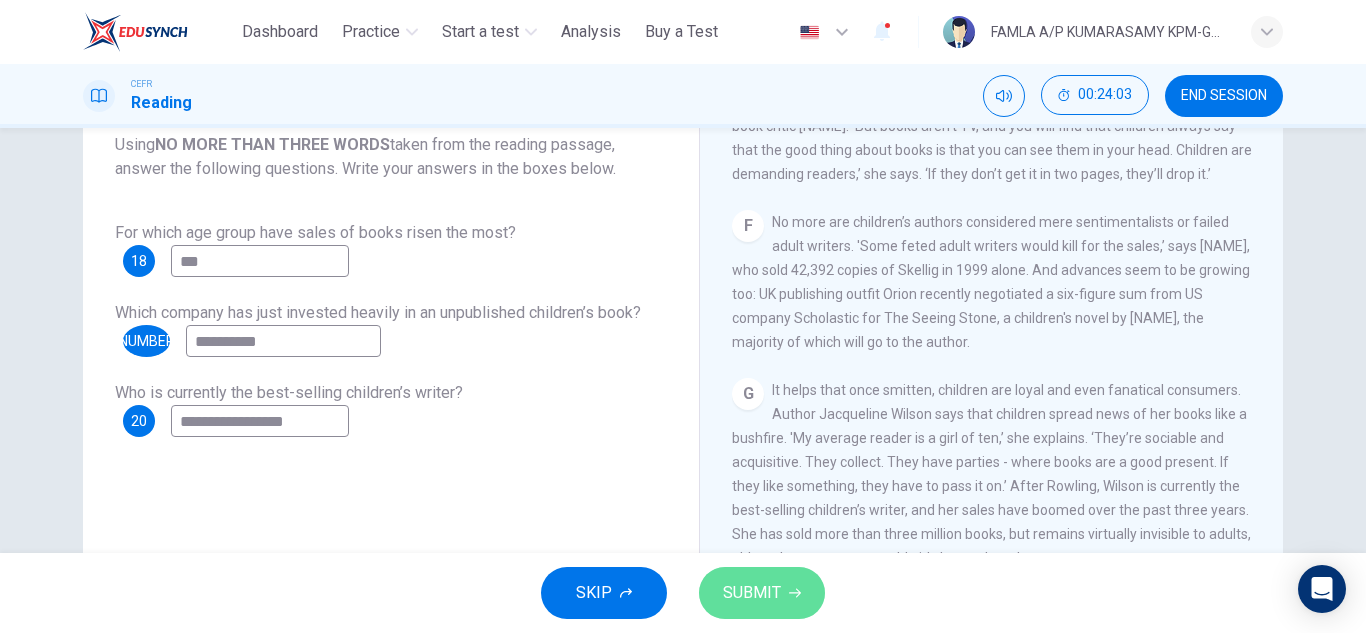 click on "SUBMIT" at bounding box center [752, 593] 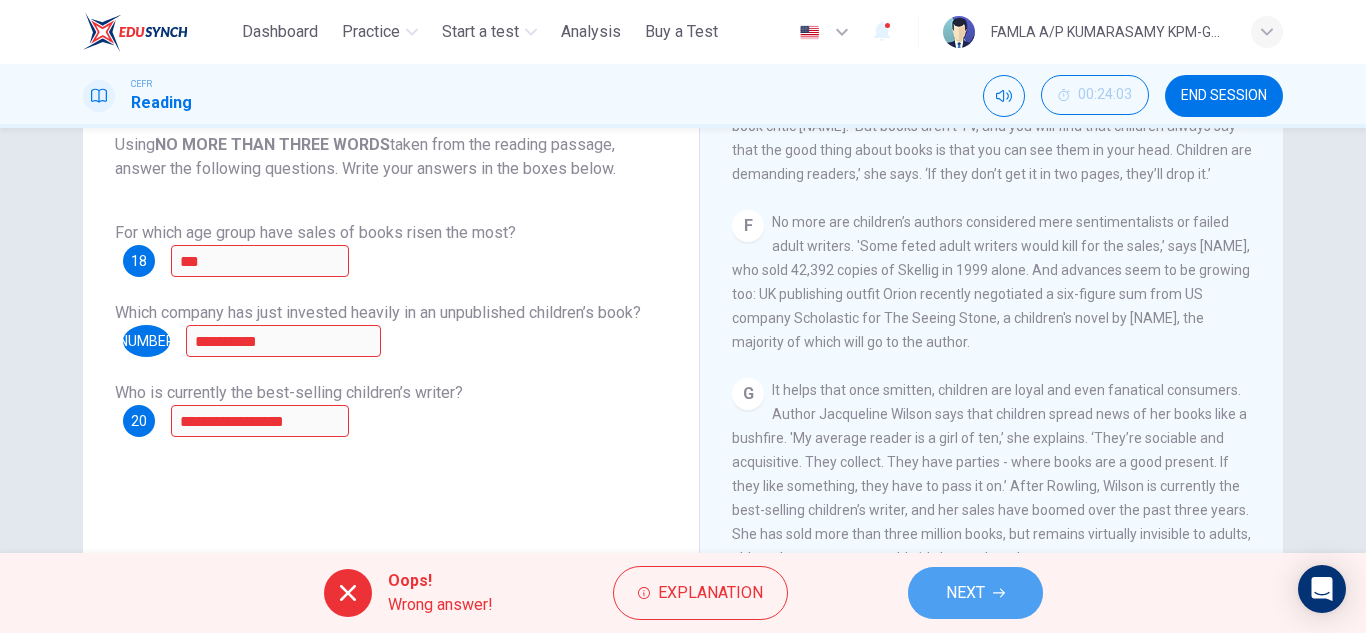 click on "NEXT" at bounding box center [975, 593] 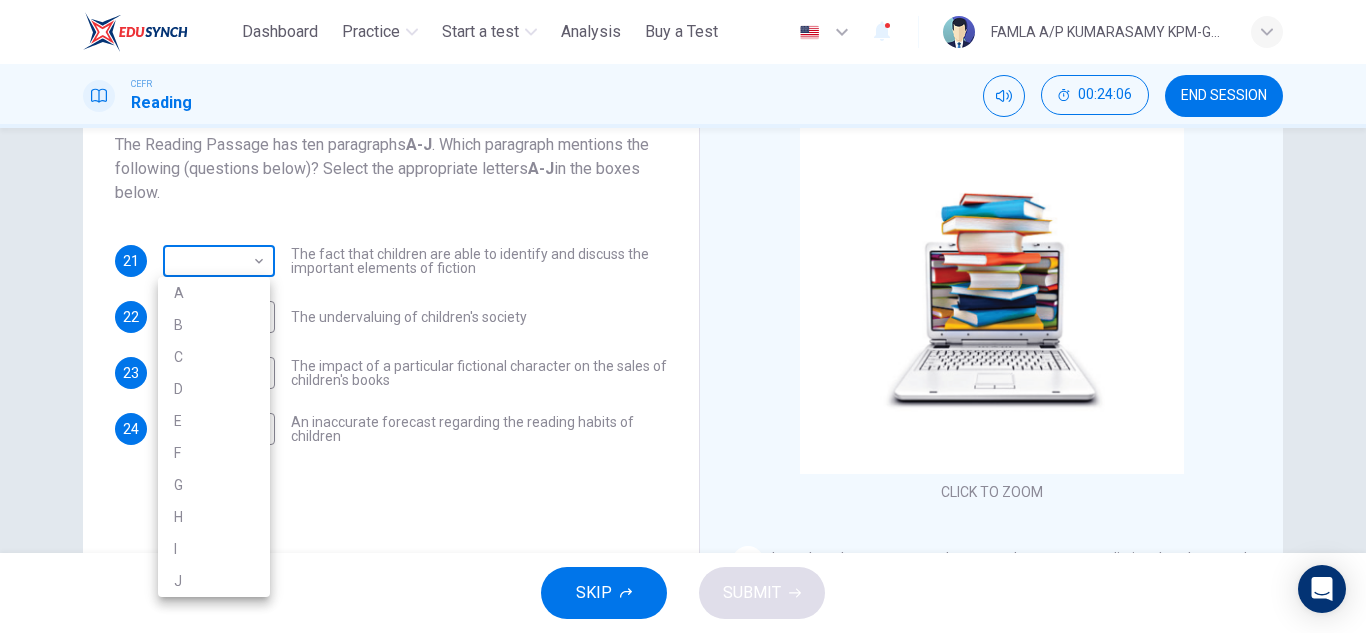 click on "This site uses cookies, as explained in our  Privacy Policy . If you agree to the use of cookies, please click the Accept button and continue to browse our site.   Privacy Policy Accept Dashboard Practice Start a test Analysis Buy a Test English ** ​ FAMLA A/P [LAST] [LAST] KPM-Guru CEFR Reading 00:24:06 END SESSION Questions 21 - 24 The Reading Passage has ten paragraphs  A-J .
Which paragraph mentions the following (questions below)?
Select the appropriate letters  A-J  in the boxes below. 21 ​ ​ The fact that children are able to identify and discuss the important elements of fiction 22 ​ ​ The undervaluing of children's society 23 ​ ​ The impact of a particular fictional character on the sales of children's books 24 ​ ​ An inaccurate forecast regarding the reading habits of children Twist in the Tale CLICK TO ZOOM Click to Zoom A B C D E F G H I J SKIP SUBMIT ELTC - EduSynch CEFR Test for Teachers in Malaysia
Dashboard Practice Start a test Analysis Pricing   Notifications 1 2025" at bounding box center [683, 316] 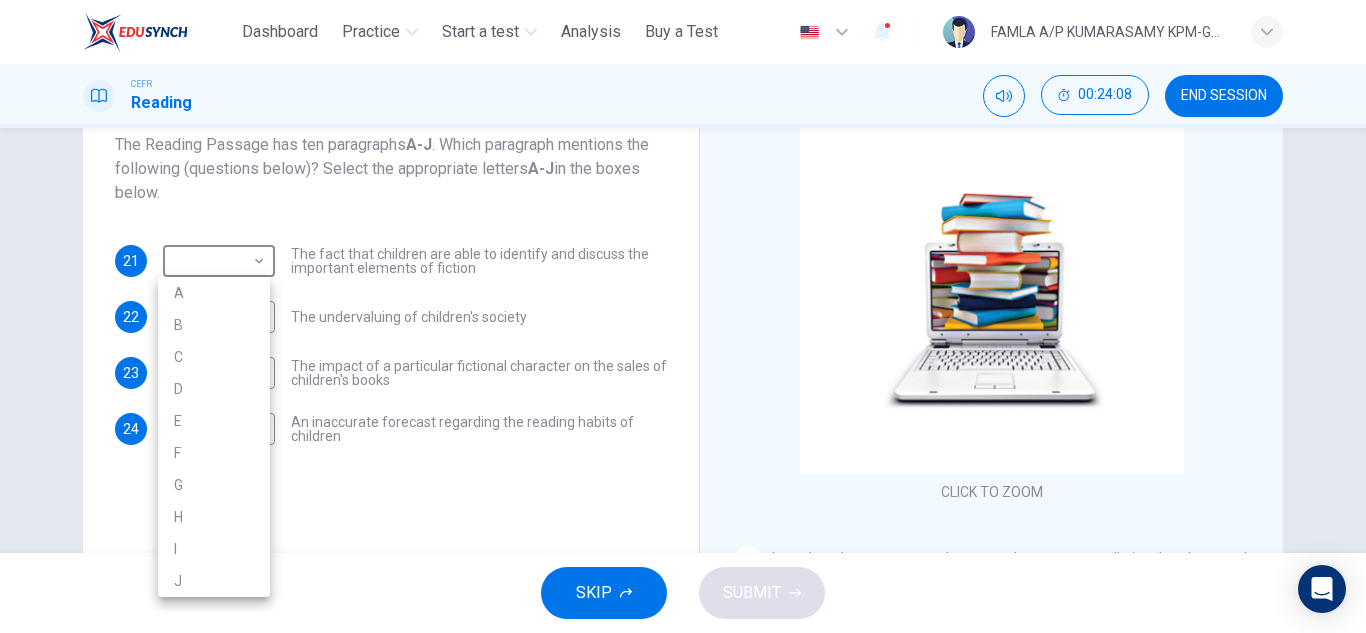 drag, startPoint x: 1365, startPoint y: 311, endPoint x: 1365, endPoint y: 229, distance: 82 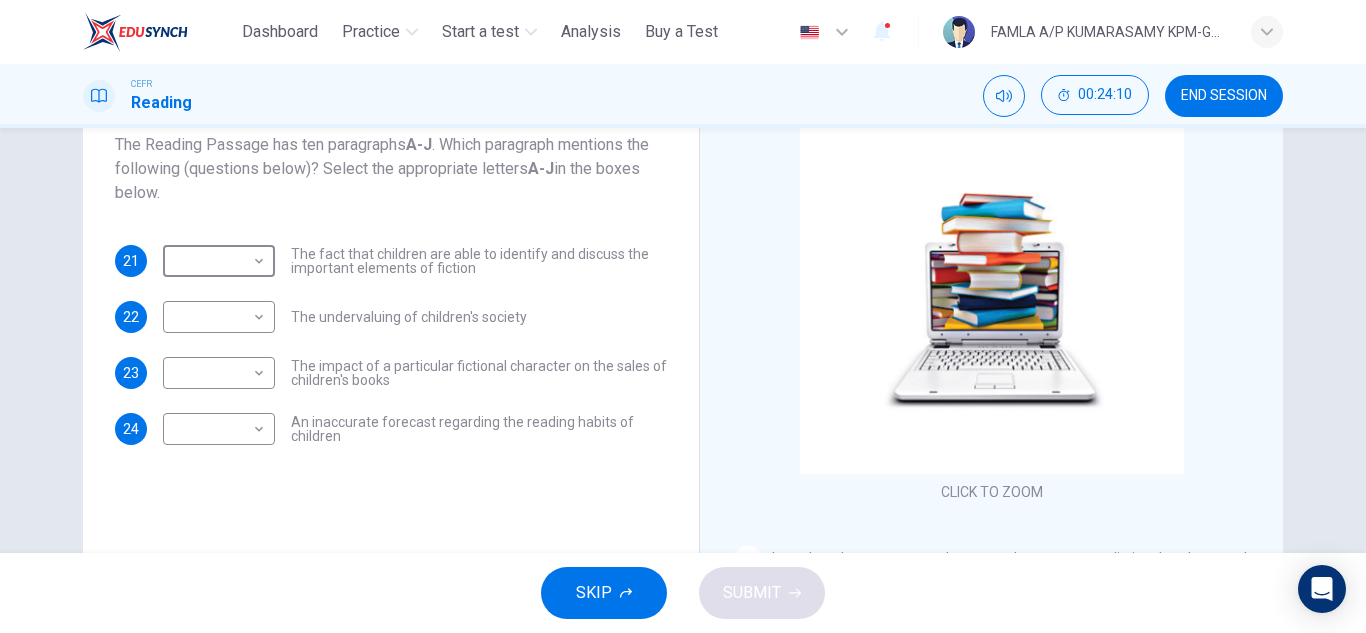 scroll, scrollTop: 38, scrollLeft: 0, axis: vertical 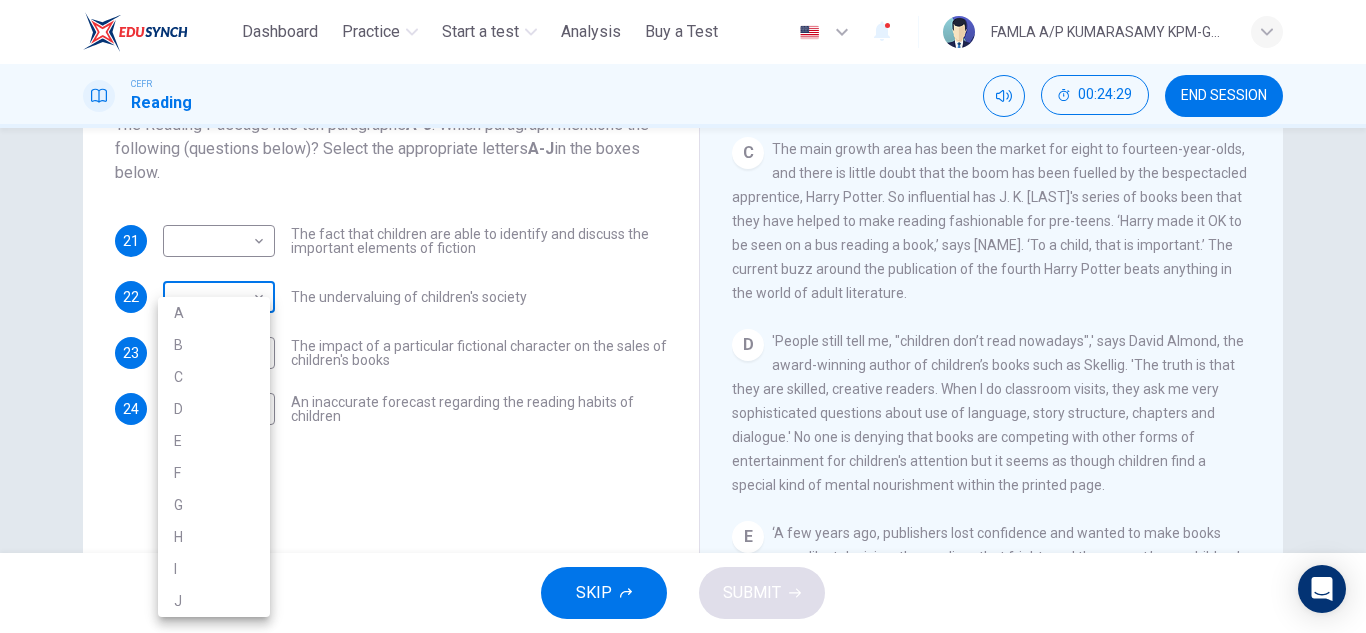 click on "This site uses cookies, as explained in our  Privacy Policy . If you agree to the use of cookies, please click the Accept button and continue to browse our site.   Privacy Policy Accept Dashboard Practice Start a test Analysis Buy a Test English ** ​ FAMLA A/P [NAME] KPM-Guru CEFR Reading 00:24:29 END SESSION Questions 21 - 24 The Reading Passage has ten paragraphs  A-J .
Which paragraph mentions the following (questions below)?
Select the appropriate letters  A-J  in the boxes below. 21 ​ ​ The fact that children are able to identify and discuss the important elements of fiction 22 ​ ​ The undervaluing of children's society 23 ​ ​ The impact of a particular fictional character on the sales of children's books 24 ​ ​ An inaccurate forecast regarding the reading habits of children Twist in the Tale CLICK TO ZOOM Click to Zoom A B C D E F G H I J SKIP SUBMIT ELTC - EduSynch CEFR Test for Teachers in Malaysia
Dashboard Practice Start a test Analysis Pricing   Notifications 1 2025" at bounding box center [683, 316] 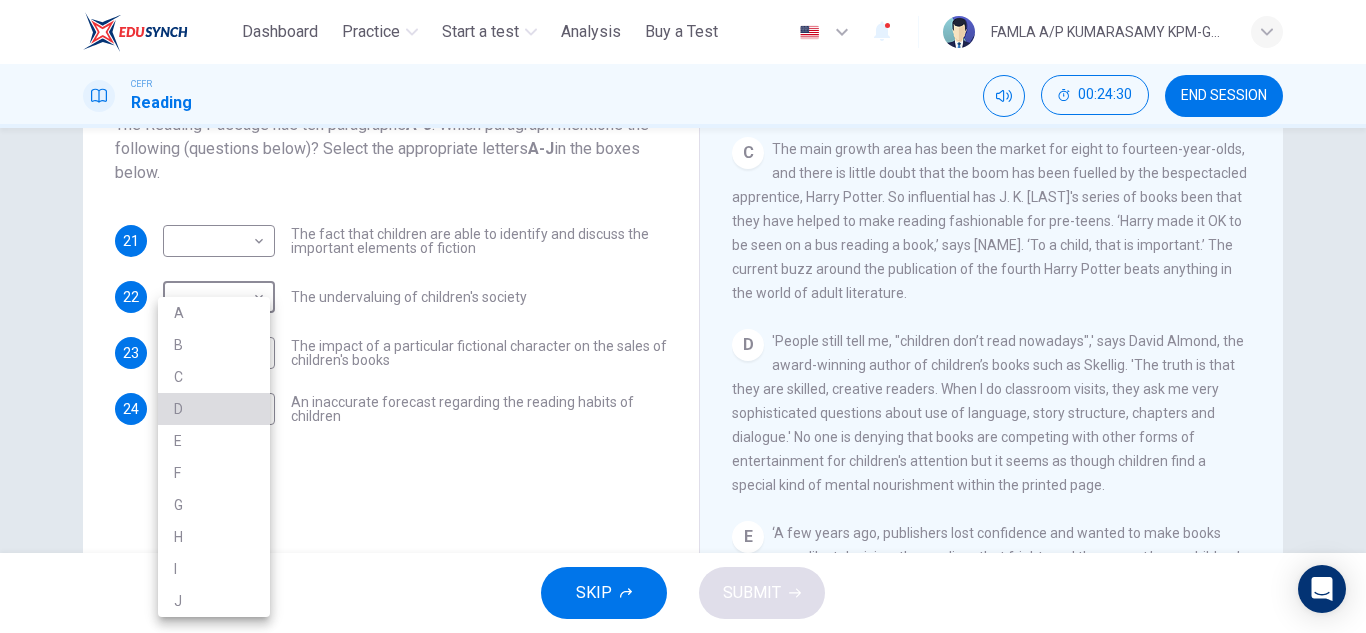 click on "D" at bounding box center [214, 409] 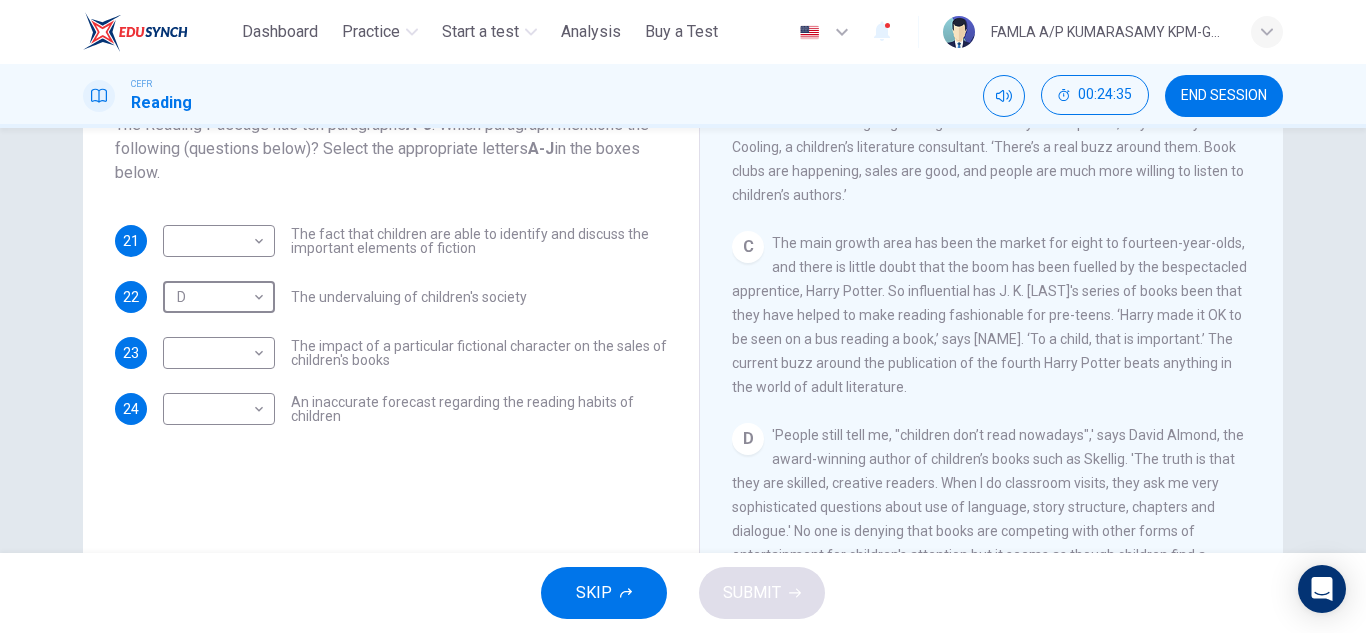 scroll, scrollTop: 651, scrollLeft: 0, axis: vertical 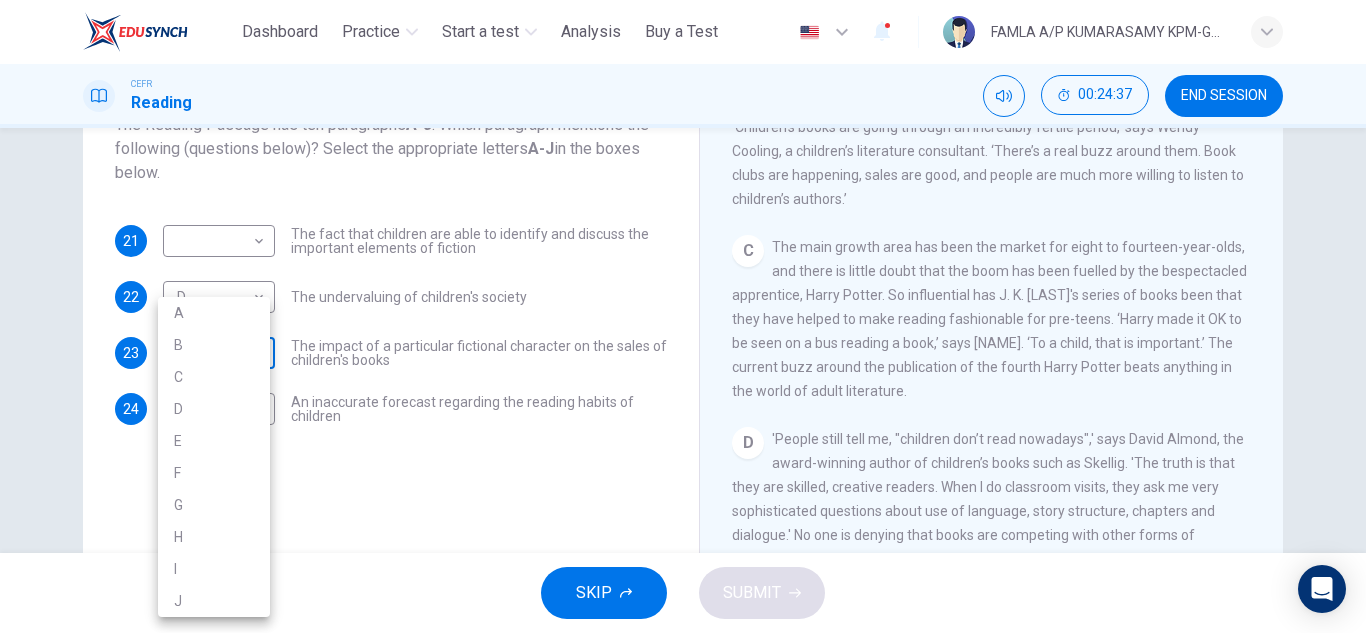 click on "This site uses cookies, as explained in our  Privacy Policy . If you agree to the use of cookies, please click the Accept button and continue to browse our site.   Privacy Policy Accept Dashboard Practice Start a test Analysis Buy a Test English ** ​ FAMLA A/P [LAST] [LAST] KPM-Guru CEFR Reading 00:24:37 END SESSION Questions 21 - 24 The Reading Passage has ten paragraphs  A-J .
Which paragraph mentions the following (questions below)?
Select the appropriate letters  A-J  in the boxes below. 21 ​ ​ The fact that children are able to identify and discuss the important elements of fiction 22 D * ​ The undervaluing of children's society 23 ​ ​ The impact of a particular fictional character on the sales of children's books 24 ​ ​ An inaccurate forecast regarding the reading habits of children Twist in the Tale CLICK TO ZOOM Click to Zoom A B C D E F G H I J SKIP SUBMIT ELTC - EduSynch CEFR Test for Teachers in Malaysia
Dashboard Practice Start a test Analysis Pricing   Notifications 1 2025" at bounding box center [683, 316] 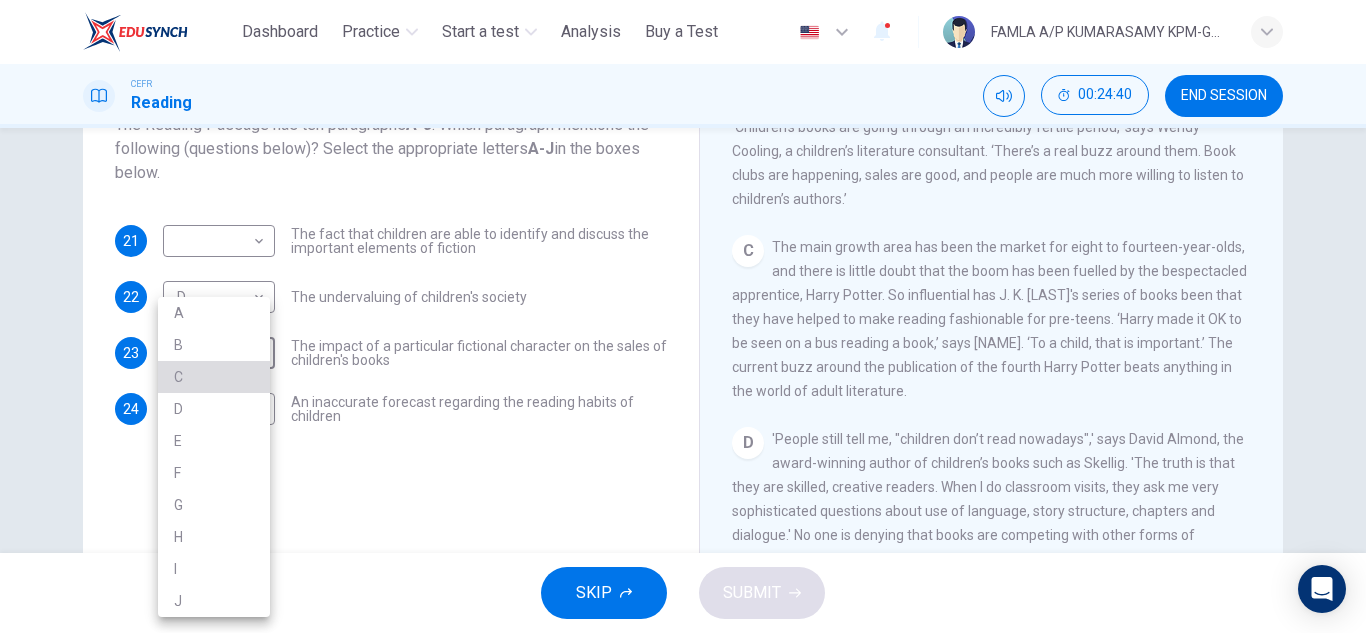 click on "C" at bounding box center (214, 377) 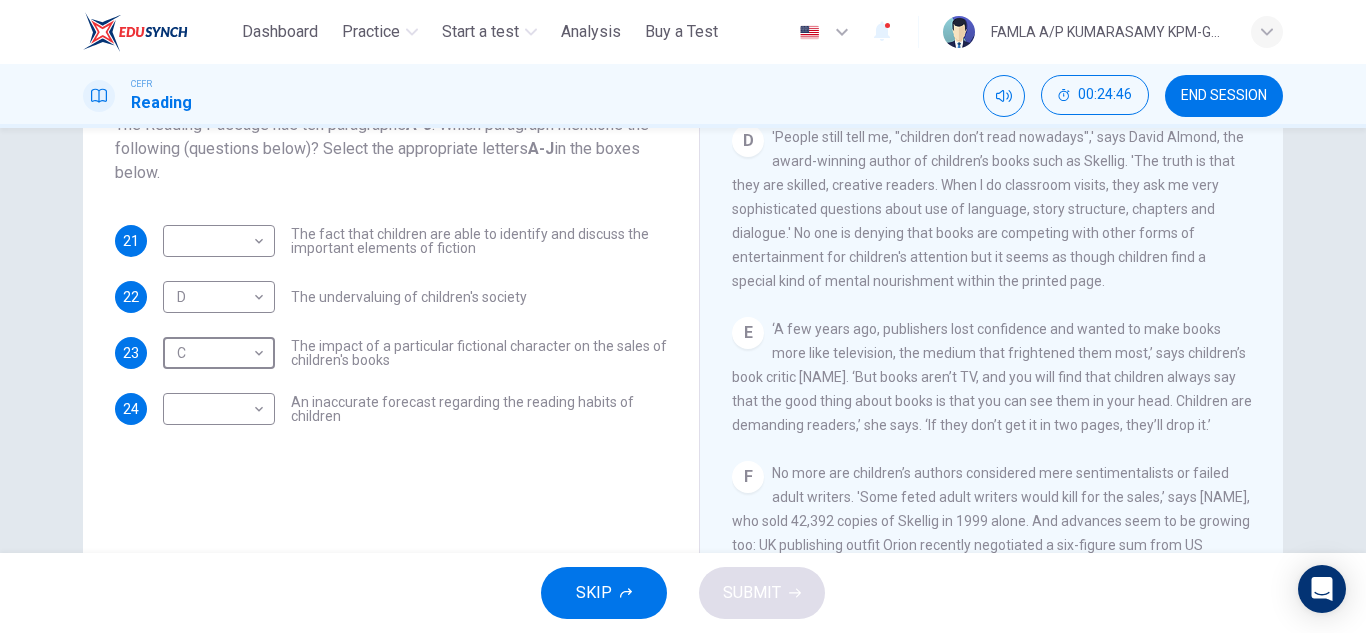 scroll, scrollTop: 965, scrollLeft: 0, axis: vertical 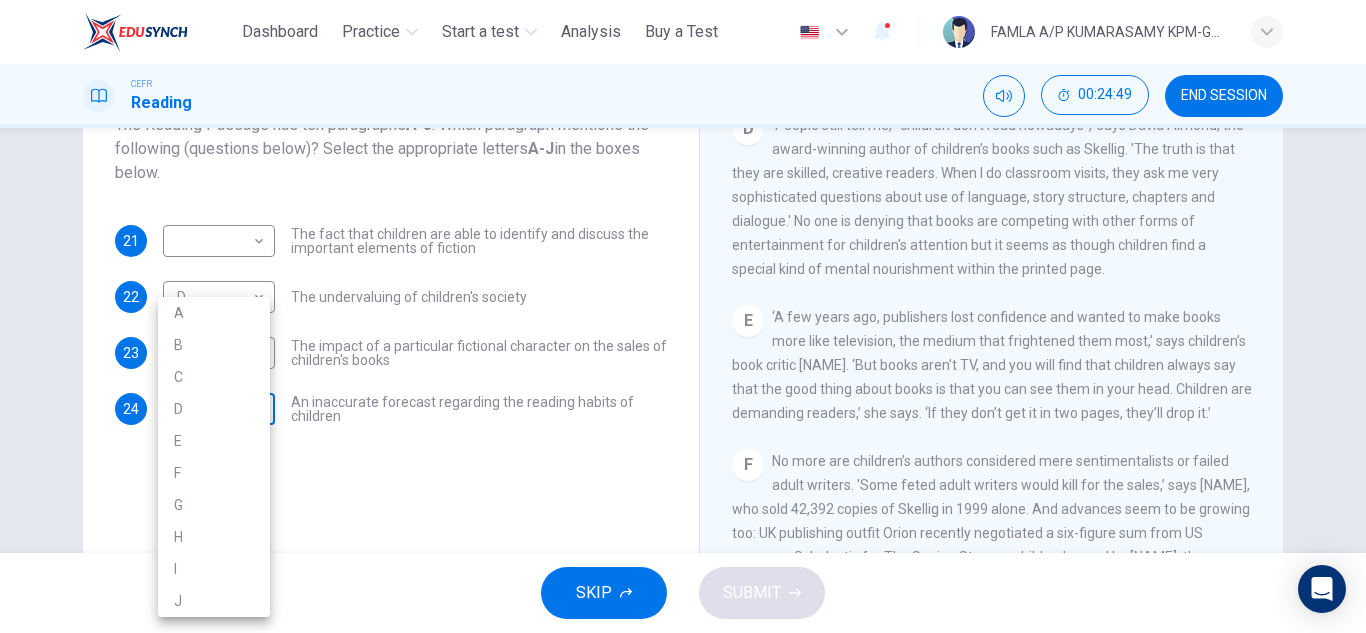 click on "This site uses cookies, as explained in our  Privacy Policy . If you agree to the use of cookies, please click the Accept button and continue to browse our site.   Privacy Policy Accept Dashboard Practice Start a test Analysis Buy a Test English ** ​ FAMLA A/P [NAME] KPM-Guru CEFR Reading 00:24:49 END SESSION Questions 21 - 24 The Reading Passage has ten paragraphs  A-J .
Which paragraph mentions the following (questions below)?
Select the appropriate letters  A-J  in the boxes below. 21 ​ ​ The fact that children are able to identify and discuss the important elements of fiction 22 D * ​ The undervaluing of children's society 23 C * ​ The impact of a particular fictional character on the sales of children's books 24 ​ ​ An inaccurate forecast regarding the reading habits of children Twist in the Tale CLICK TO ZOOM Click to Zoom A B C D E F G H I J SKIP SUBMIT ELTC - EduSynch CEFR Test for Teachers in Malaysia
Dashboard Practice Start a test Analysis Pricing   Notifications 1 2025" at bounding box center [683, 316] 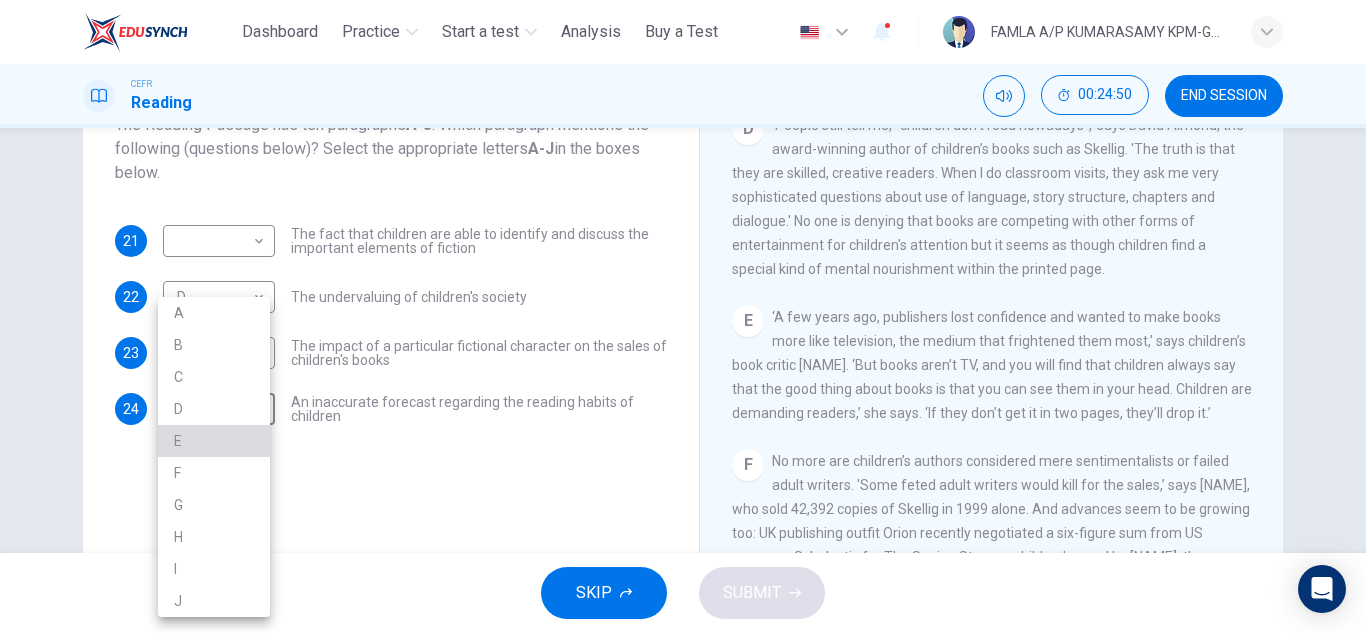 click on "E" at bounding box center (214, 441) 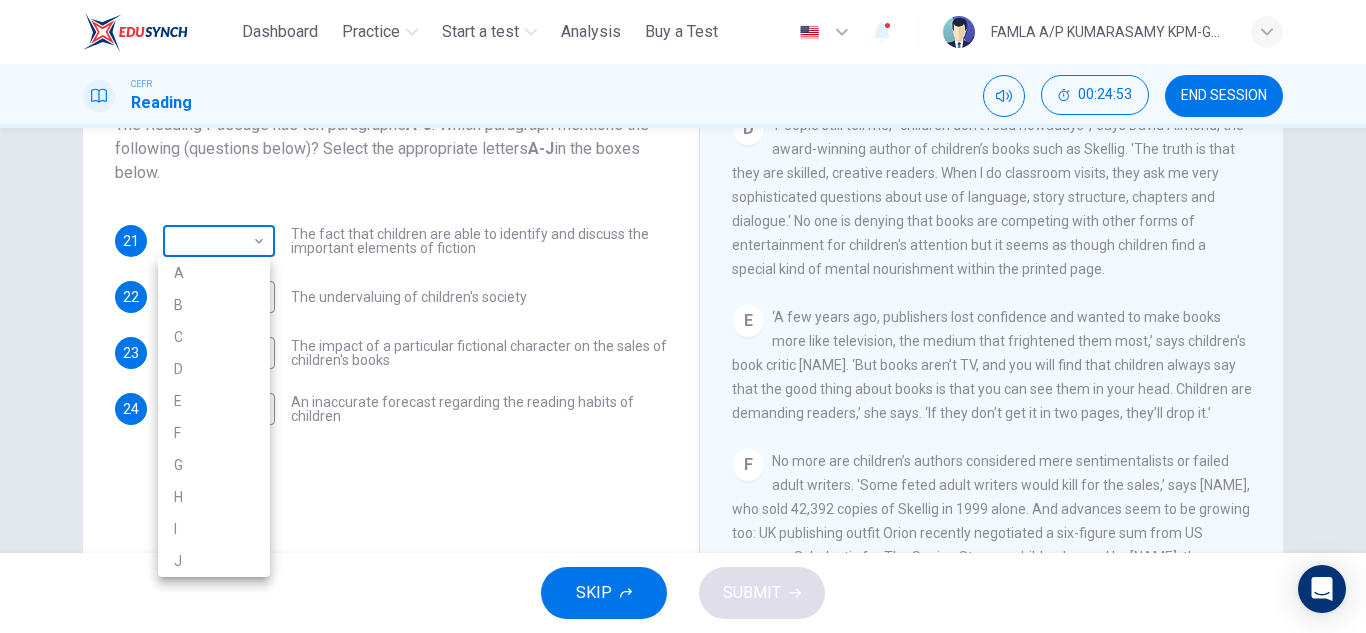 click on "This site uses cookies, as explained in our  Privacy Policy . If you agree to the use of cookies, please click the Accept button and continue to browse our site.   Privacy Policy Accept Dashboard Practice Start a test Analysis Buy a Test English ** ​ FAMLA A/[REDACTED] [REDACTED] KPM-Guru CEFR Reading 00:24:53 END SESSION Questions 21 - 24 The Reading Passage has ten paragraphs  A-J .
Which paragraph mentions the following (questions below)?
Select the appropriate letters  A-J  in the boxes below. 21 ​ ​ The fact that children are able to identify and discuss the important elements of fiction 22 D * ​ The undervaluing of children's society 23 C * ​ The impact of a particular fictional character on the sales of children's books 24 E * ​ An inaccurate forecast regarding the reading habits of children Twist in the Tale CLICK TO ZOOM Click to Zoom A B C D E F G H I J SKIP SUBMIT ELTC - EduSynch CEFR Test for Teachers in Malaysia
Dashboard Practice Start a test Analysis Pricing   Notifications 1 2025" at bounding box center (683, 316) 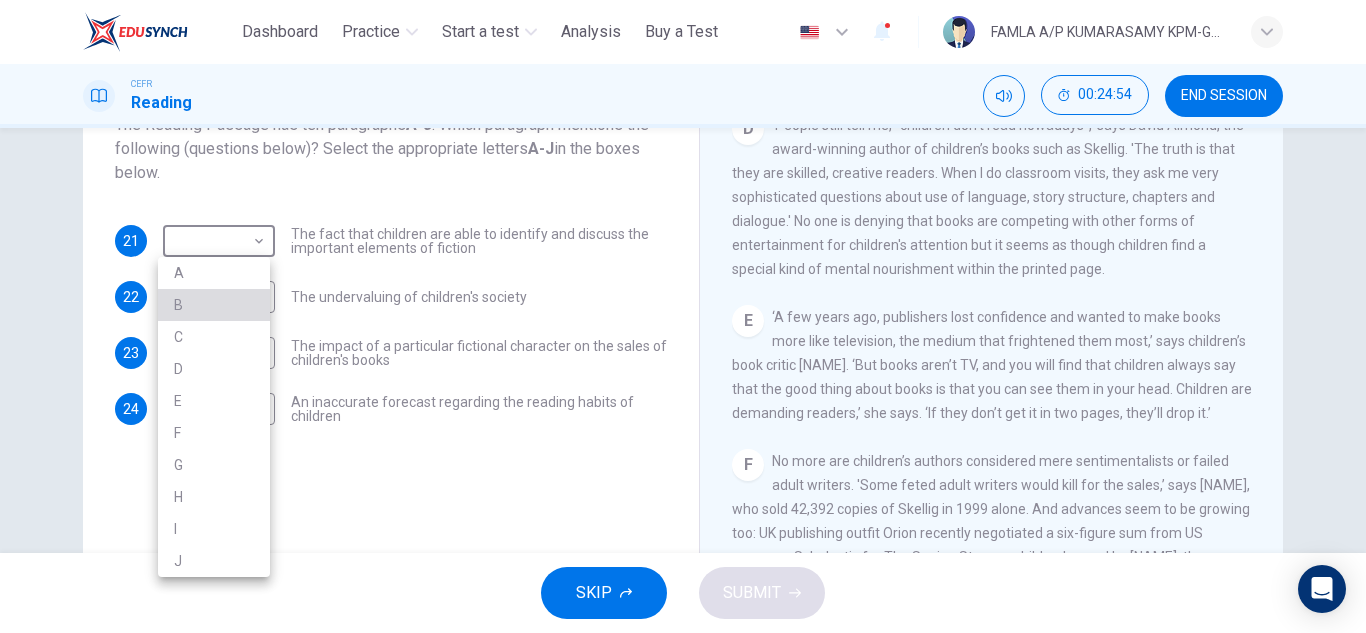 click on "B" at bounding box center [214, 305] 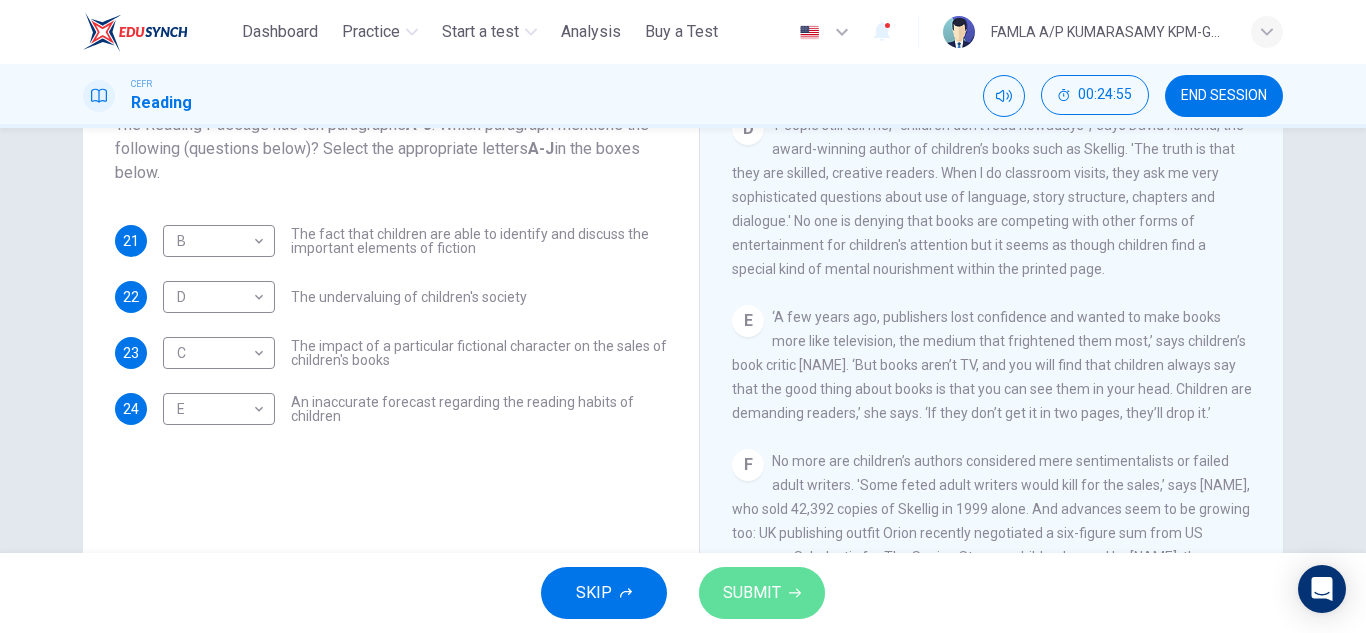 click on "SUBMIT" at bounding box center [752, 593] 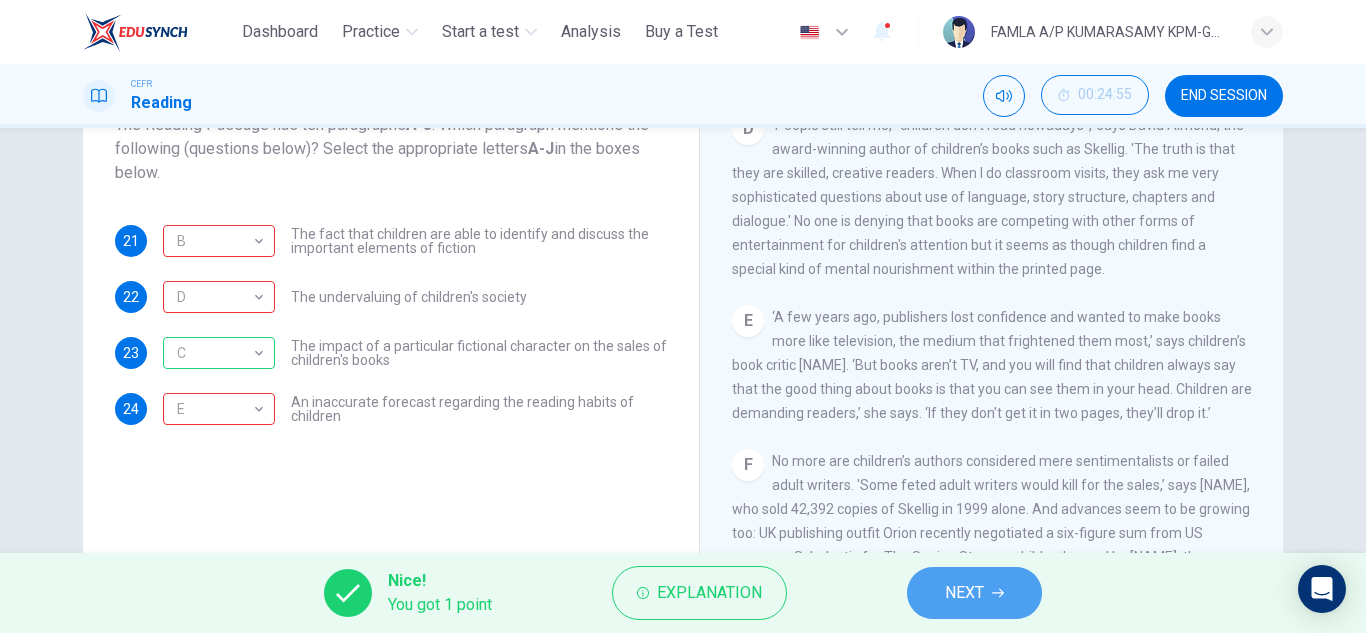 click on "NEXT" at bounding box center [964, 593] 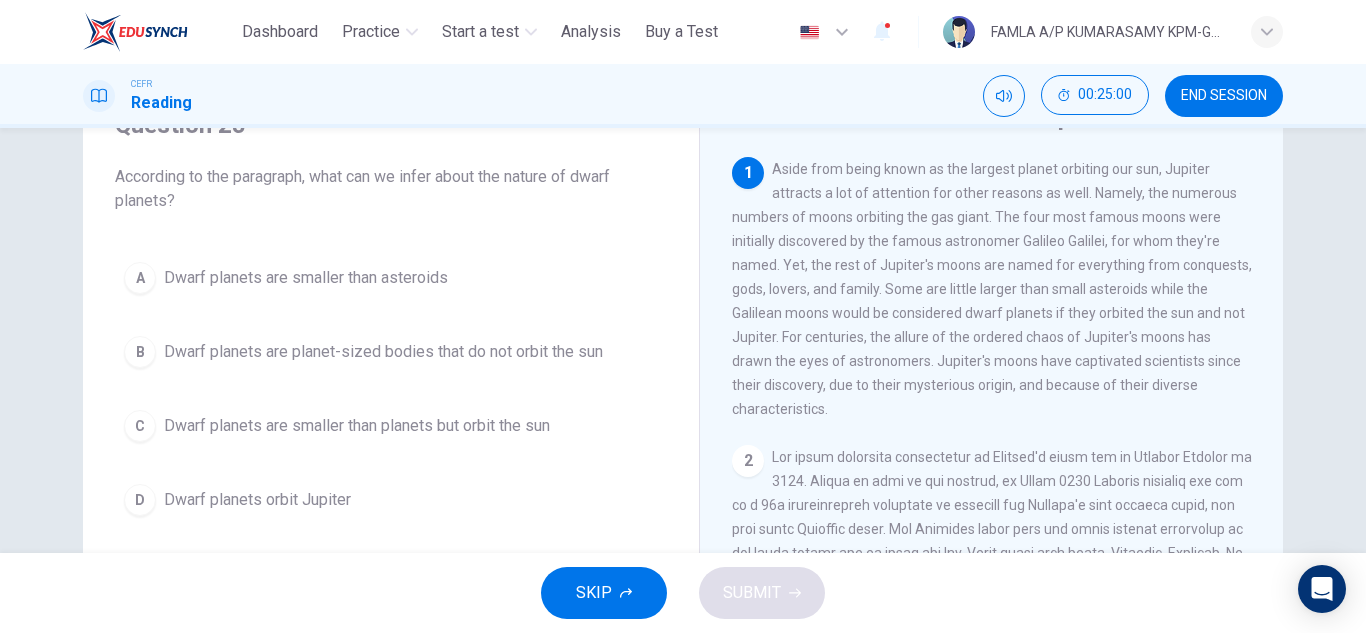 scroll, scrollTop: 112, scrollLeft: 0, axis: vertical 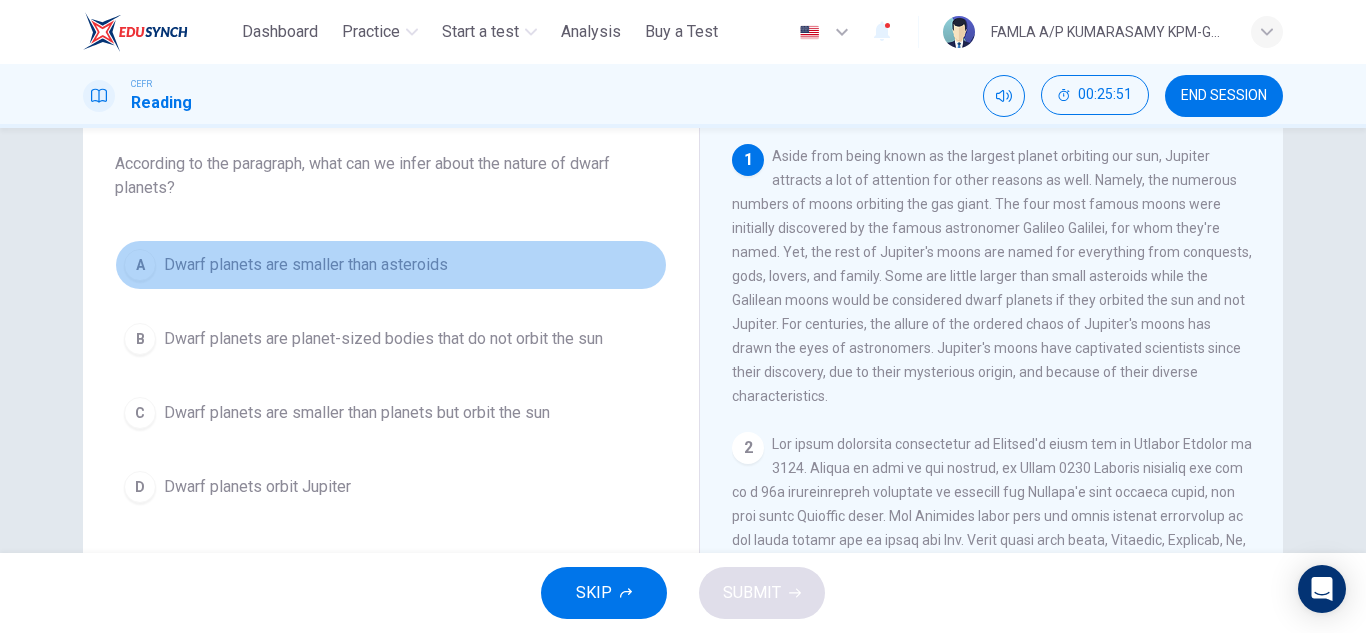 click on "A Dwarf planets are smaller than asteroids" at bounding box center [391, 265] 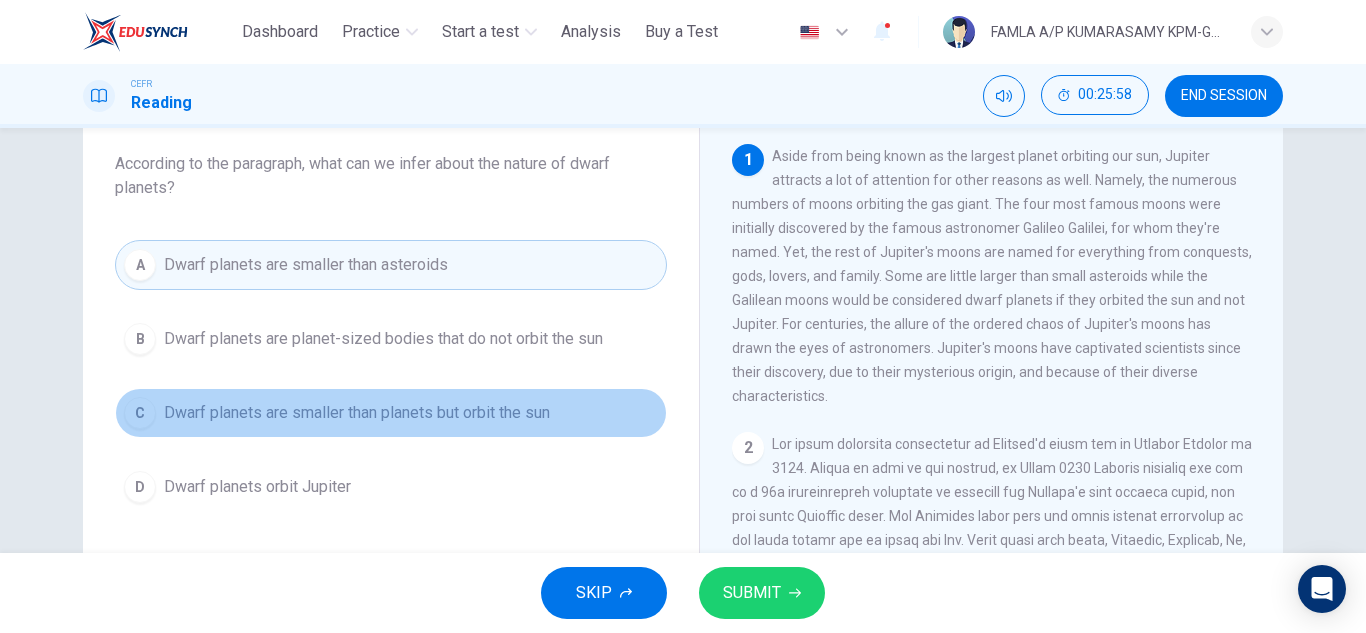 click on "Dwarf planets are smaller than planets but orbit the sun" at bounding box center (357, 413) 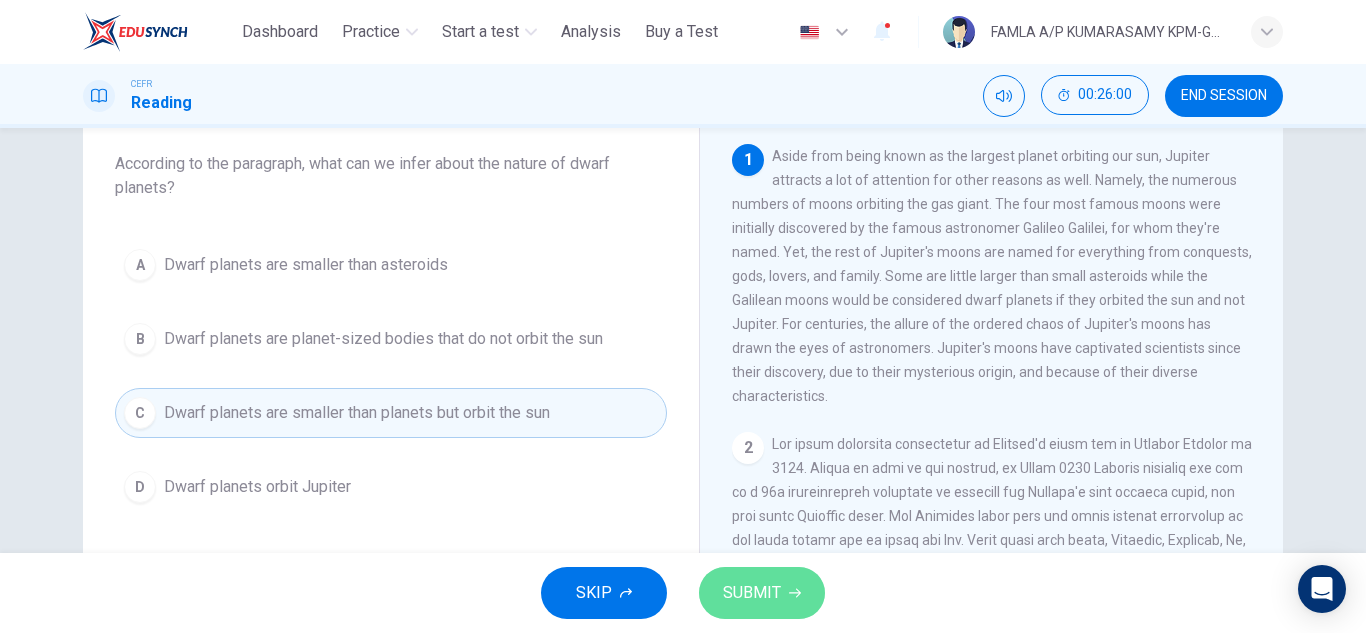 click on "SUBMIT" at bounding box center [762, 593] 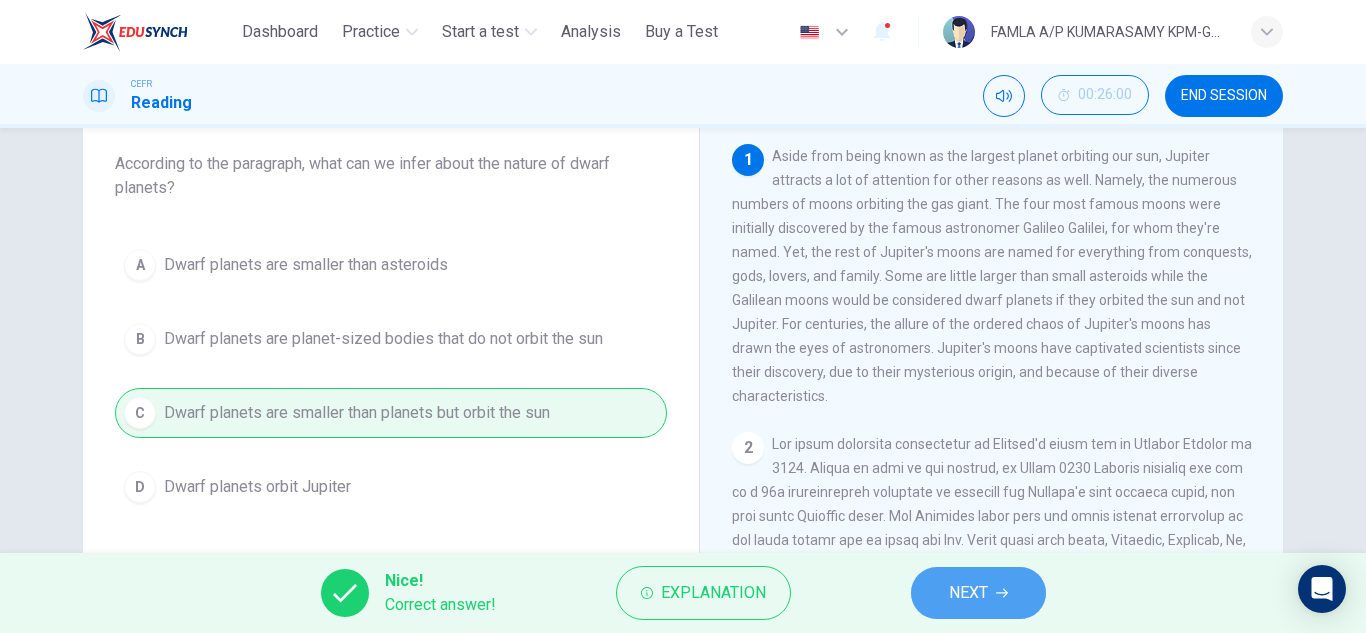 click on "NEXT" at bounding box center [978, 593] 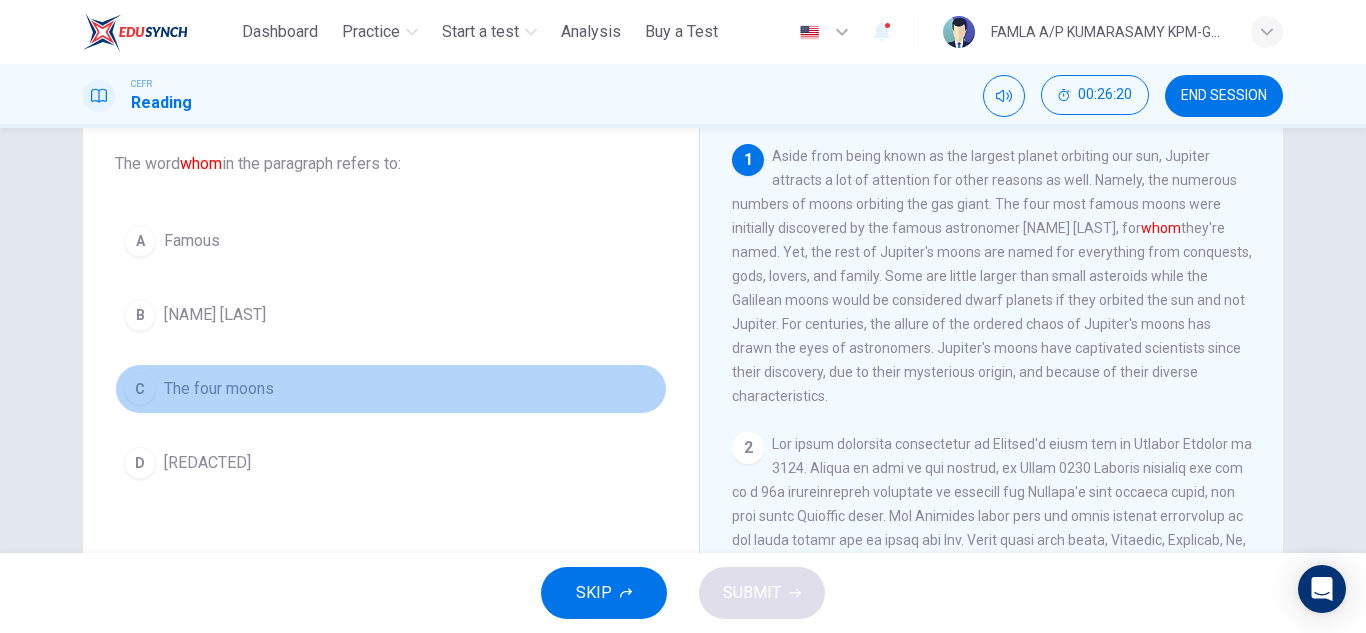 click on "The four moons" at bounding box center (219, 389) 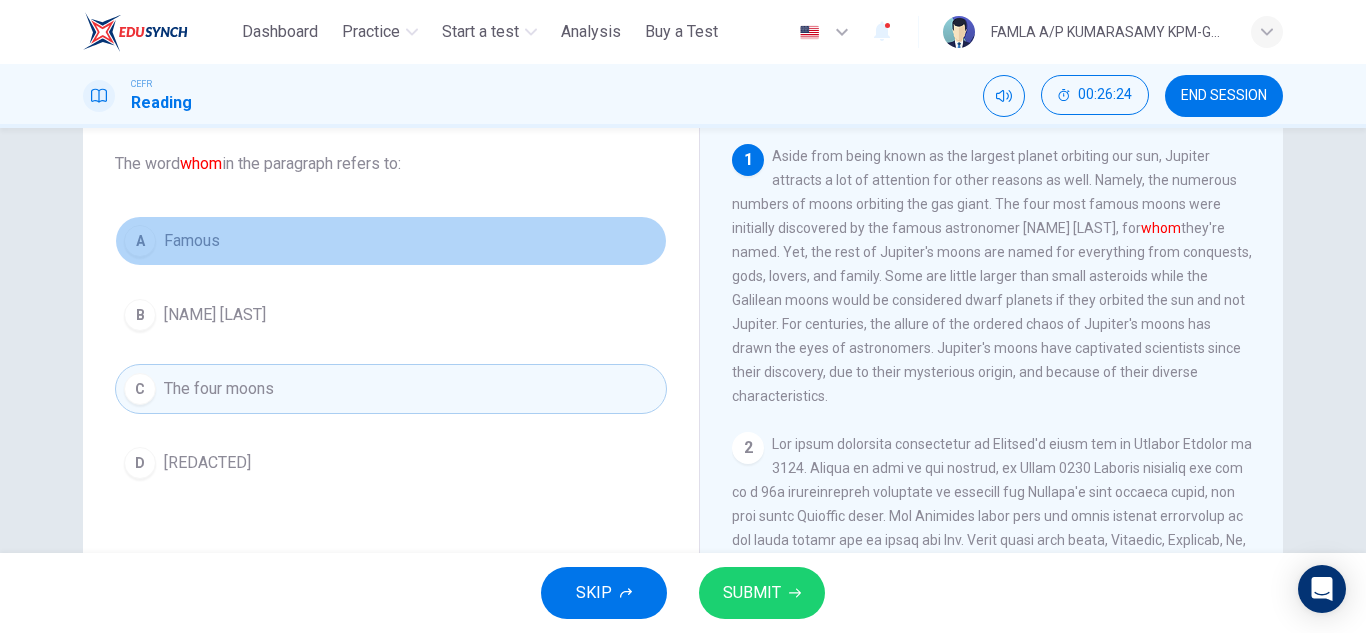 click on "A Famous" at bounding box center [391, 241] 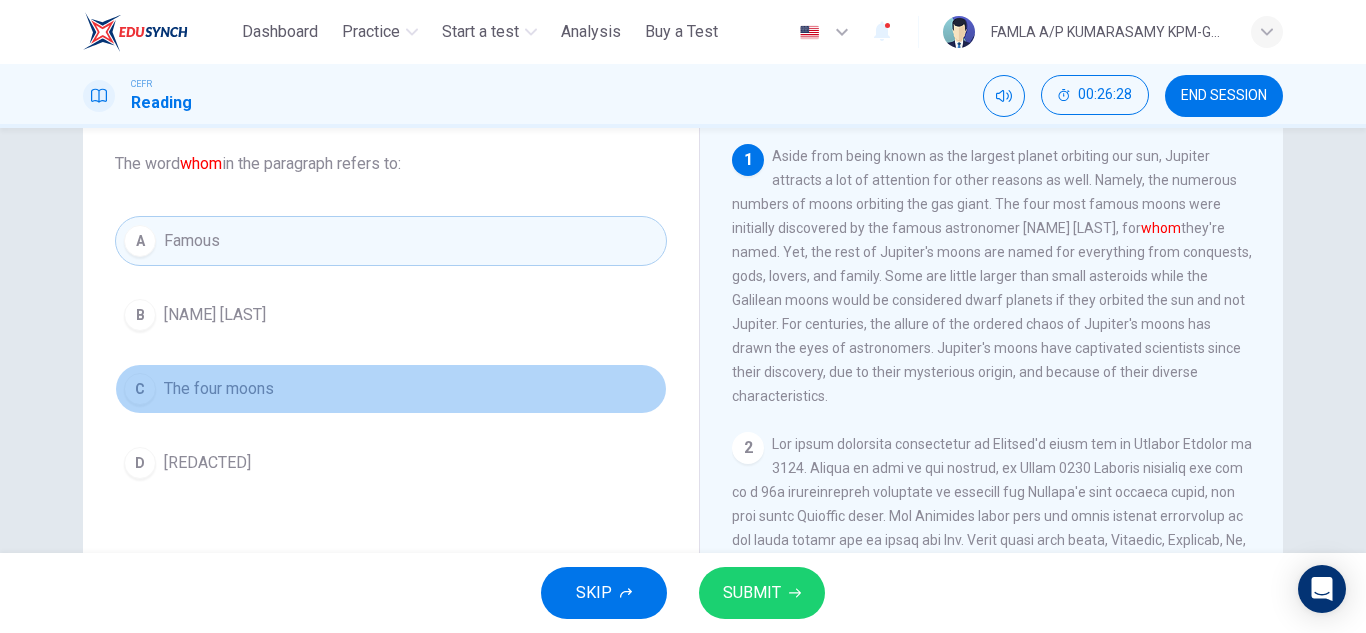 click on "The four moons" at bounding box center (219, 389) 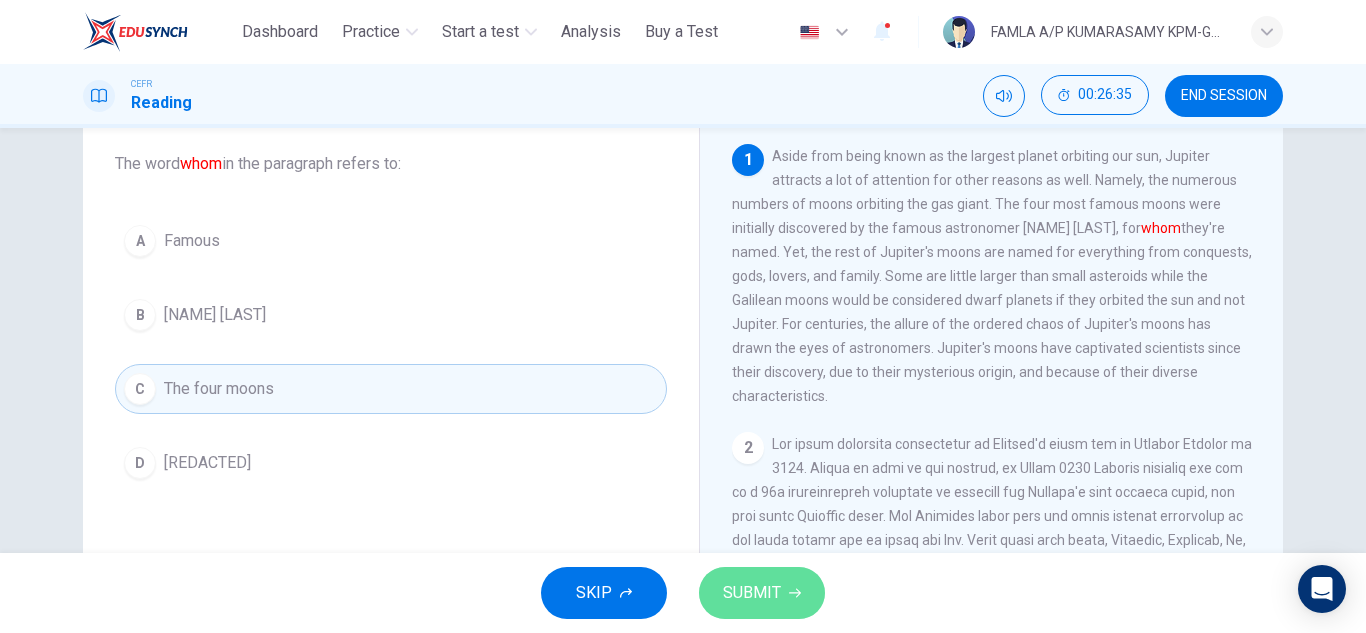 click on "SUBMIT" at bounding box center (762, 593) 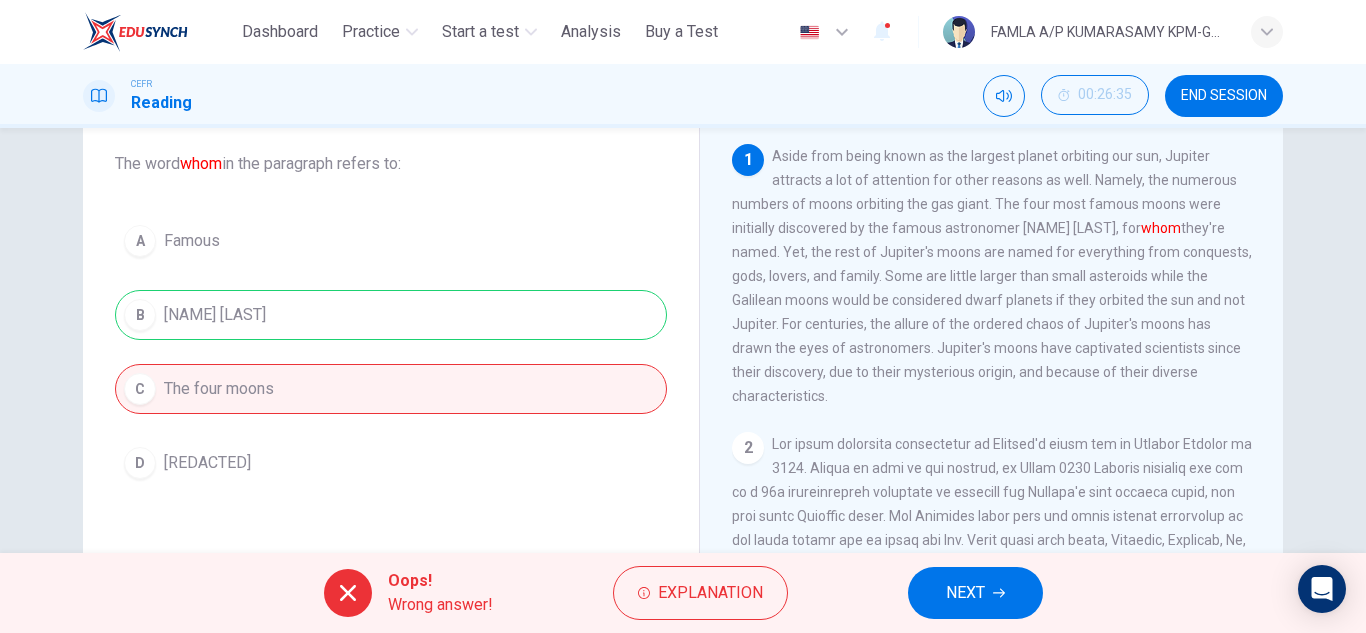 click on "NEXT" at bounding box center [975, 593] 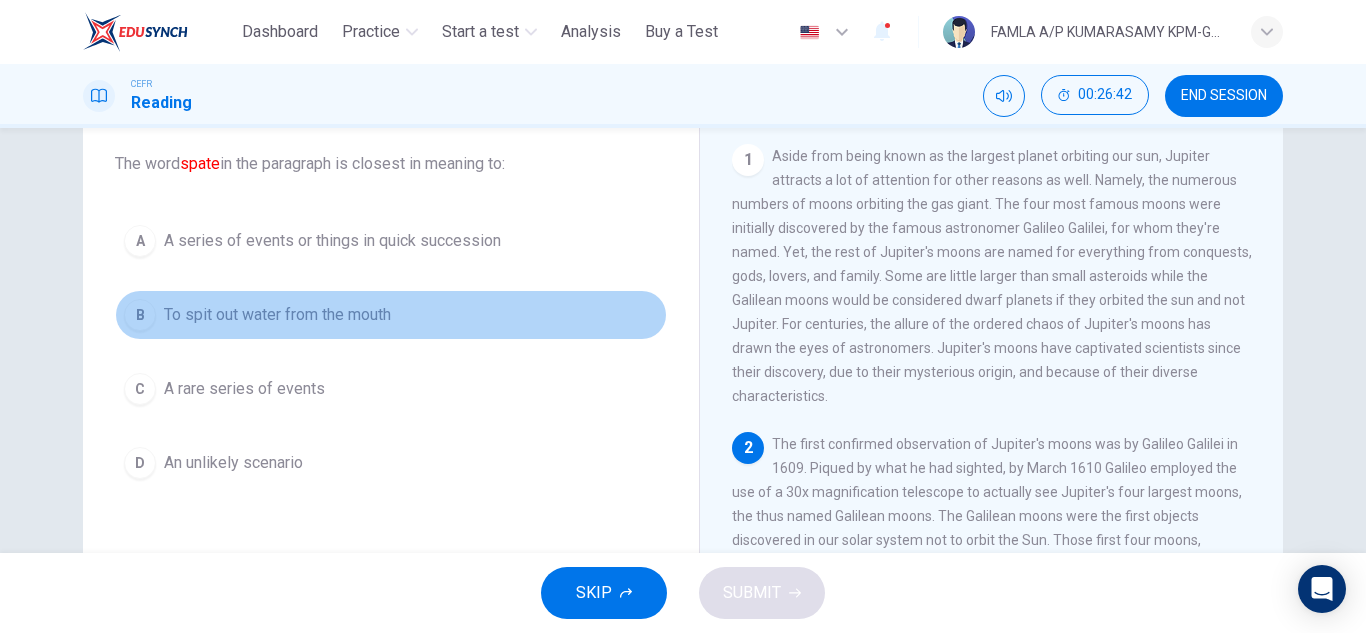 click on "B To spit out water from the mouth" at bounding box center (391, 315) 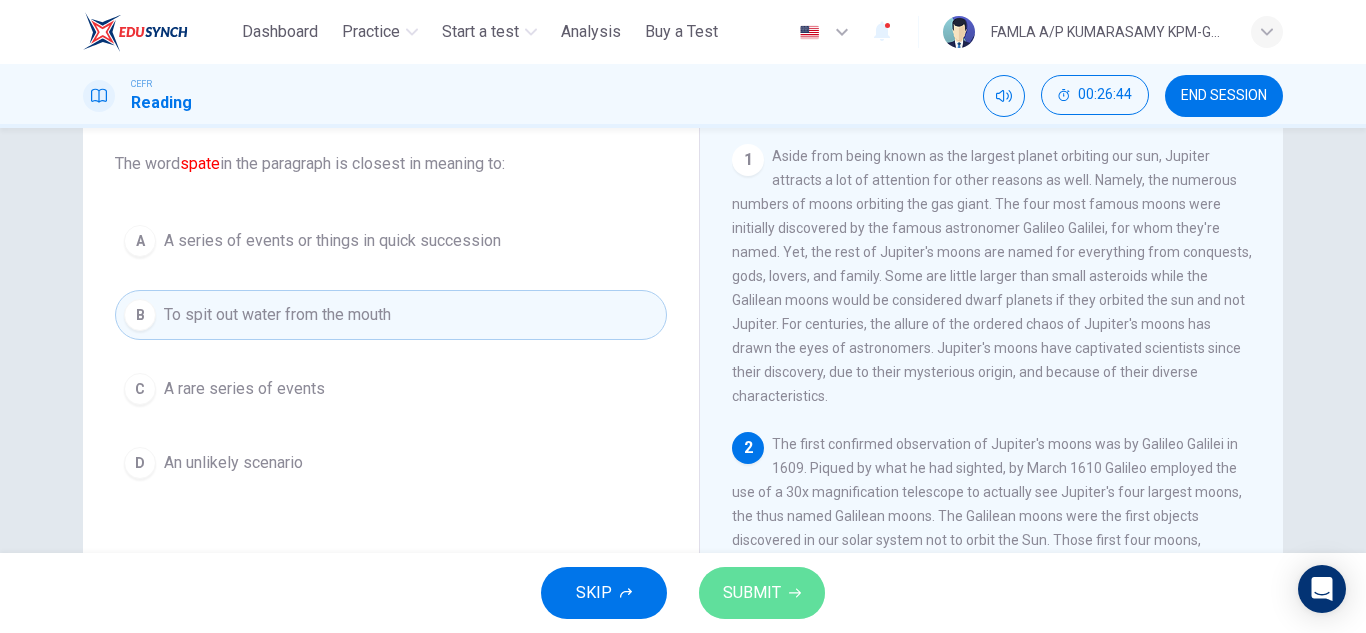 click on "SUBMIT" at bounding box center (762, 593) 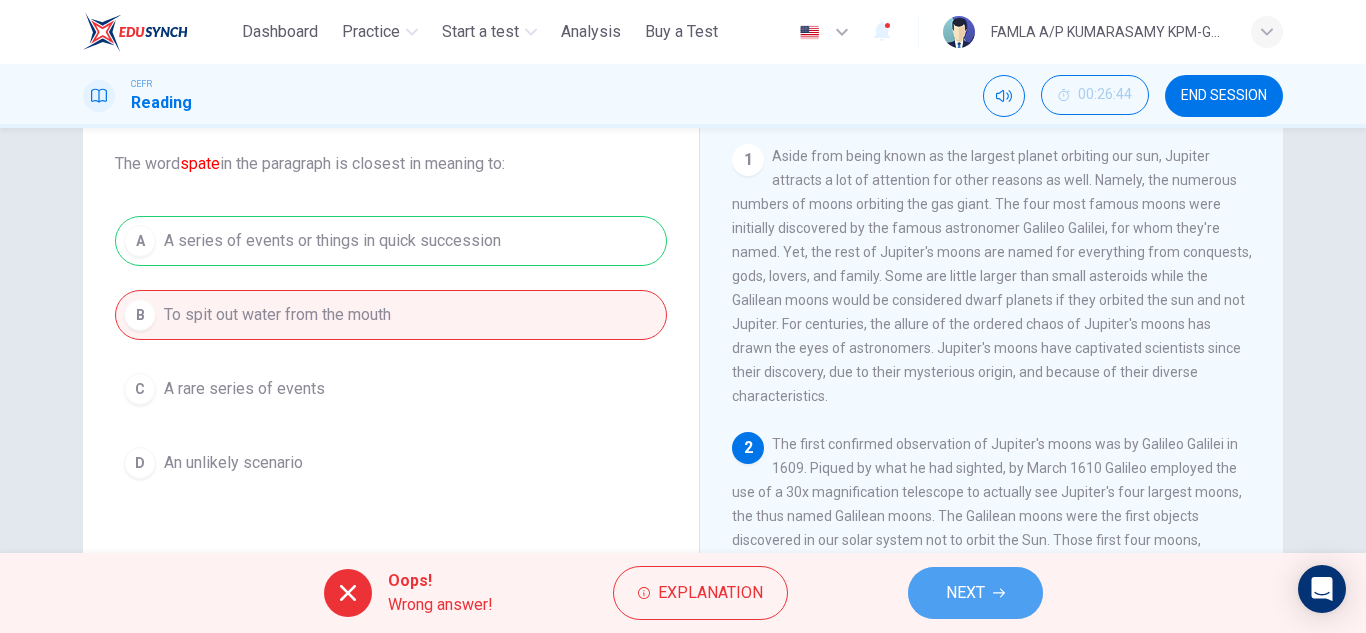 click on "NEXT" at bounding box center (965, 593) 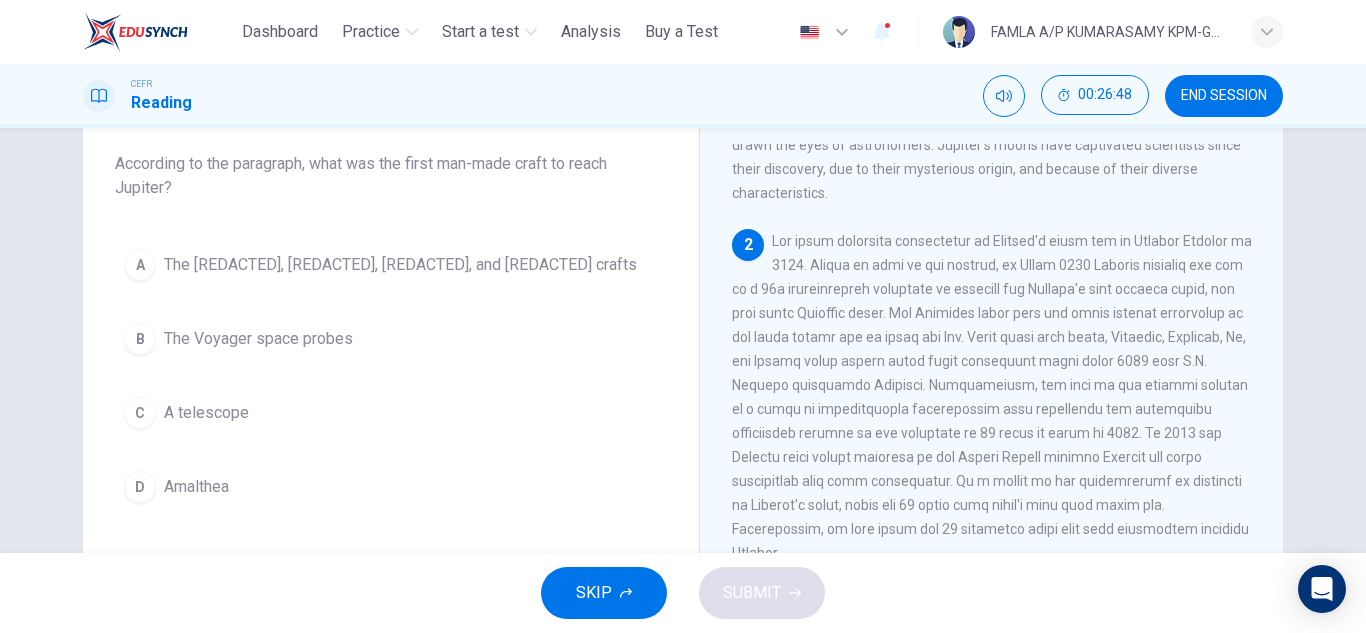 scroll, scrollTop: 216, scrollLeft: 0, axis: vertical 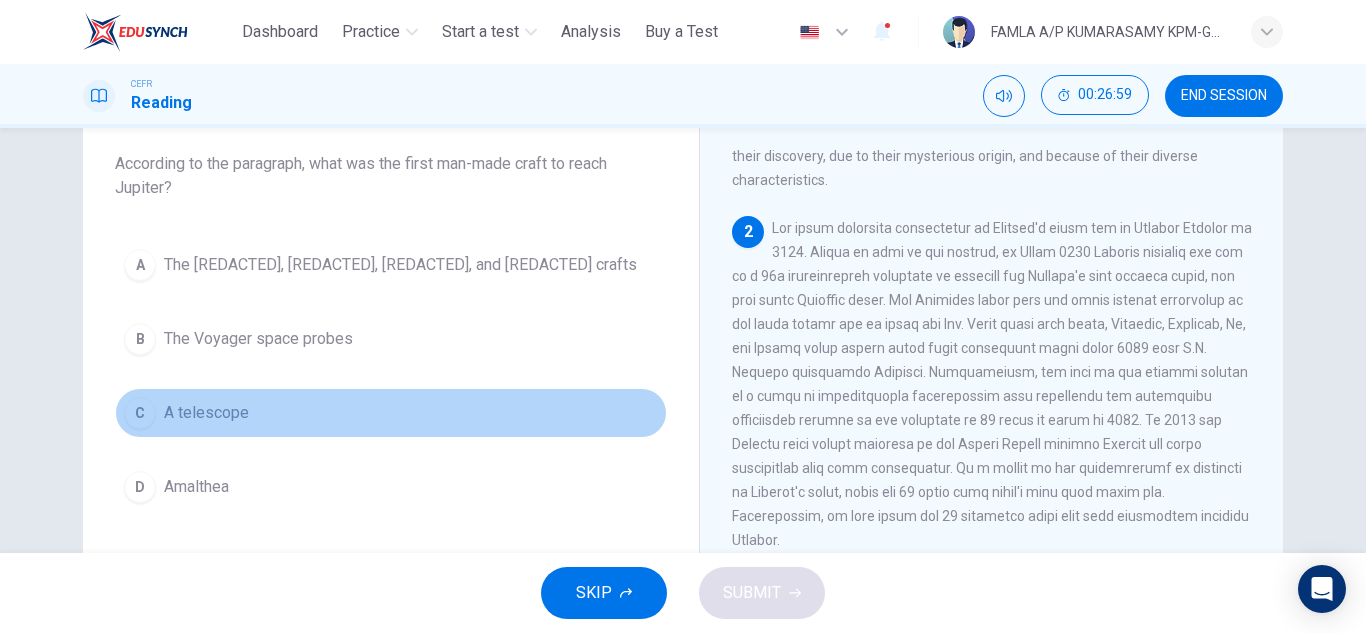 click on "A telescope" at bounding box center (206, 413) 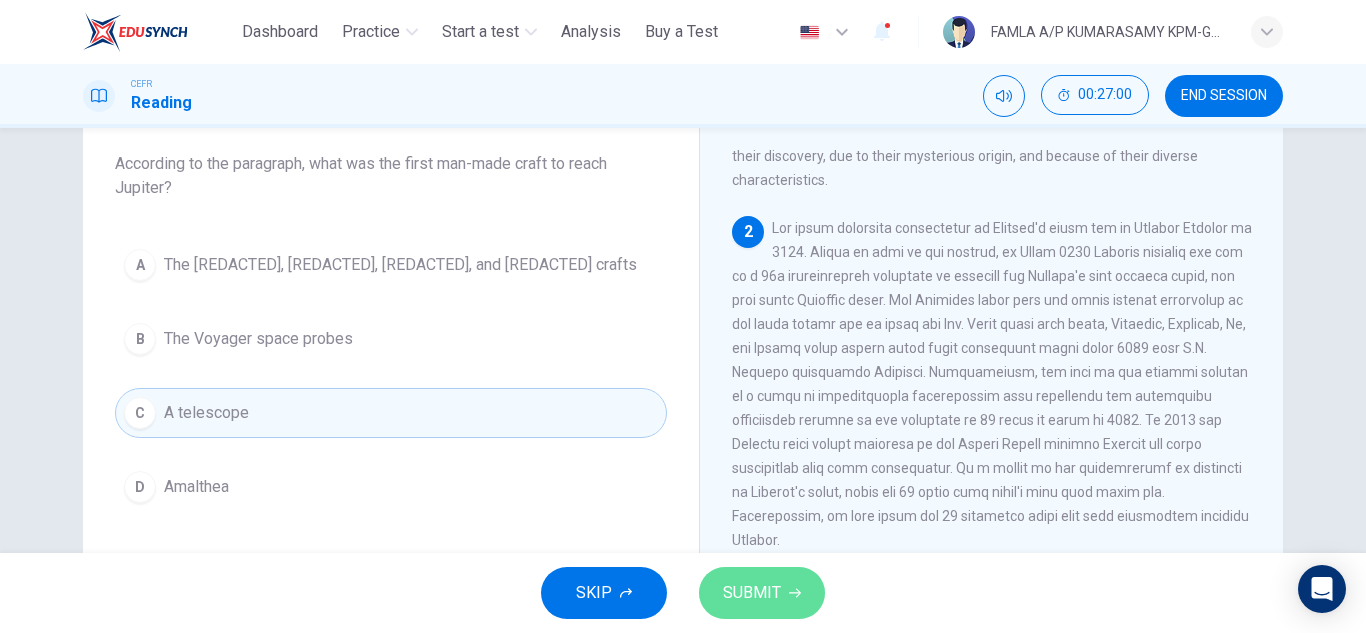 click on "SUBMIT" at bounding box center [762, 593] 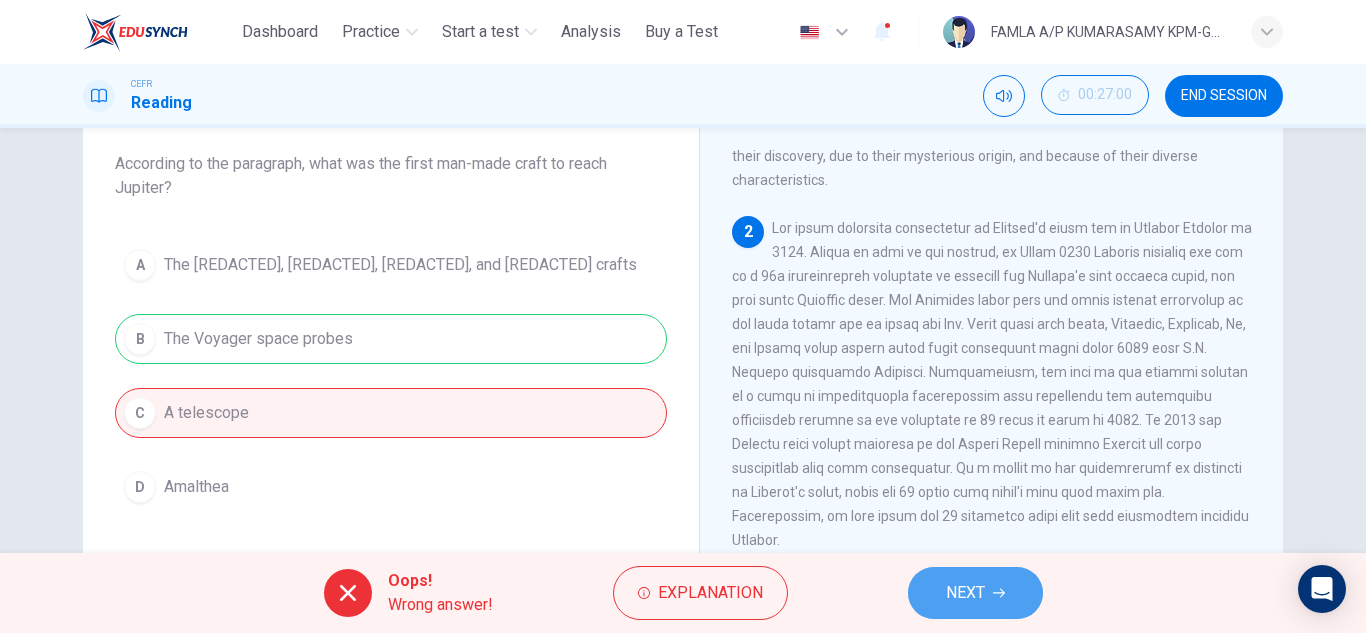 click on "NEXT" at bounding box center [965, 593] 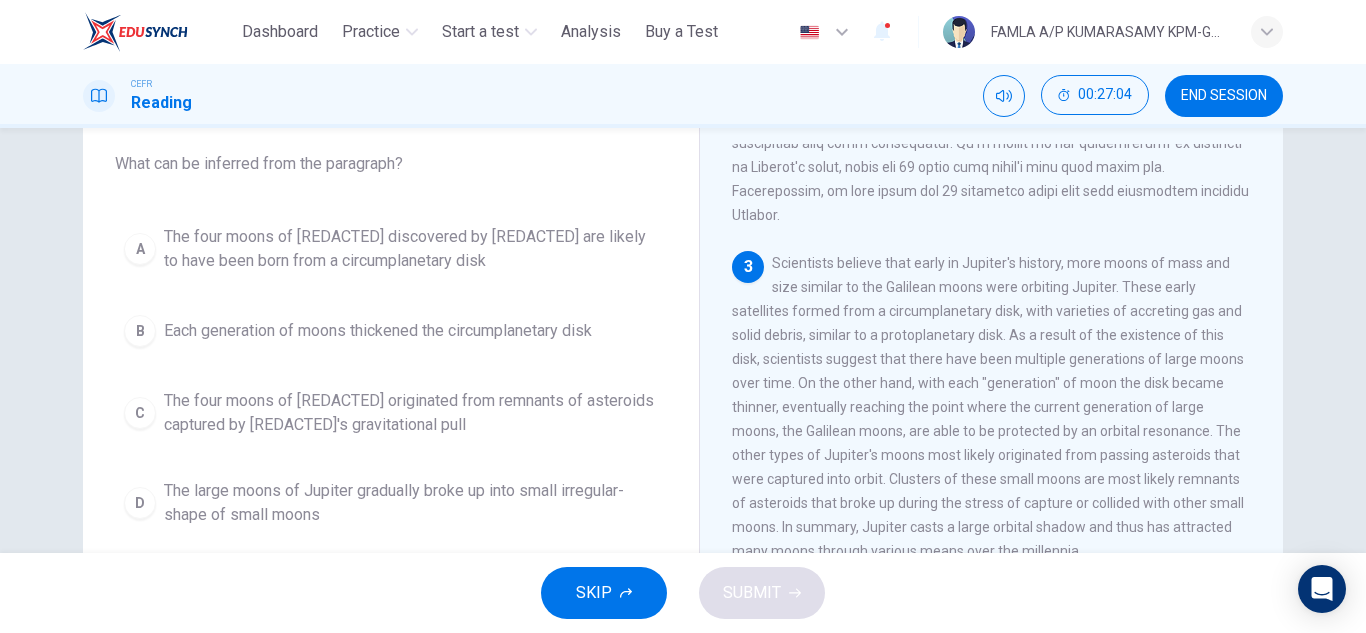scroll, scrollTop: 602, scrollLeft: 0, axis: vertical 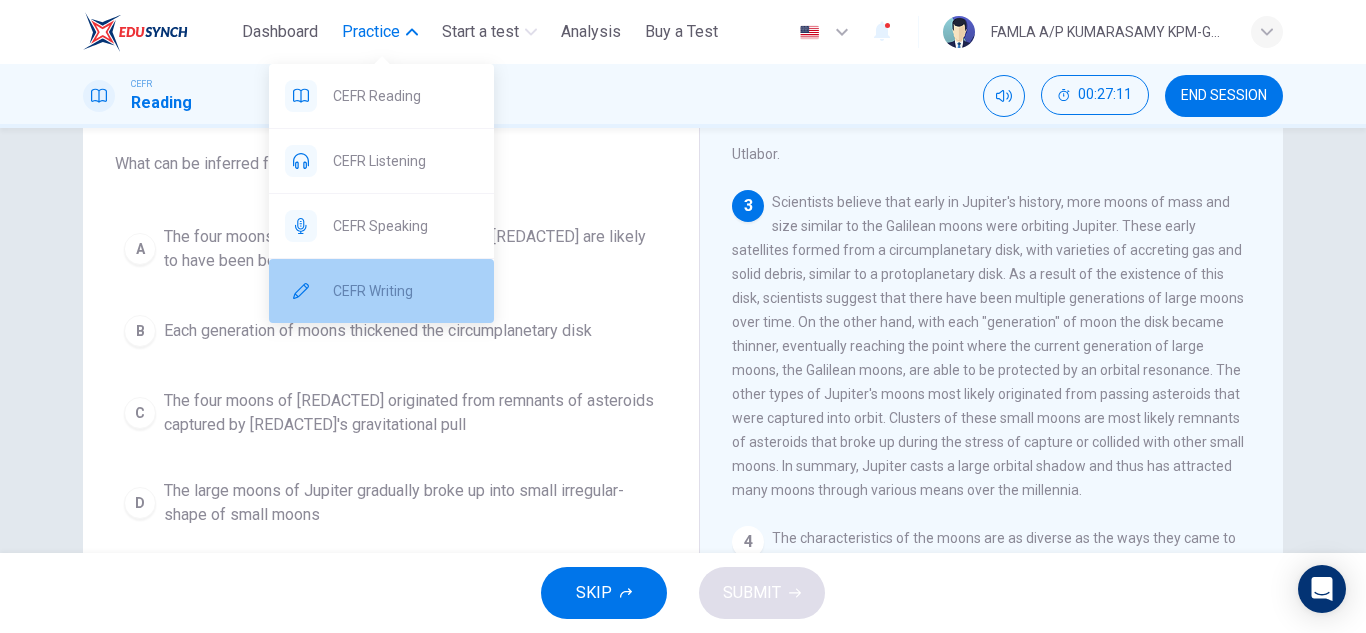 click on "CEFR Writing" at bounding box center (405, 291) 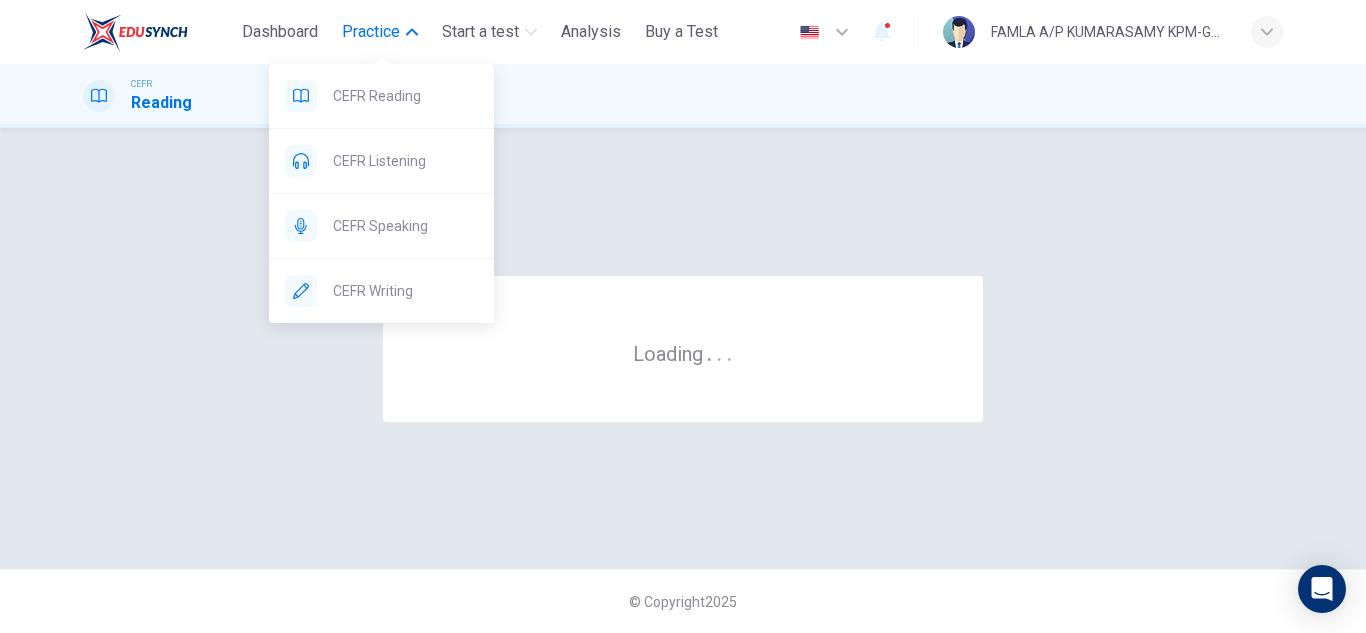 scroll, scrollTop: 0, scrollLeft: 0, axis: both 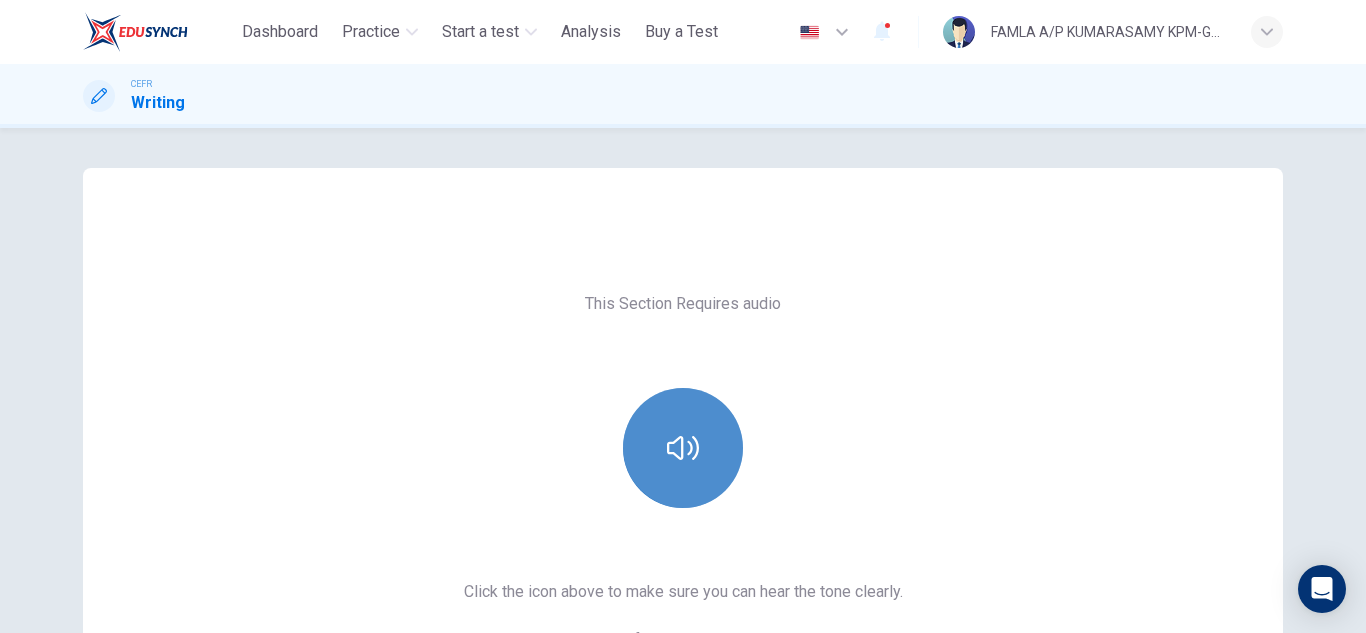 click at bounding box center (683, 448) 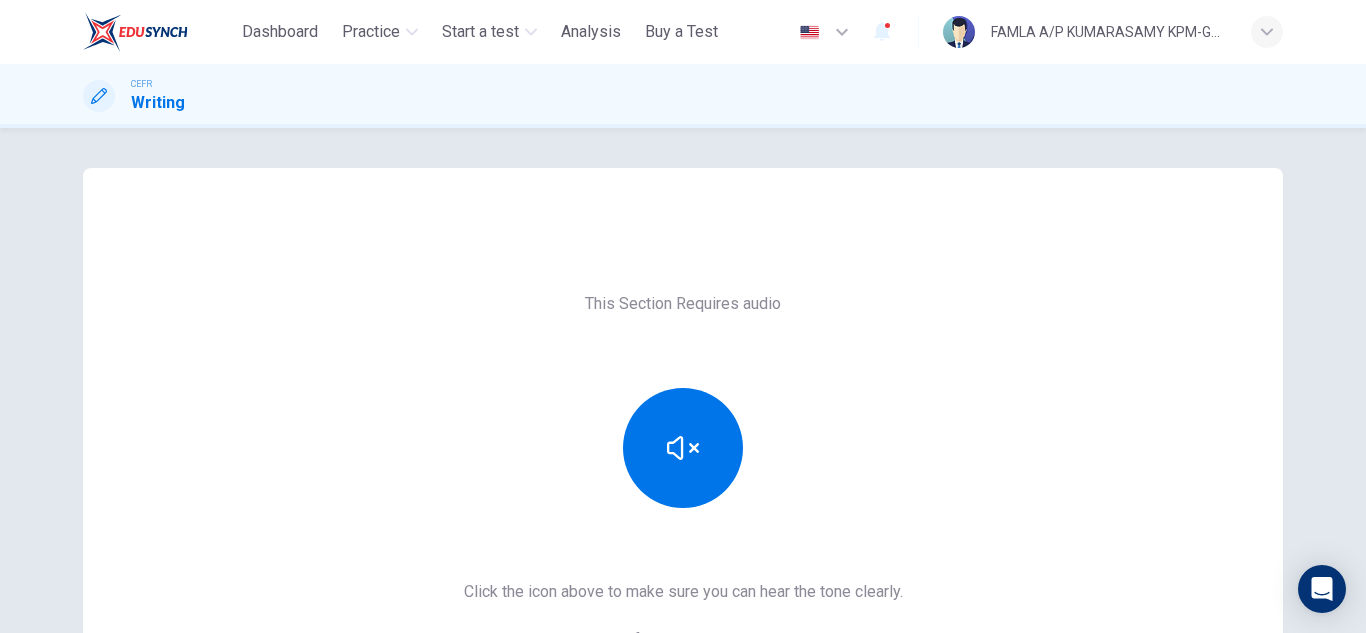 scroll, scrollTop: 334, scrollLeft: 0, axis: vertical 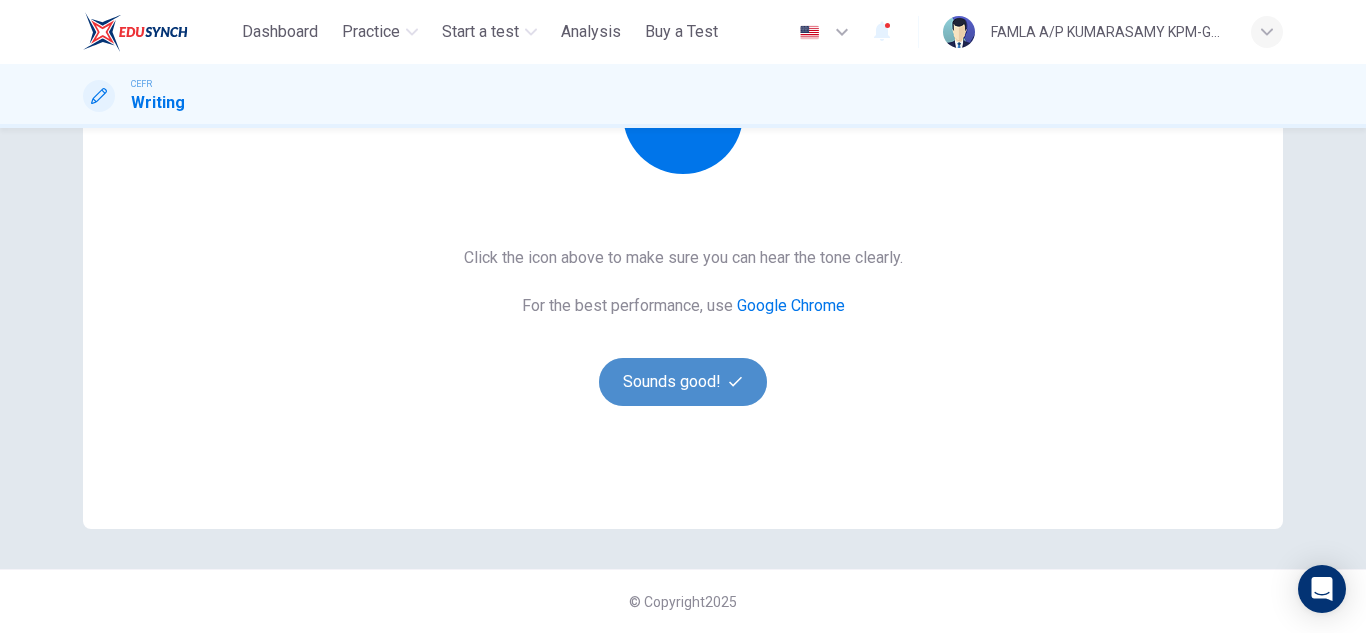 click on "Sounds good!" at bounding box center (683, 382) 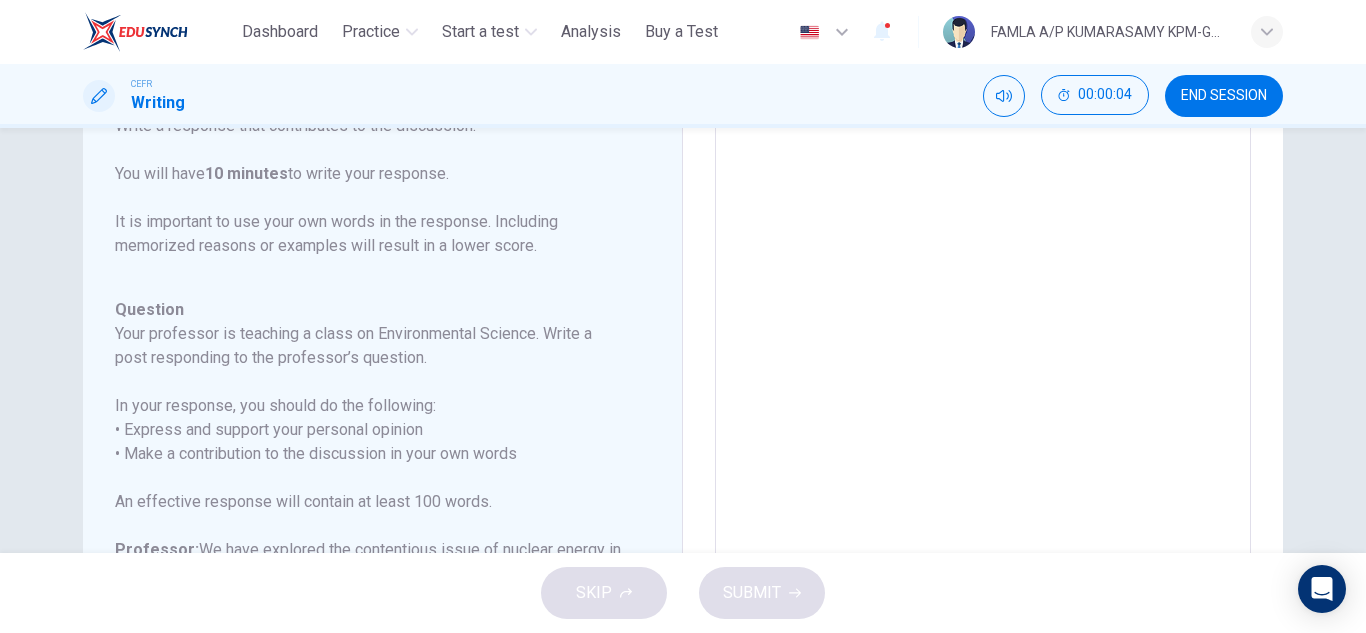 click on "Question Type : Writing for an Academic Discussion Directions For this task, you will read an online discussion. A professor has posted a question about a topic, and some classmates have responded with their ideas. Write a response that contributes to the discussion. You will have 10 minutes to write your response. It is important to use your own words in the response. Including memorized reasons or examples will result in a lower score. Question : Your professor is teaching a class on Environmental Science. Write a post responding to the professor’s question. In your response, you should do the following: • Express and support your personal opinion • Make a contribution to the discussion in your own words An effective response will contain at least 100 words. Professor: [PERSON]: Despite the risks, I believe nuclear energy is a crucial part of the solution to climate change. The amount of energy produced per unit of fuel far exceeds that of other energy sources. [PERSON]: Question [PERSON]:" at bounding box center [390, 239] 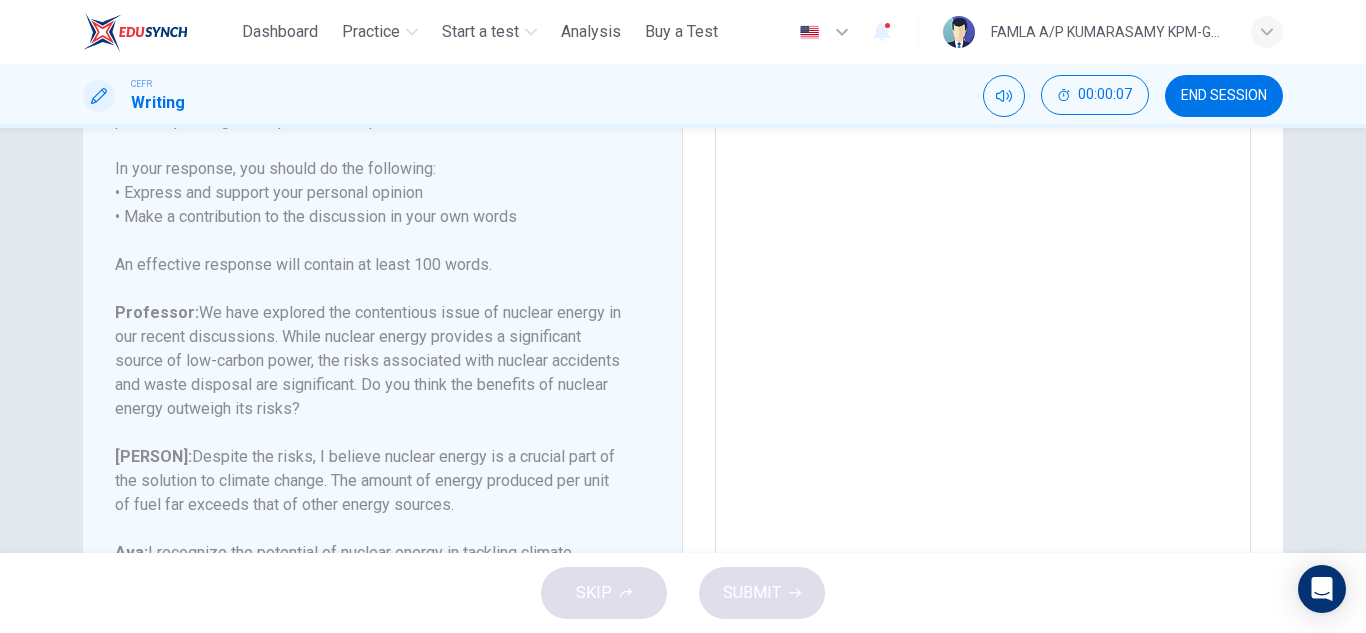 scroll, scrollTop: 270, scrollLeft: 0, axis: vertical 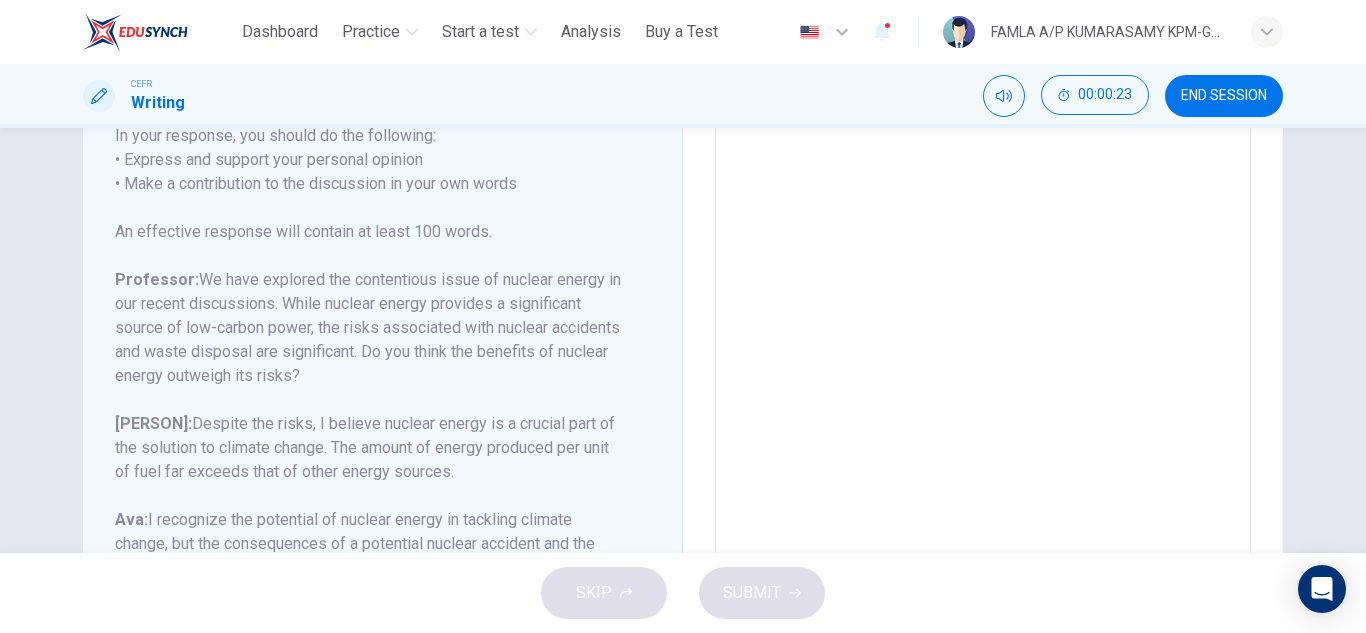 click at bounding box center [983, 238] 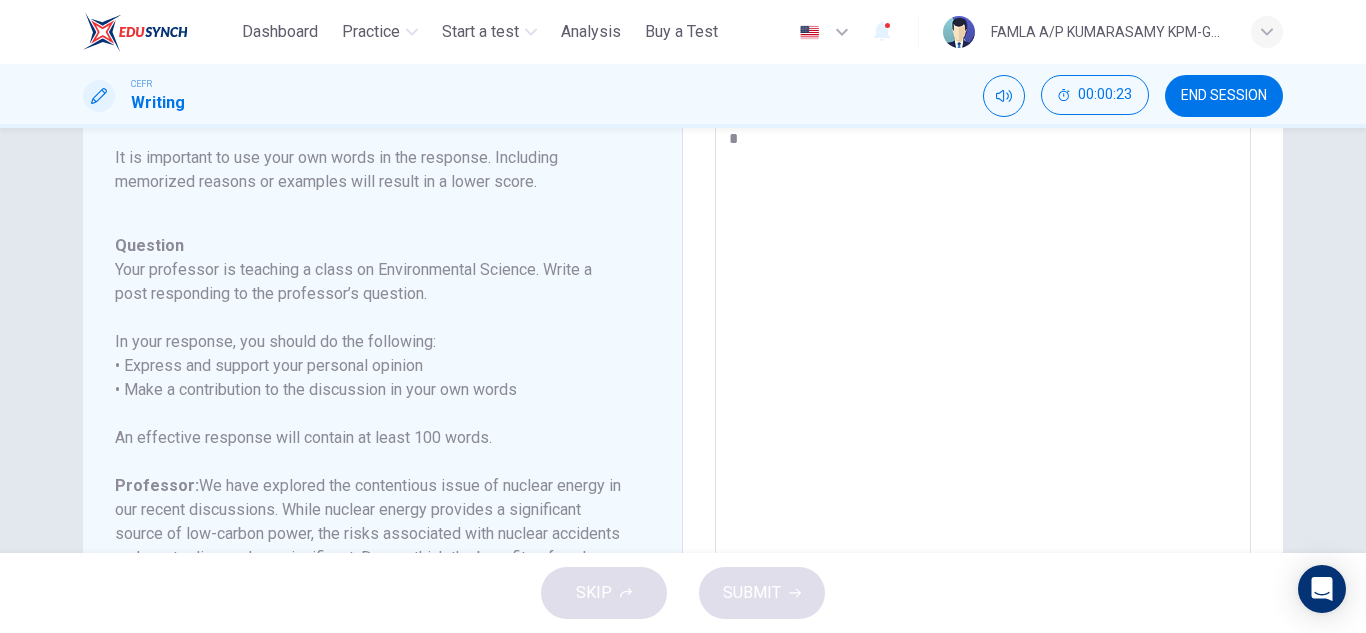type on "**" 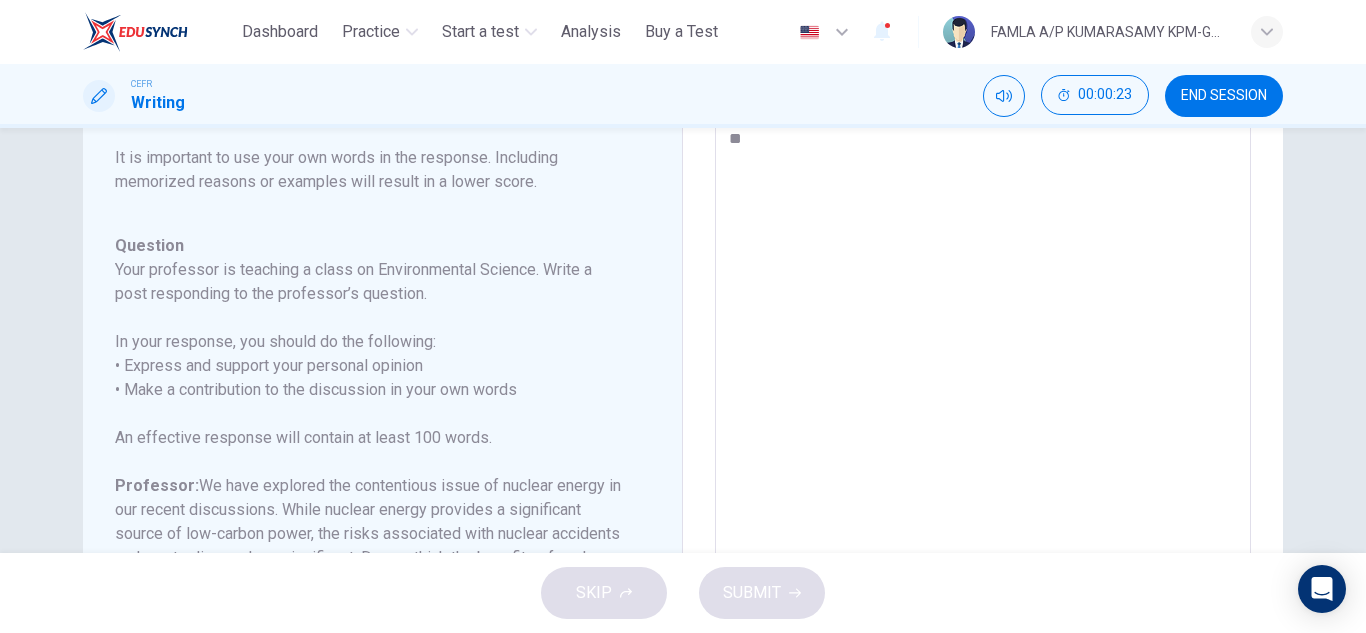 type on "***" 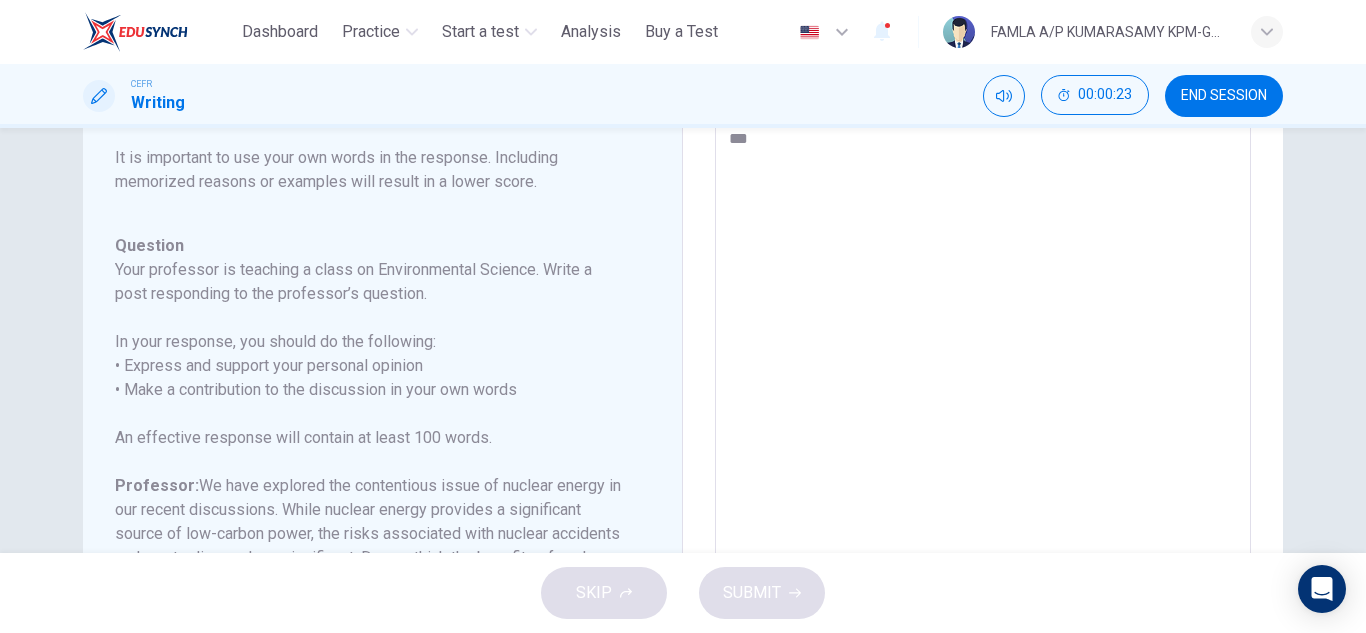 type on "*" 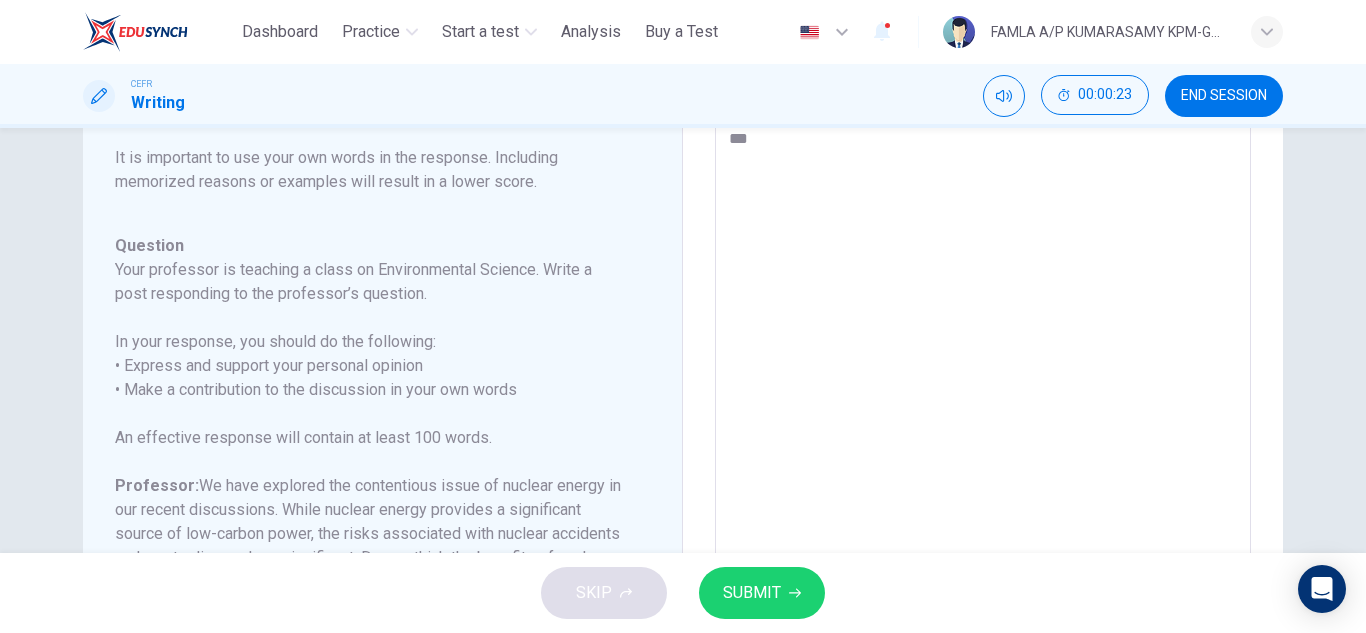 type on "****" 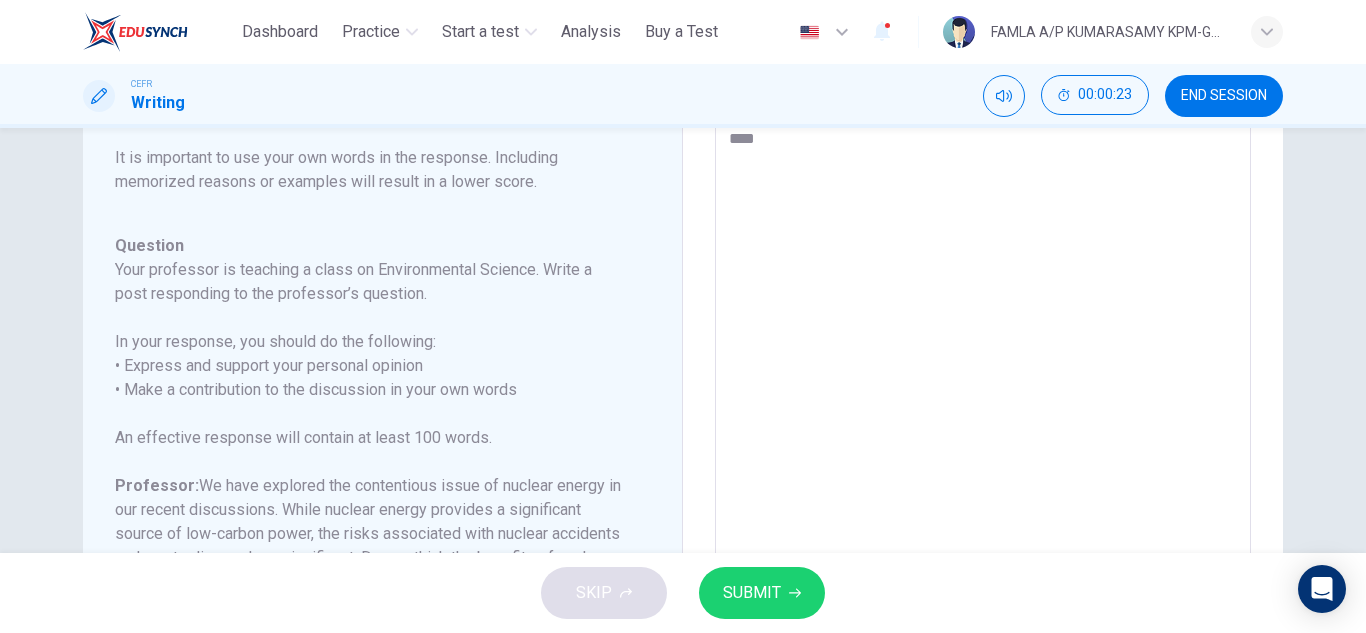 type on "*" 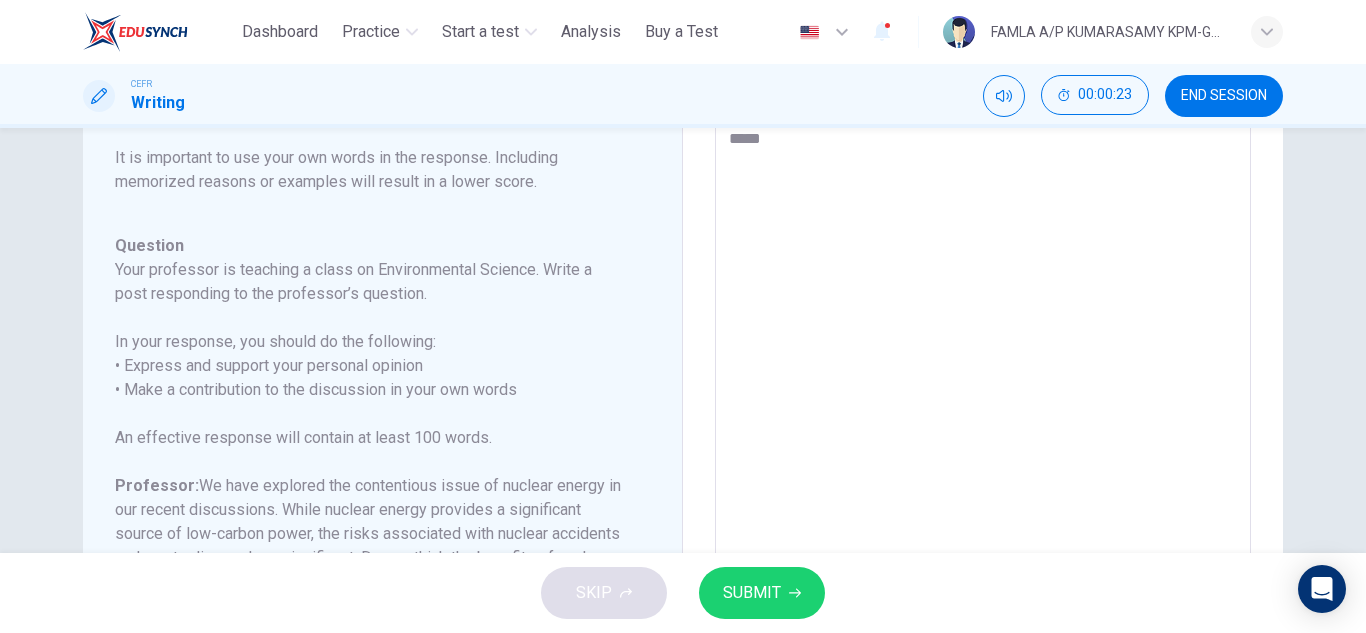 type on "*" 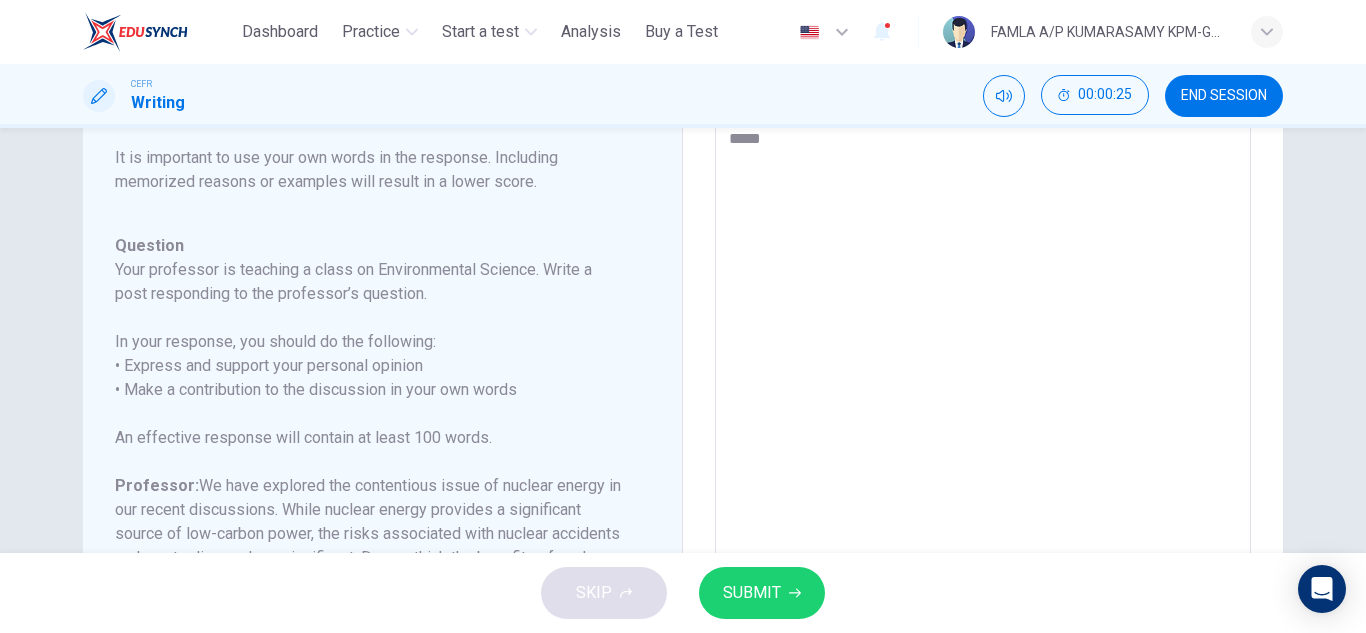 type on "*****" 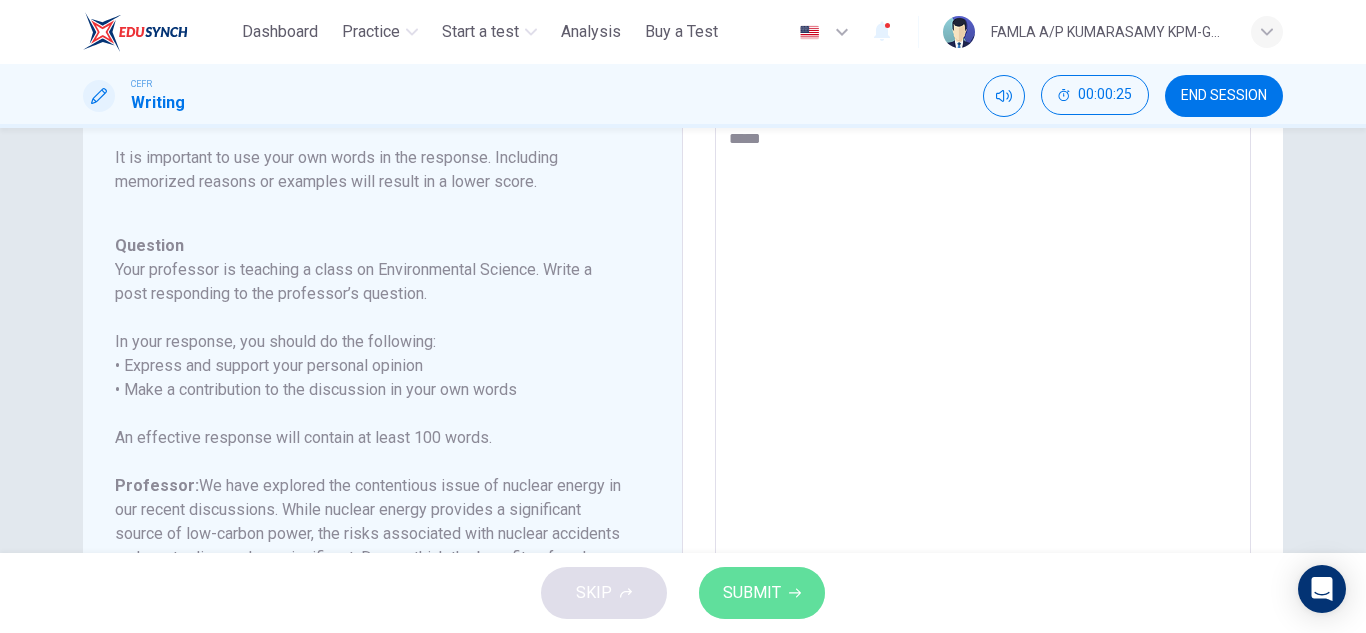 click on "SUBMIT" at bounding box center (752, 593) 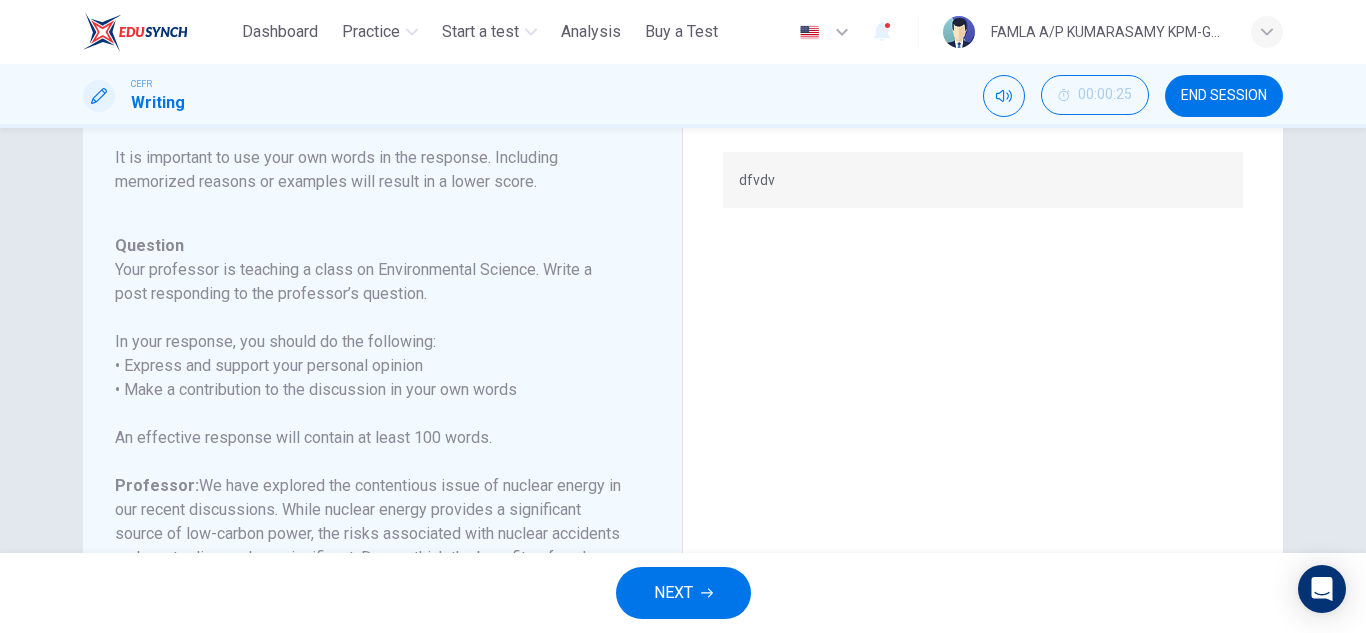 scroll, scrollTop: 0, scrollLeft: 0, axis: both 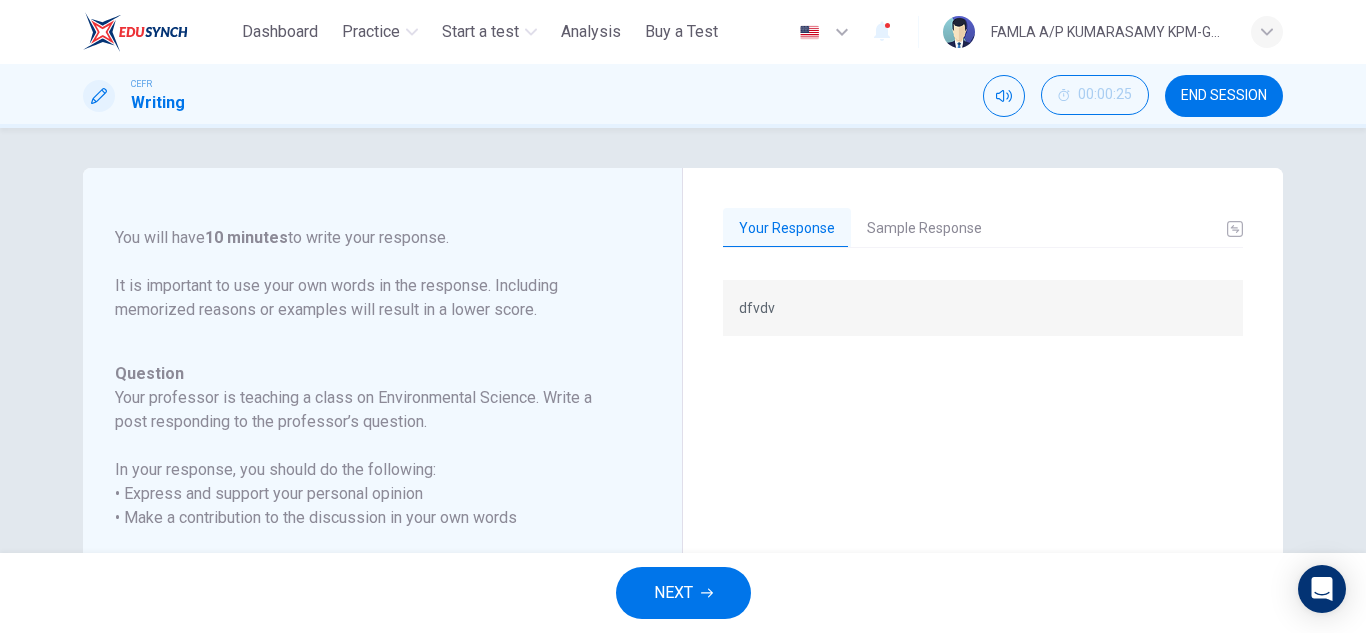click on "Sample Response" at bounding box center [924, 229] 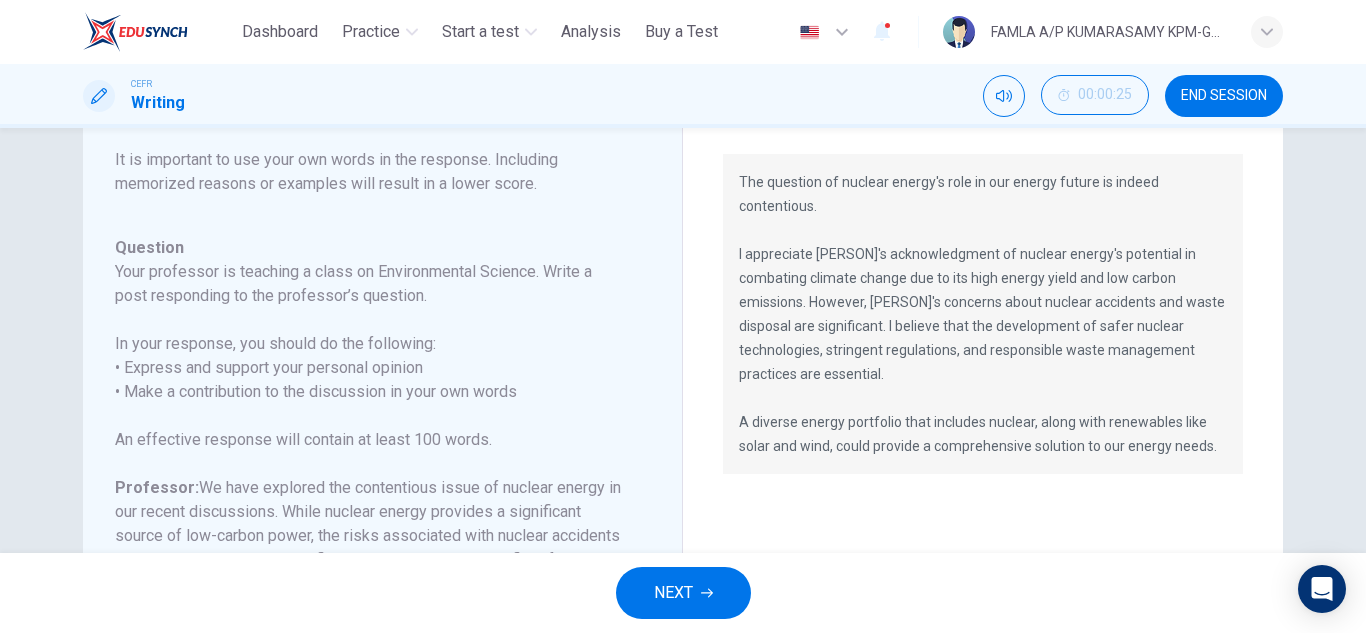 scroll, scrollTop: 120, scrollLeft: 0, axis: vertical 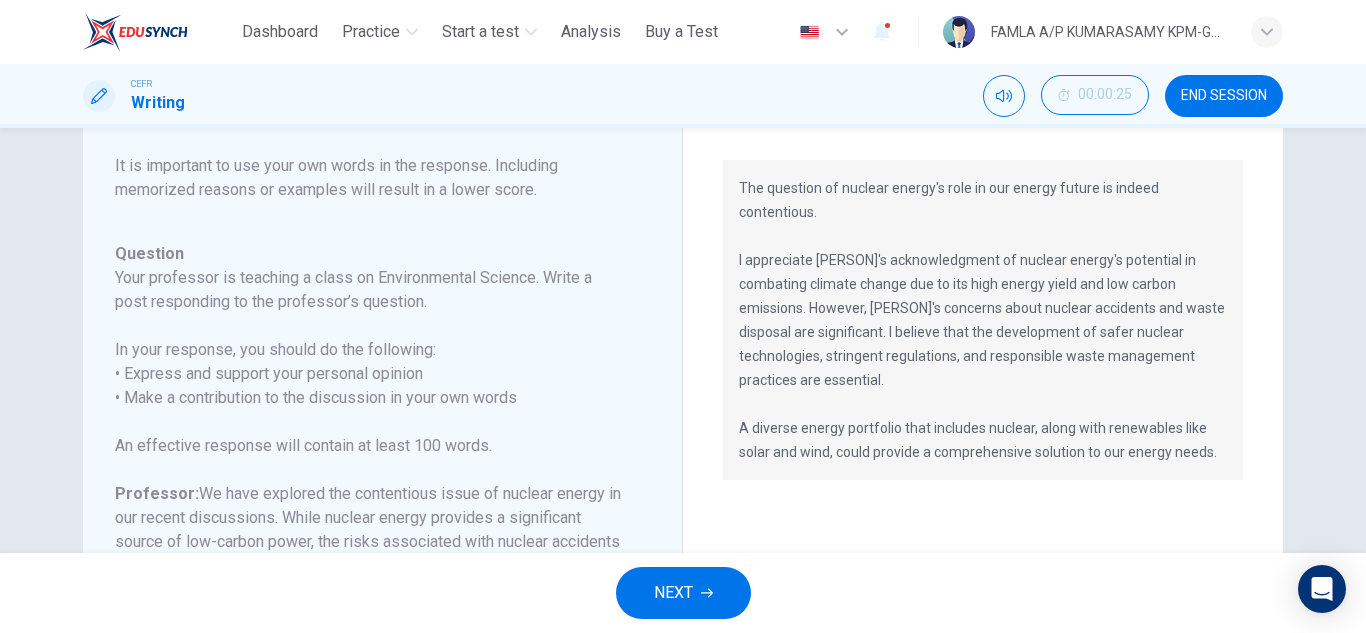 click on "NEXT" at bounding box center (683, 593) 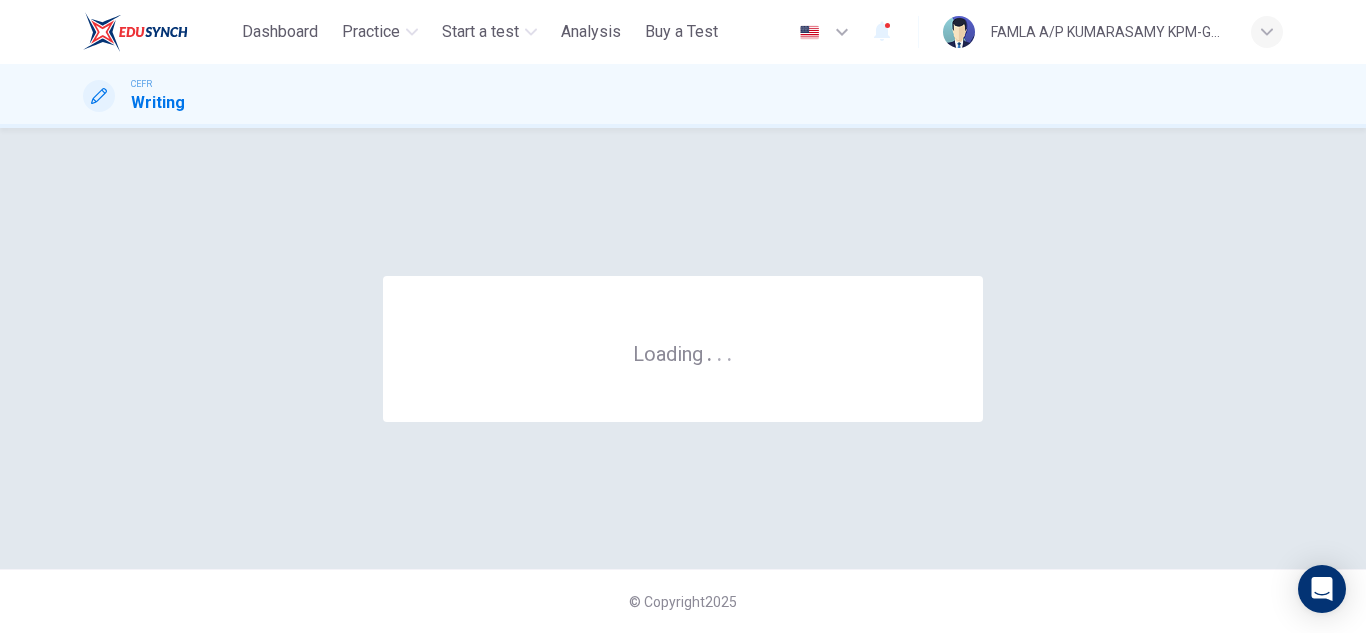 scroll, scrollTop: 0, scrollLeft: 0, axis: both 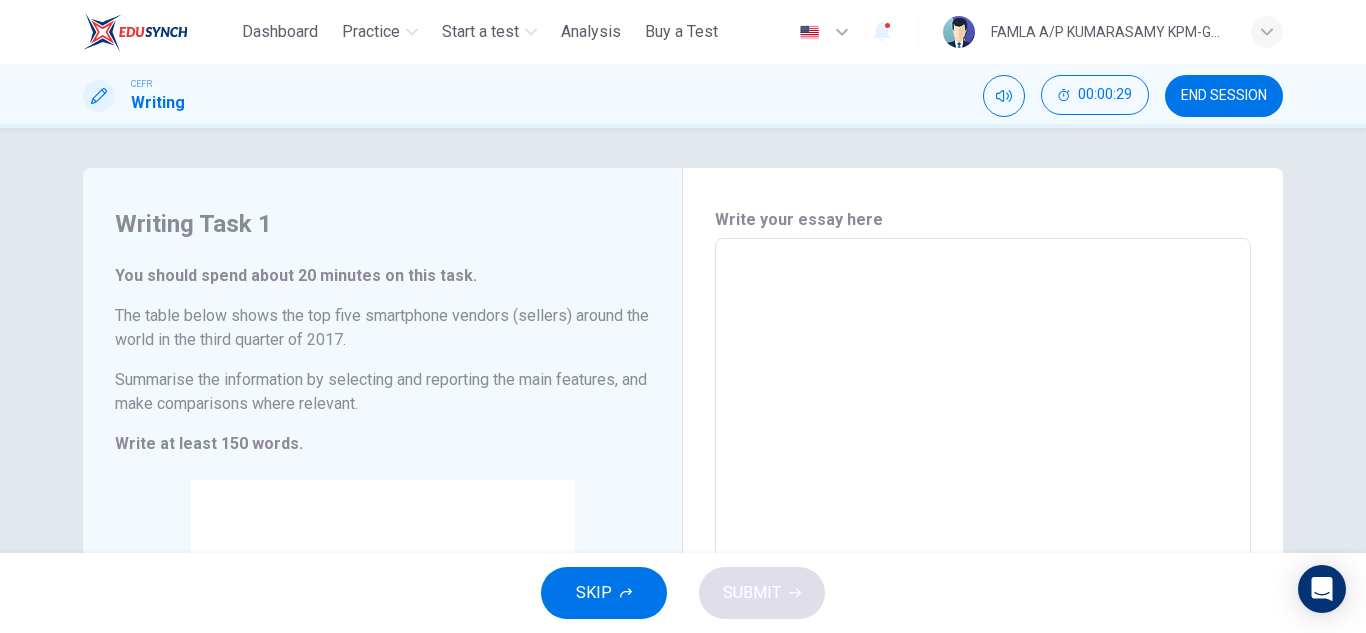 click at bounding box center [983, 534] 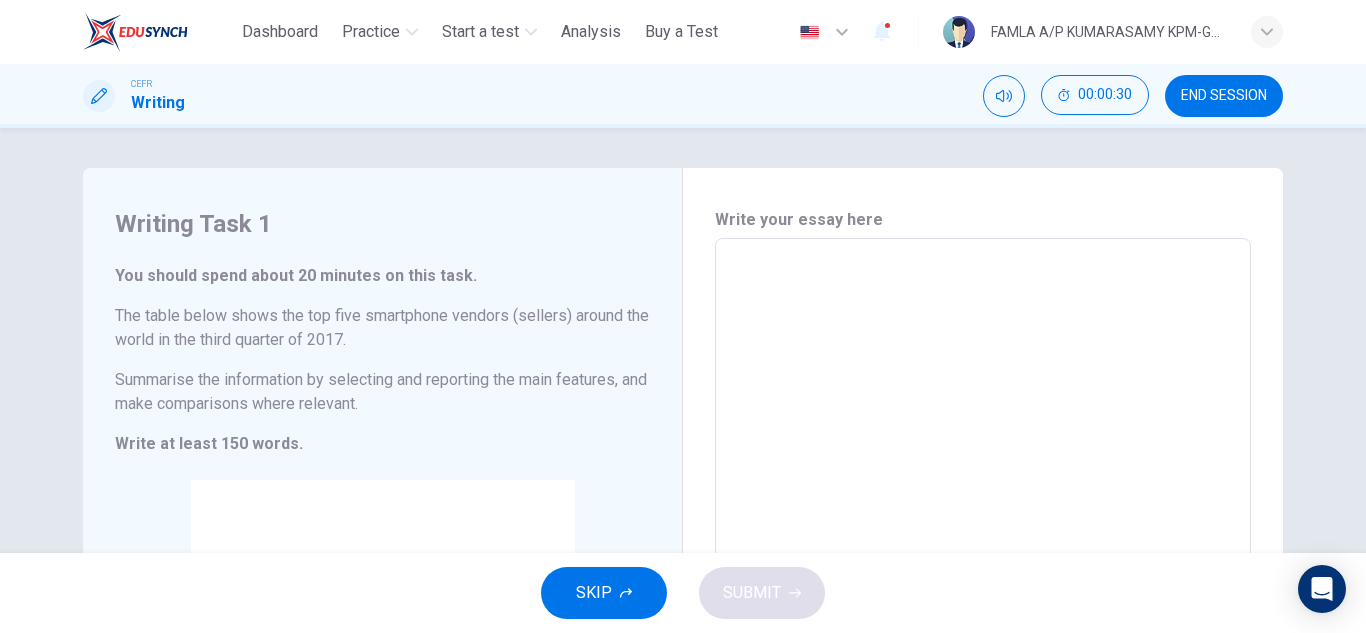 type on "*" 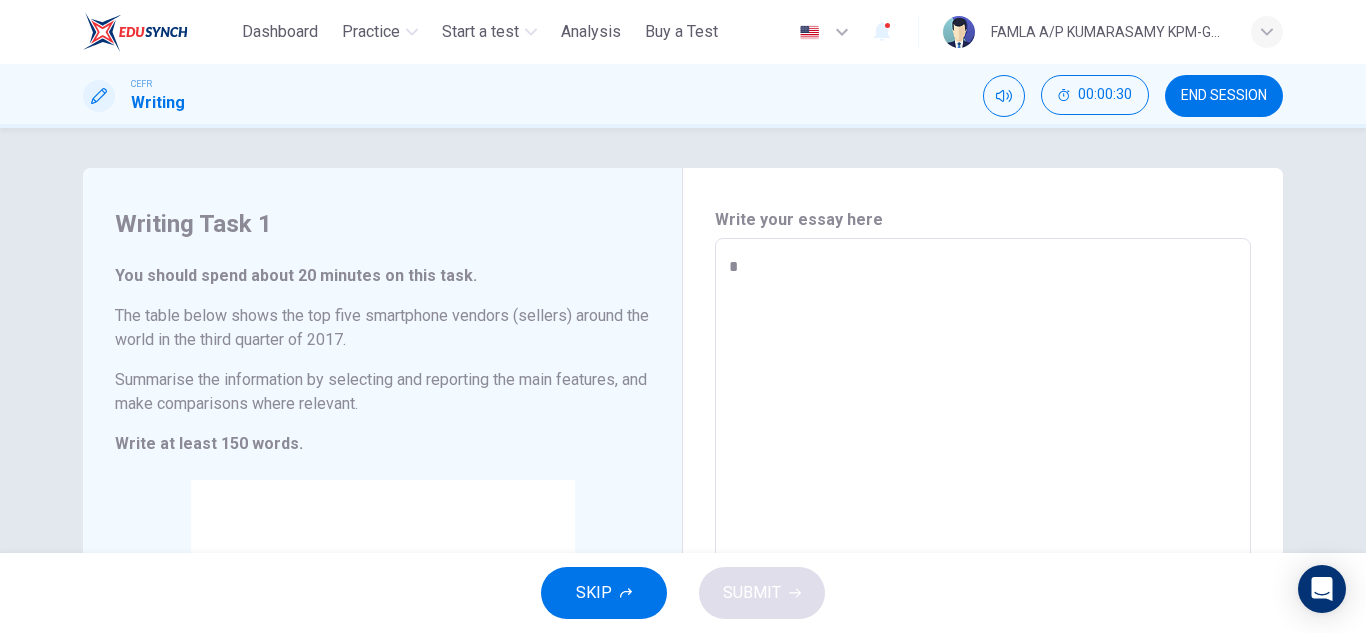 type on "*" 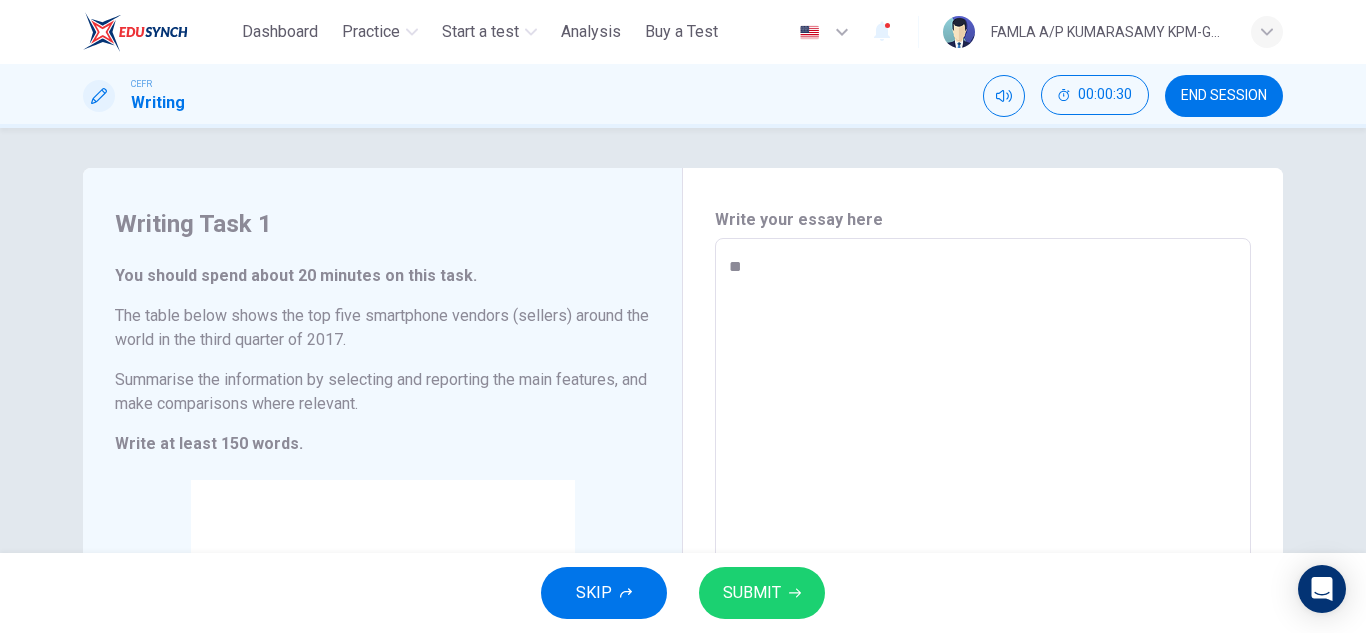 type on "*" 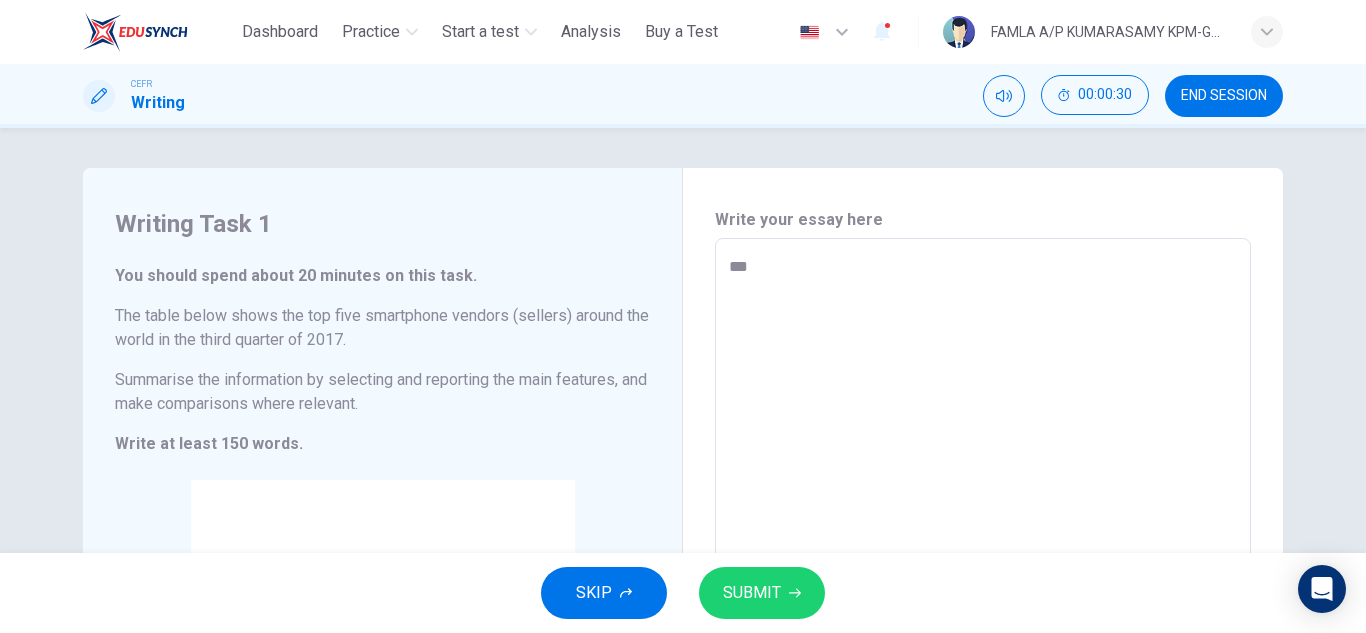 type on "*" 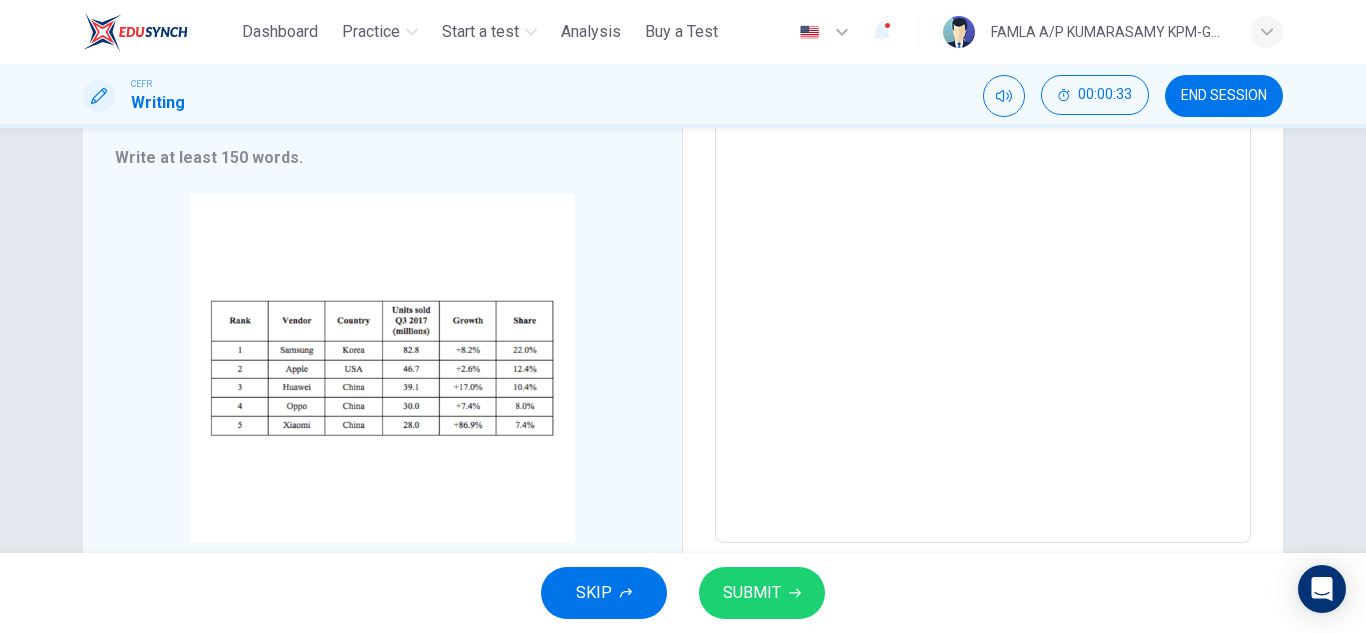 scroll, scrollTop: 290, scrollLeft: 0, axis: vertical 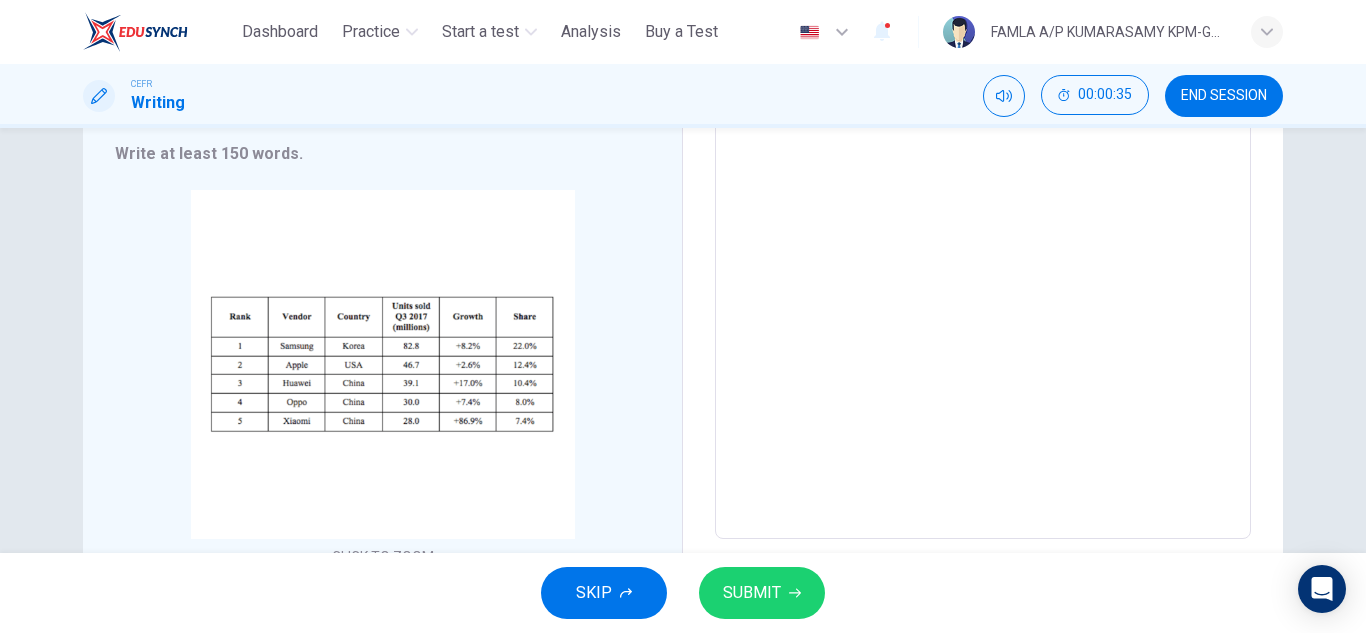 type on "***" 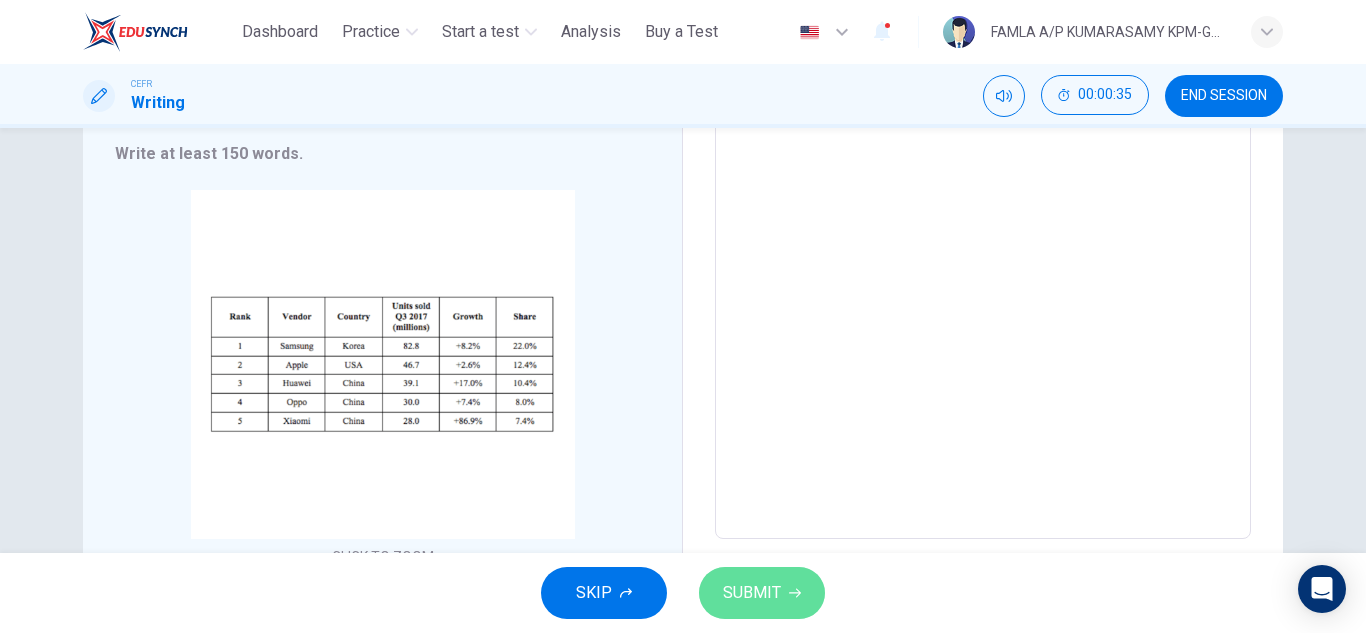 click on "SUBMIT" at bounding box center [762, 593] 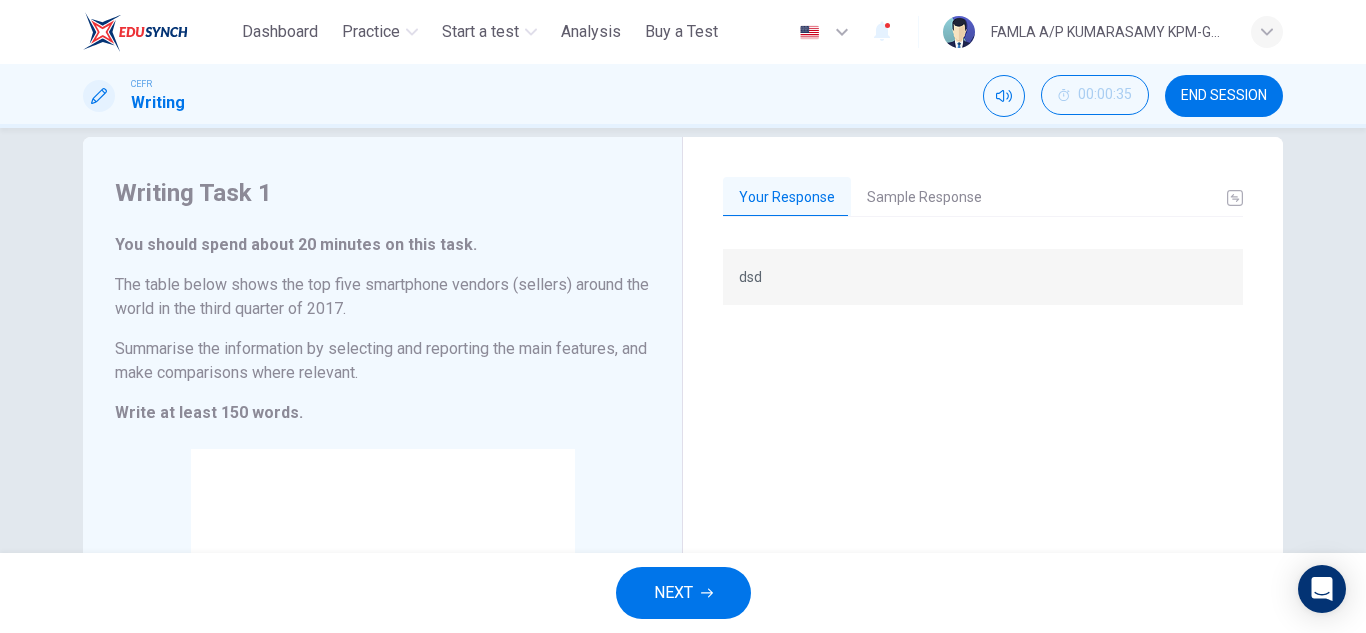 scroll, scrollTop: 0, scrollLeft: 0, axis: both 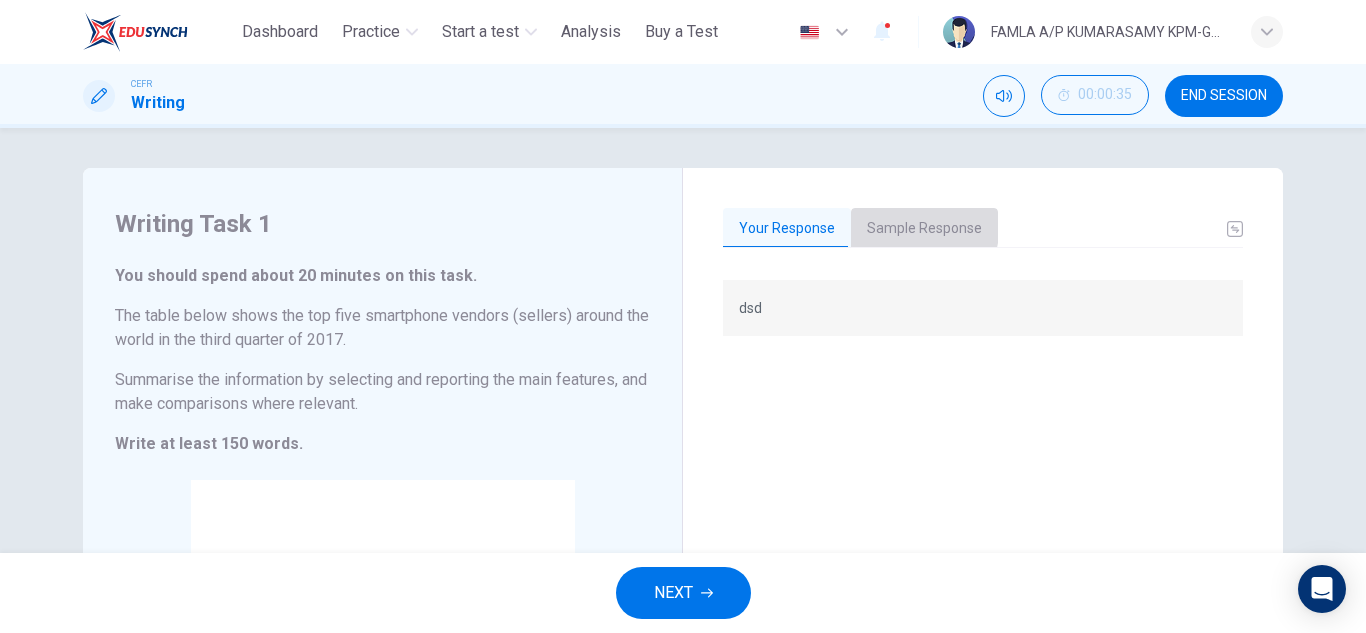 click on "Sample Response" at bounding box center (924, 229) 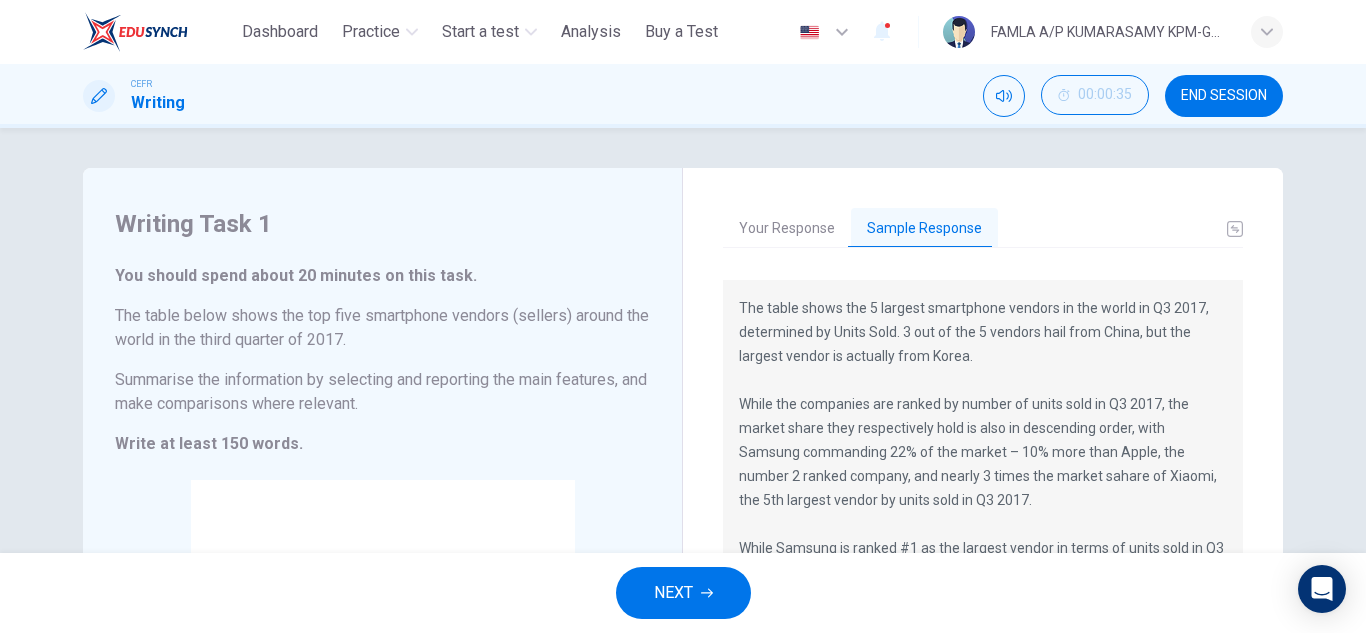 click on "The table shows the 5 largest smartphone vendors in the world in Q3 2017, determined by Units Sold. 3 out of the 5 vendors hail from China, but the largest vendor is actually from Korea.
While the companies are ranked by number of units sold in Q3 2017, the market share they respectively hold is also in descending order, with Samsung commanding 22% of the market – 10% more than Apple, the number 2 ranked company, and nearly 3 times the market sahare of Xiaomi, the 5th largest vendor by units sold in Q3 2017.
While Samsung is ranked #1 as the largest vendor in terms of units sold in Q3 2017 as well as in market share, the 5th ranked vendor, Xiaomi, is the fastest growing (in Q3 2017) with an 86.9% growth rate. The 2nd fastest growing vendo is Huawei (ranked 3rd on the table). This means that Xiaomi is growning more than 5 times faster than Huawei. When copared to Samsung, Xiami is actually growing more than 10x faster, as Samsung only posted a growth rate of 8.2% for the quarter." at bounding box center [983, 512] 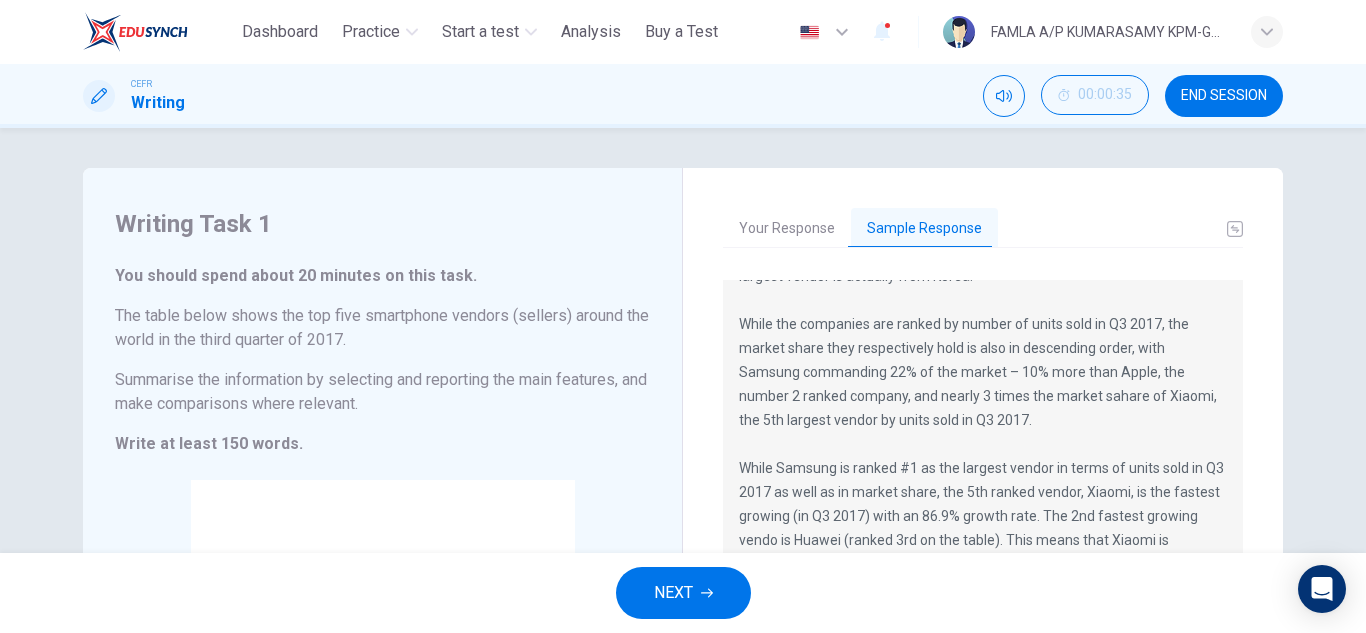 scroll, scrollTop: 120, scrollLeft: 0, axis: vertical 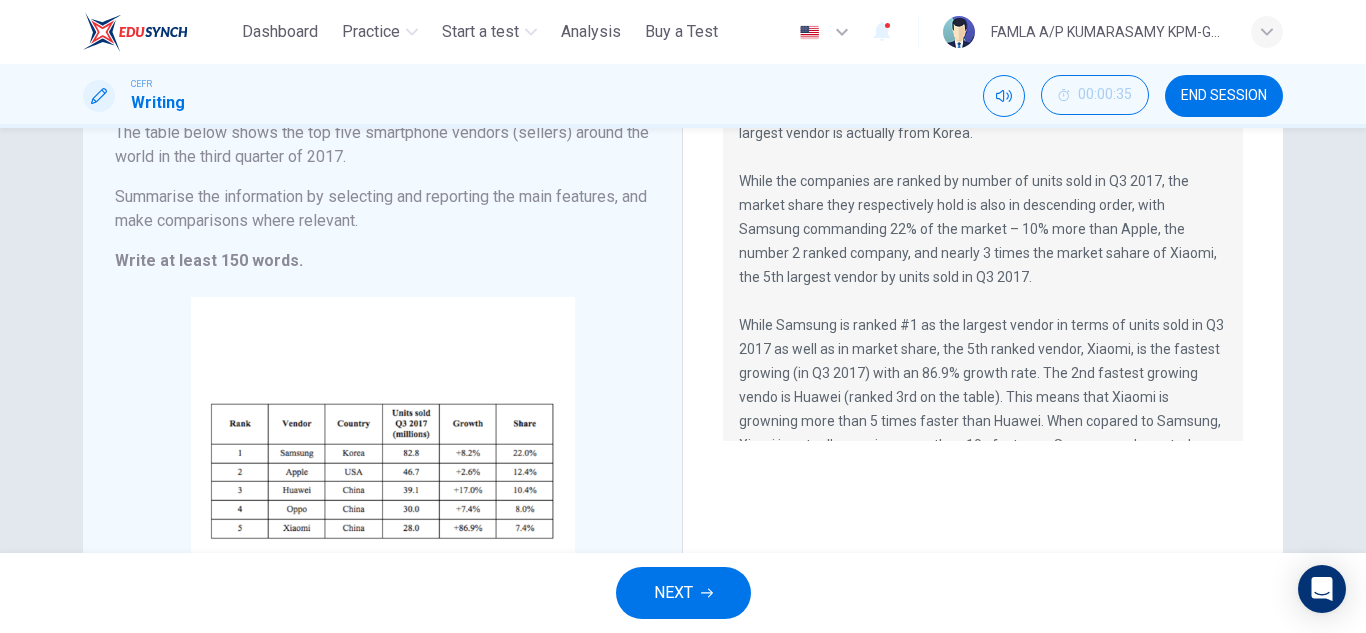 click on "The table shows the 5 largest smartphone vendors in the world in Q3 2017, determined by Units Sold. 3 out of the 5 vendors hail from China, but the largest vendor is actually from Korea.
While the companies are ranked by number of units sold in Q3 2017, the market share they respectively hold is also in descending order, with Samsung commanding 22% of the market – 10% more than Apple, the number 2 ranked company, and nearly 3 times the market sahare of Xiaomi, the 5th largest vendor by units sold in Q3 2017.
While Samsung is ranked #1 as the largest vendor in terms of units sold in Q3 2017 as well as in market share, the 5th ranked vendor, Xiaomi, is the fastest growing (in Q3 2017) with an 86.9% growth rate. The 2nd fastest growing vendo is Huawei (ranked 3rd on the table). This means that Xiaomi is growning more than 5 times faster than Huawei. When copared to Samsung, Xiami is actually growing more than 10x faster, as Samsung only posted a growth rate of 8.2% for the quarter." at bounding box center (983, 289) 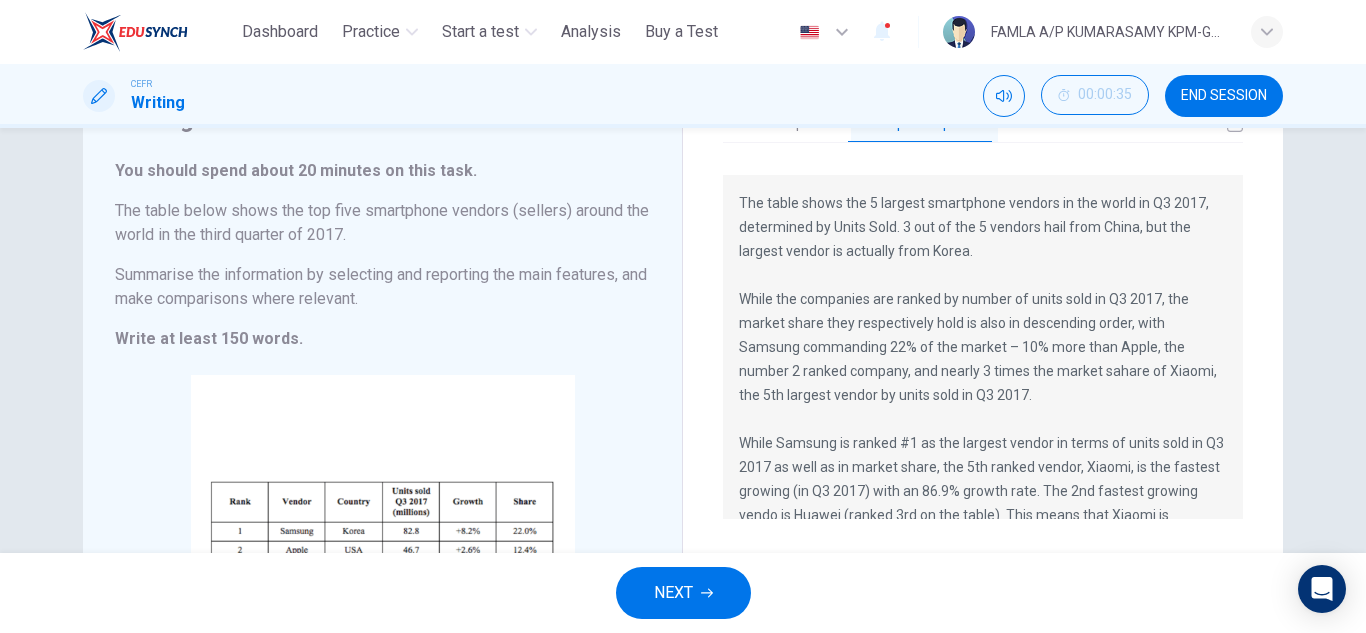 scroll, scrollTop: 103, scrollLeft: 0, axis: vertical 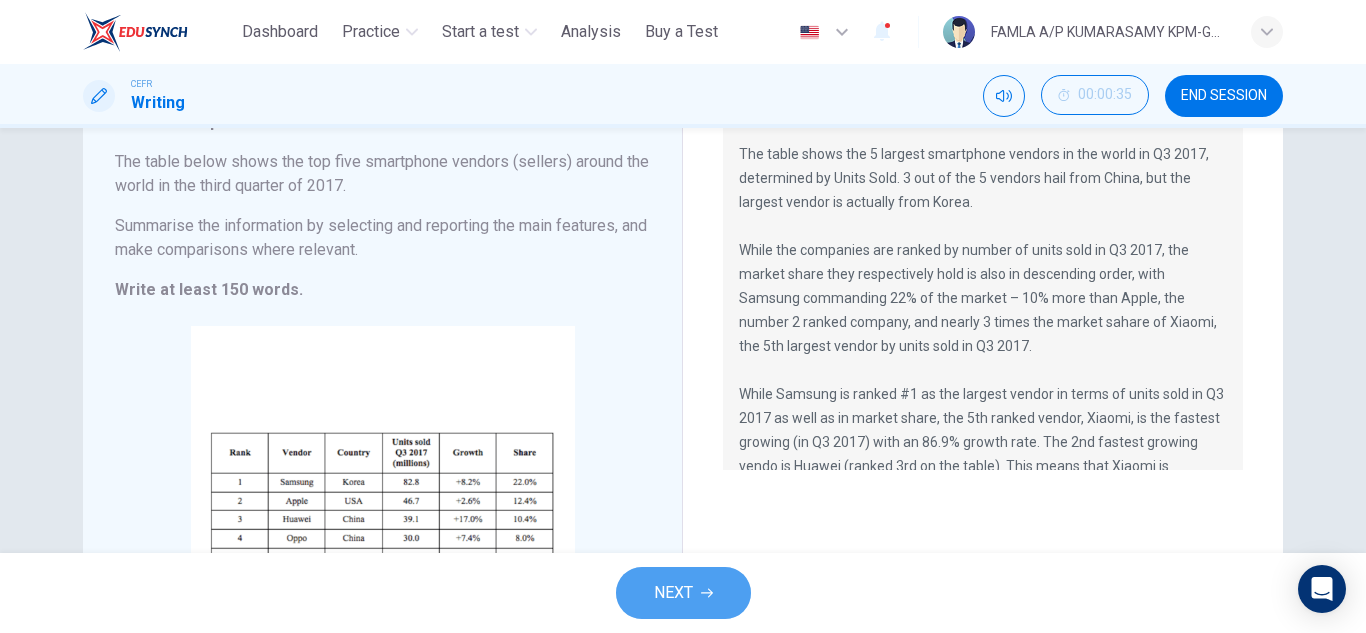 click on "NEXT" at bounding box center (673, 593) 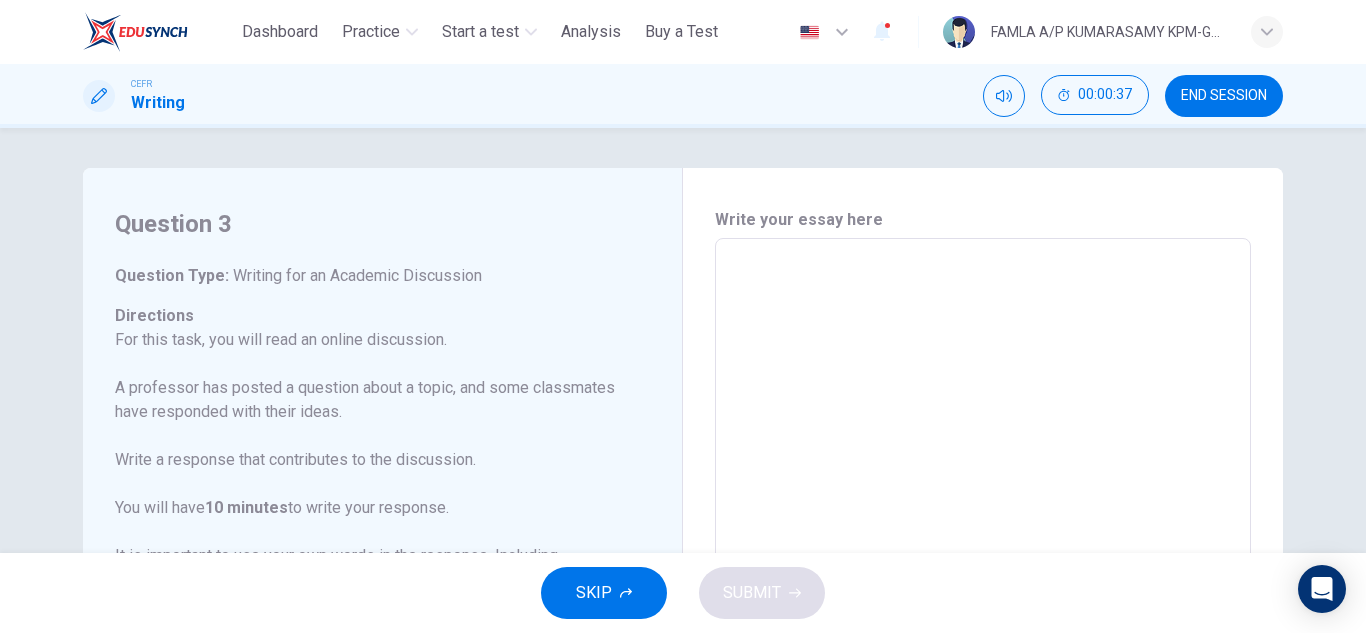 scroll, scrollTop: 371, scrollLeft: 0, axis: vertical 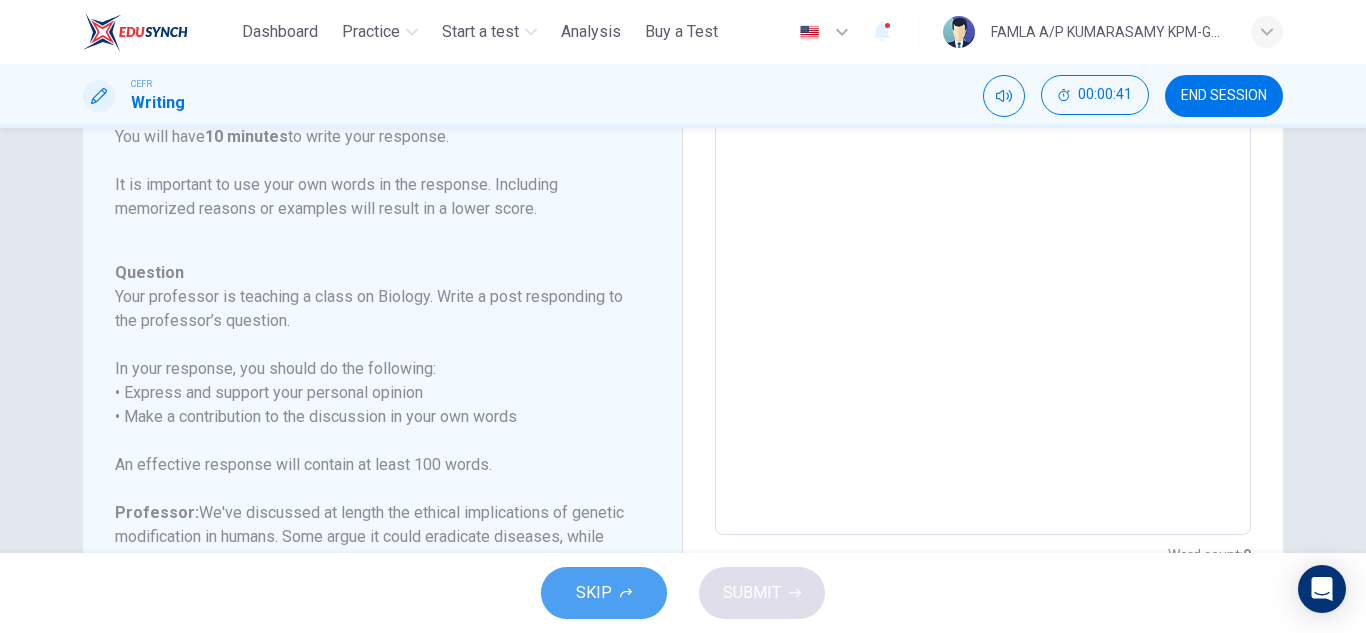 click on "SKIP" at bounding box center [604, 593] 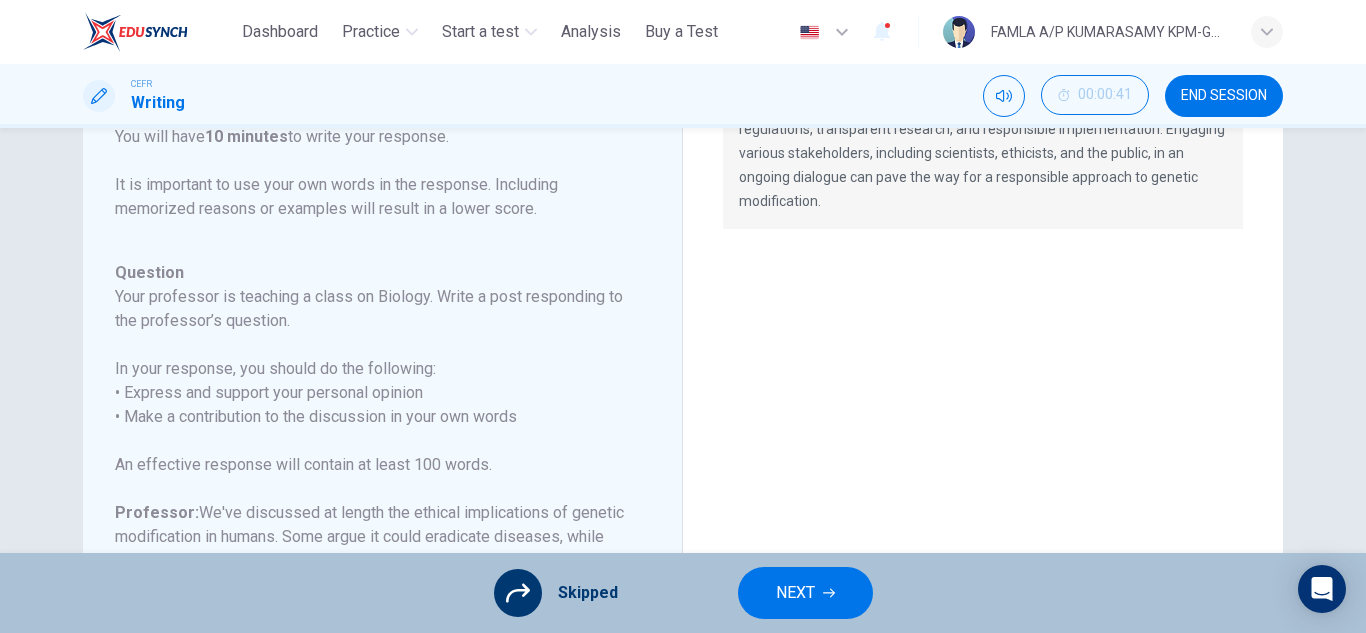 click on "NEXT" at bounding box center (795, 593) 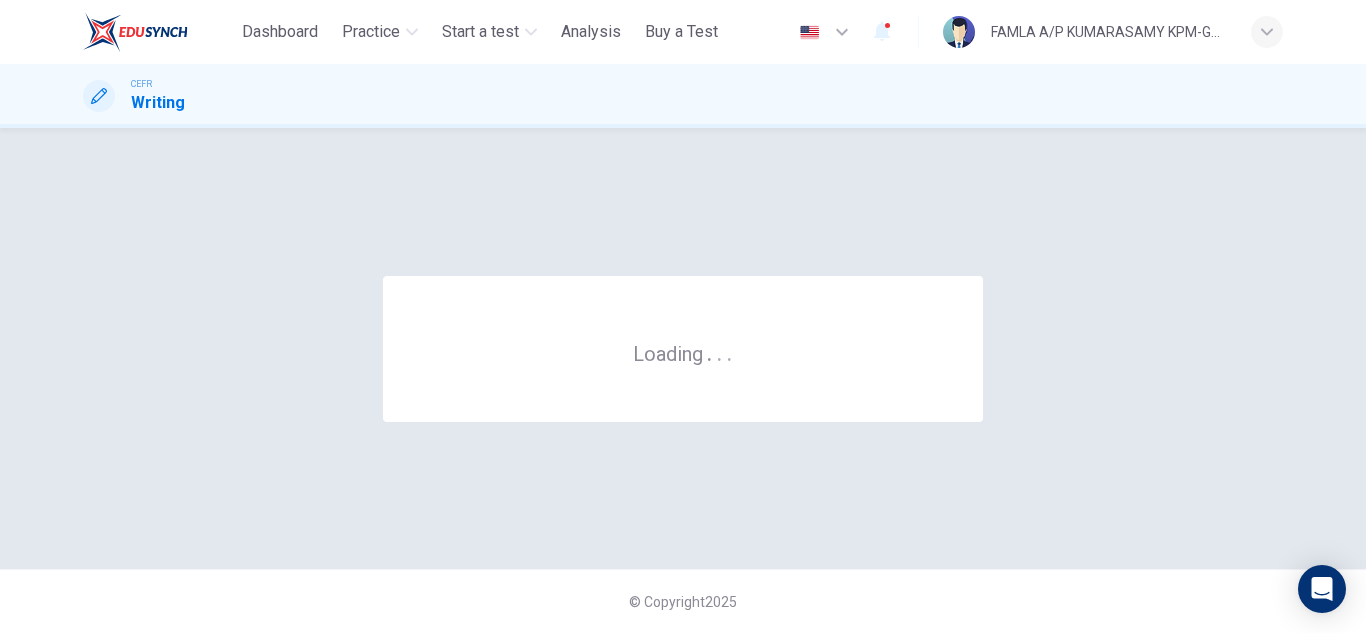 scroll, scrollTop: 0, scrollLeft: 0, axis: both 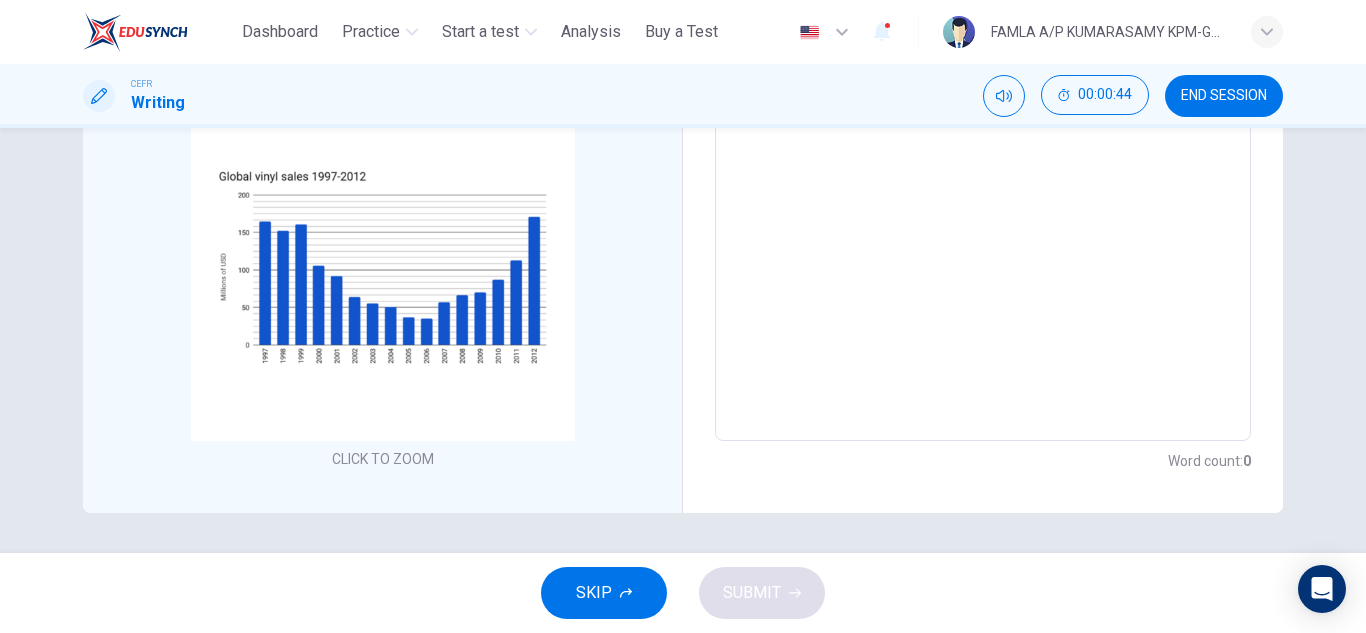 click at bounding box center (983, 158) 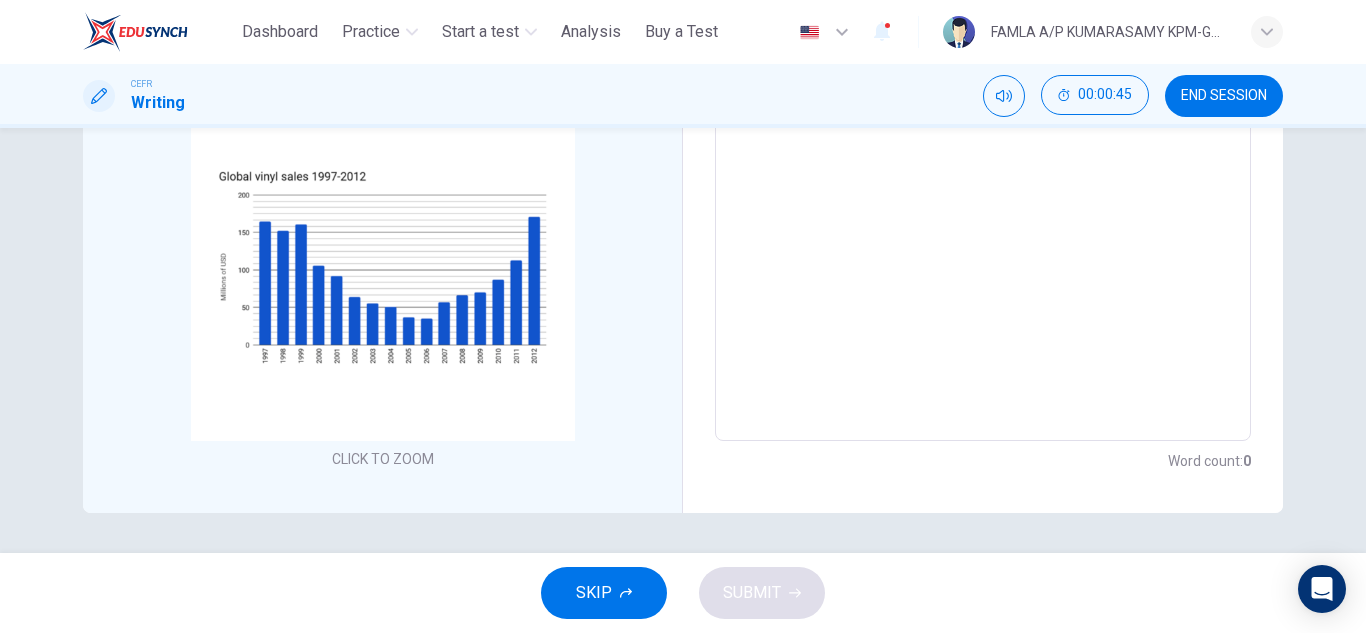 type on "*" 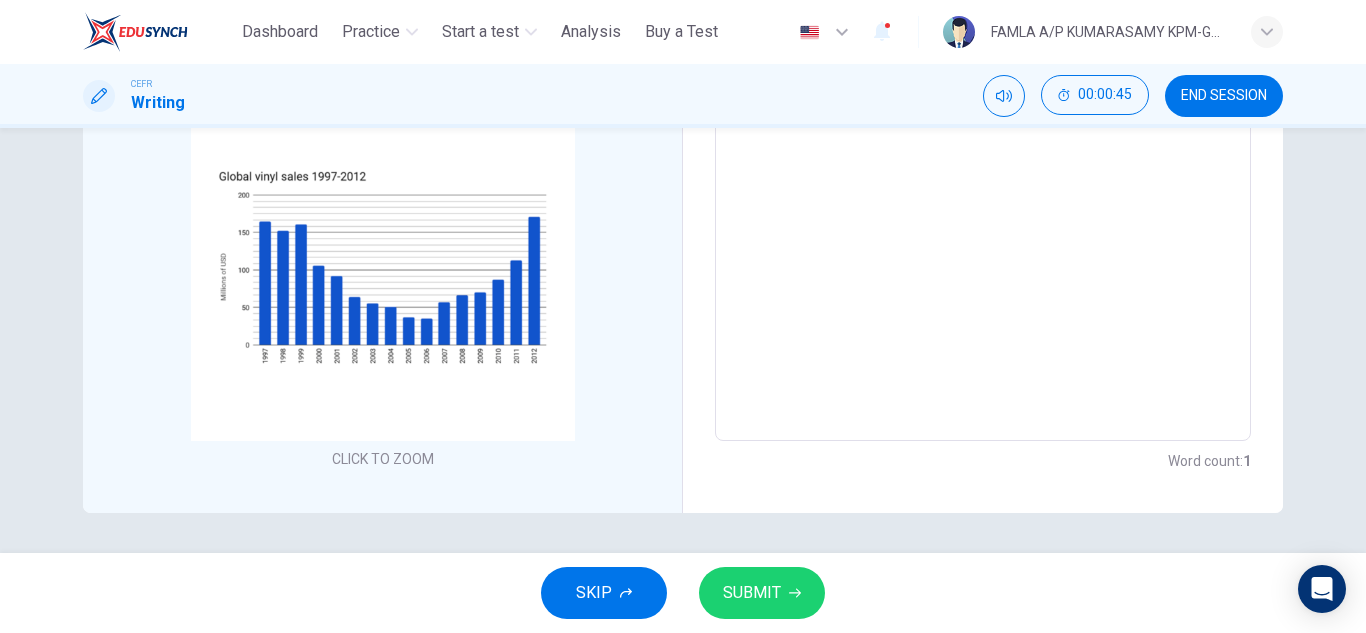 type on "**" 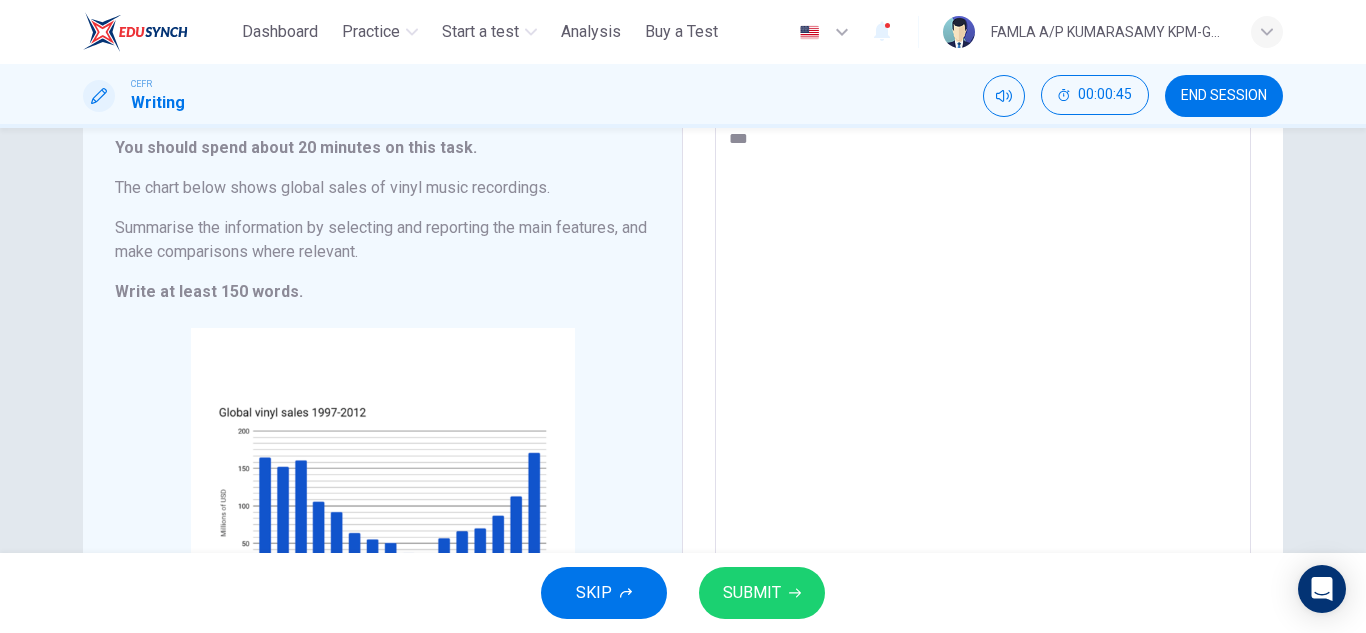 type on "*" 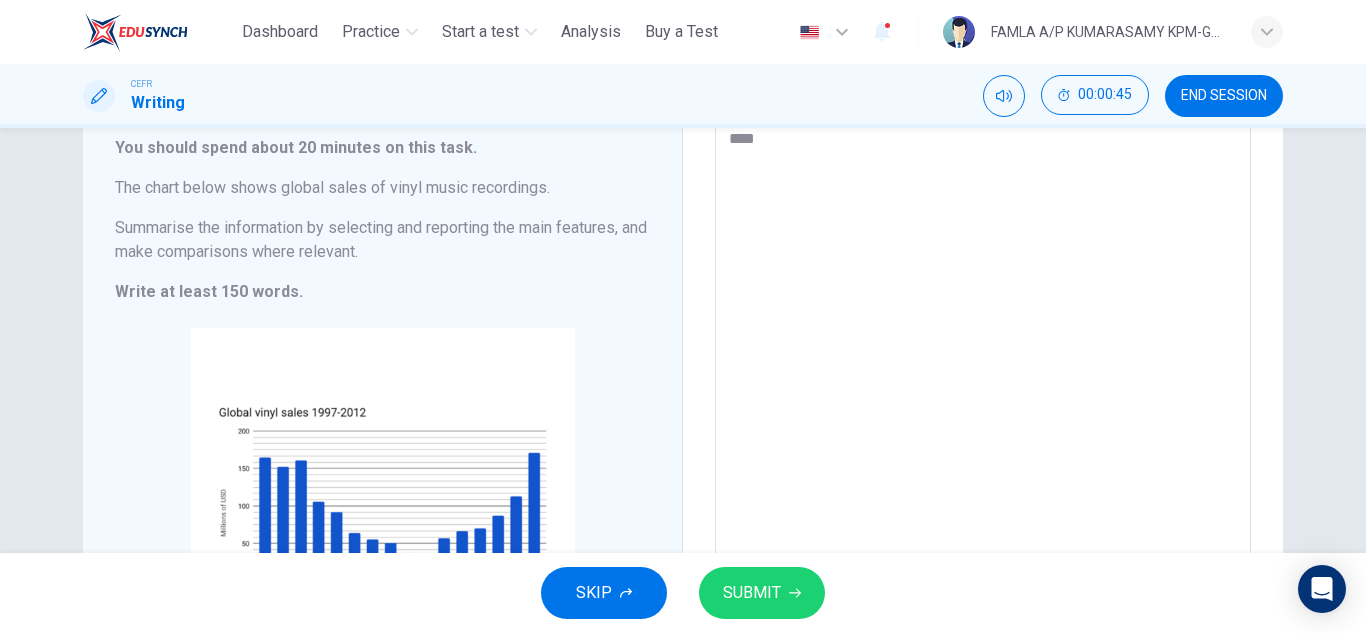 type on "*" 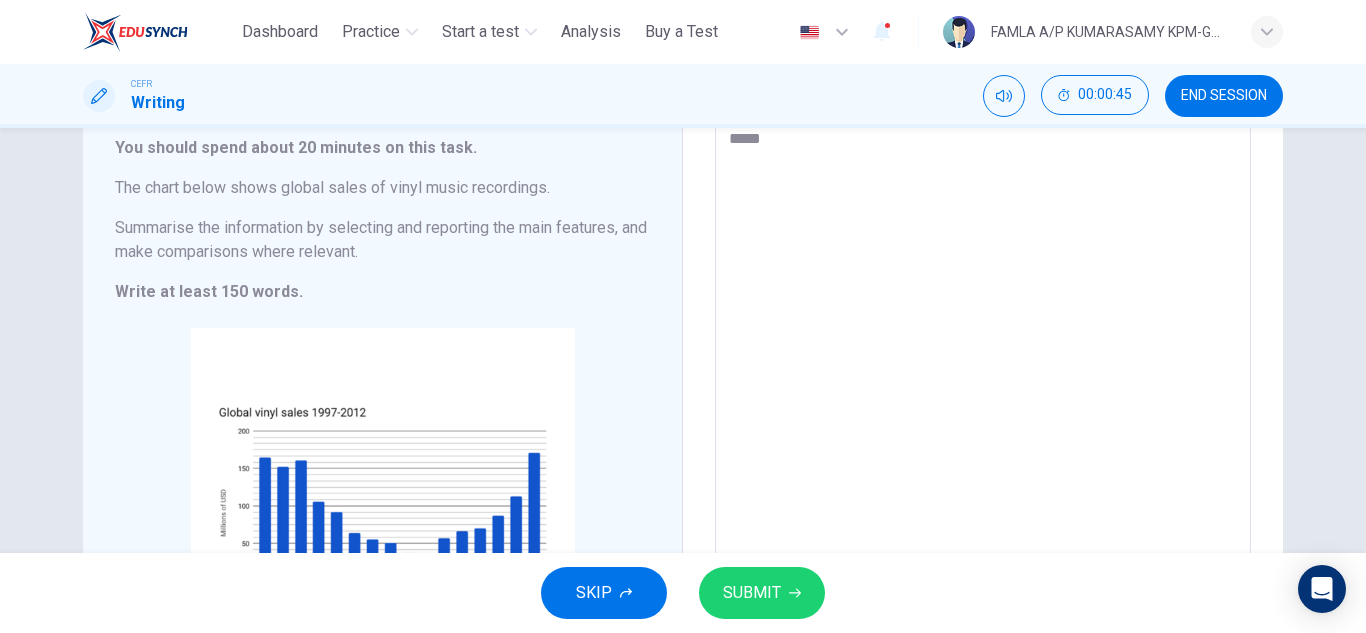 type on "*" 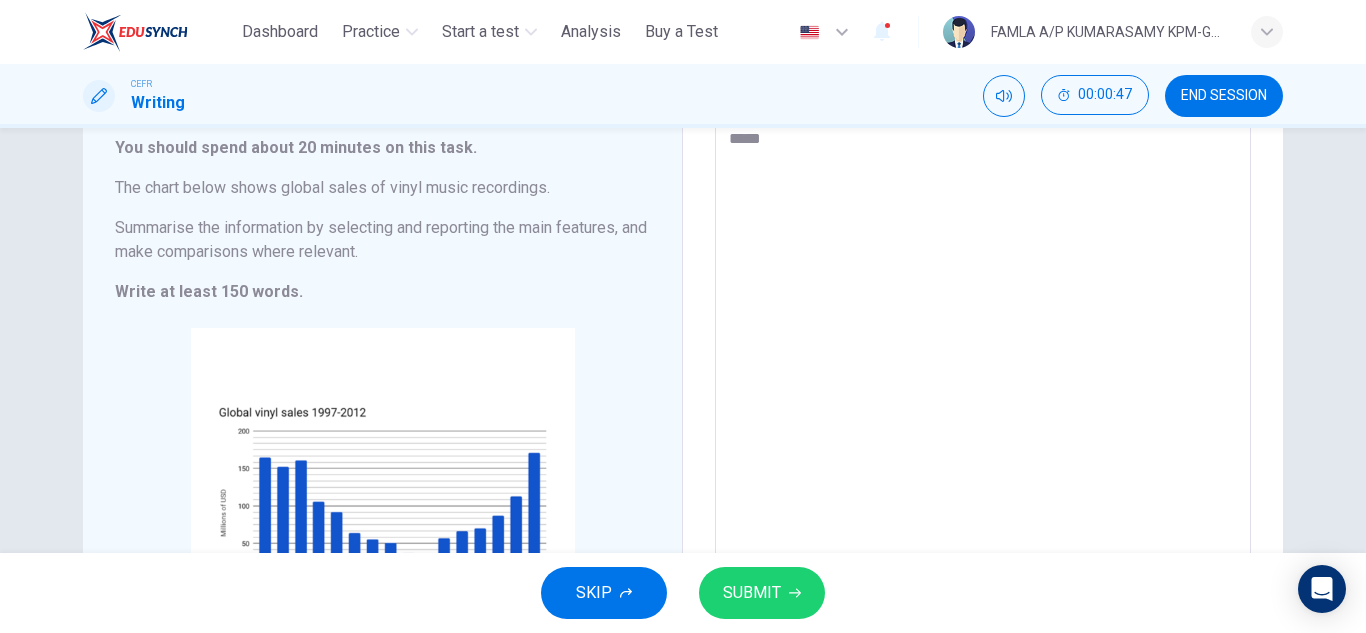 type on "*****" 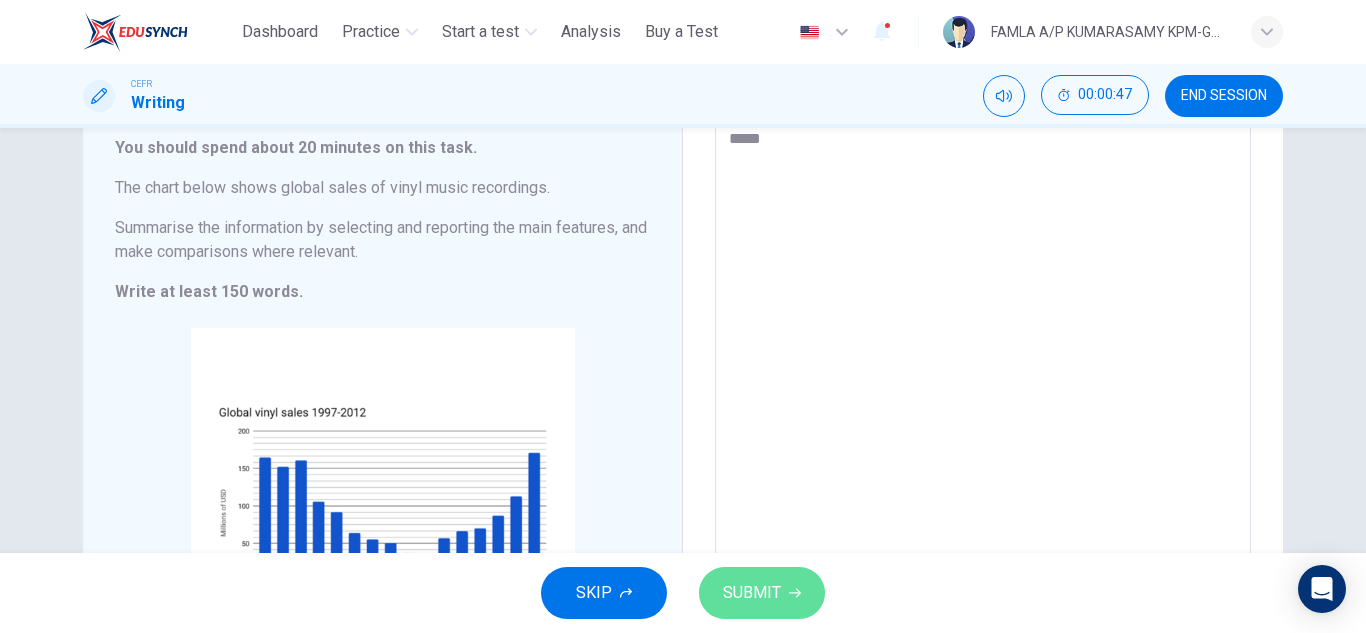 click on "SUBMIT" at bounding box center [752, 593] 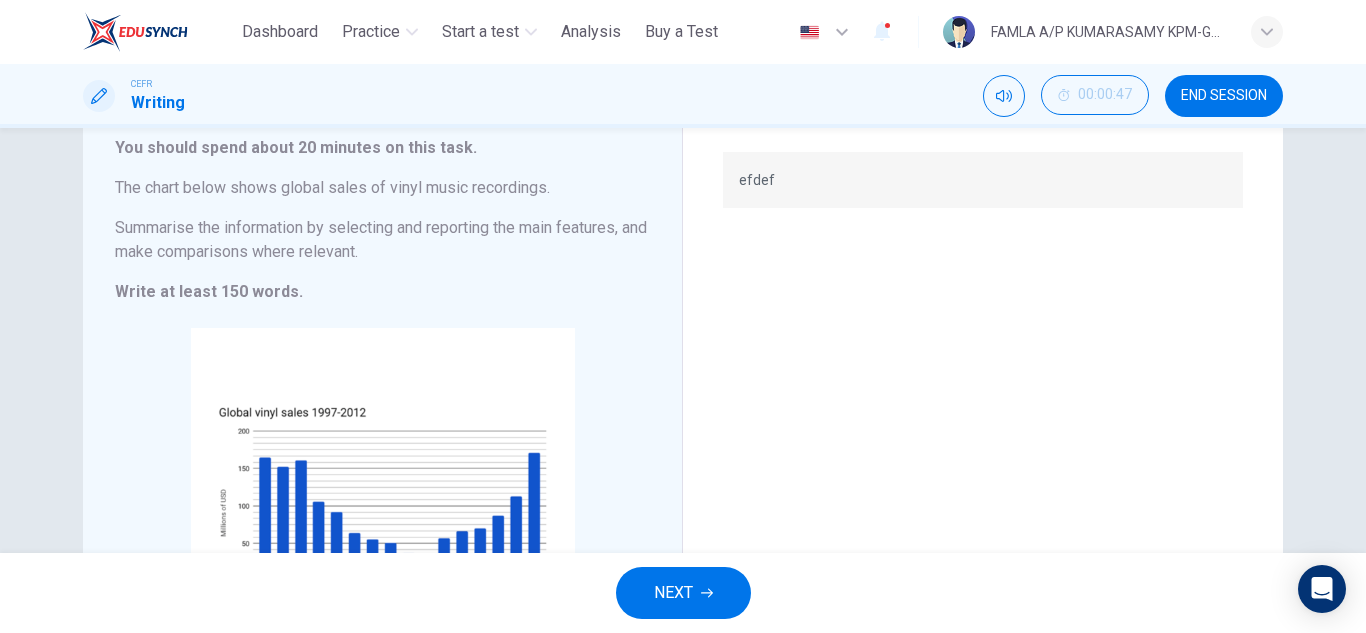 scroll, scrollTop: 0, scrollLeft: 0, axis: both 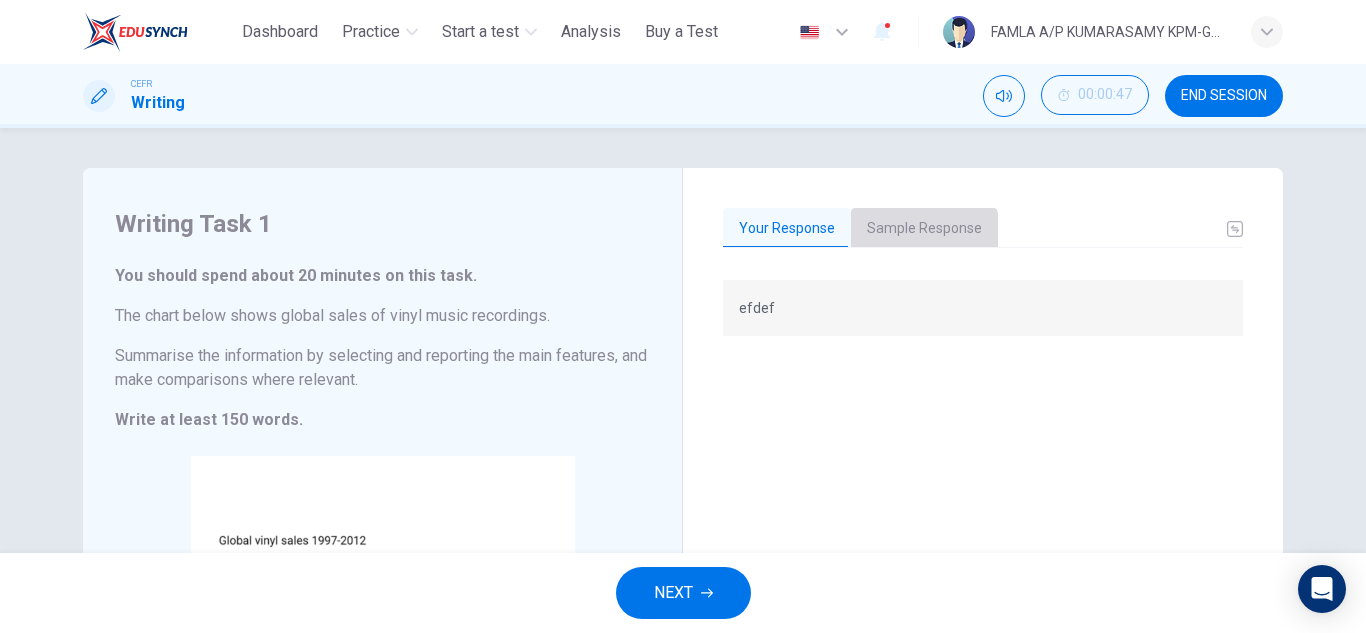 click on "Sample Response" at bounding box center [924, 229] 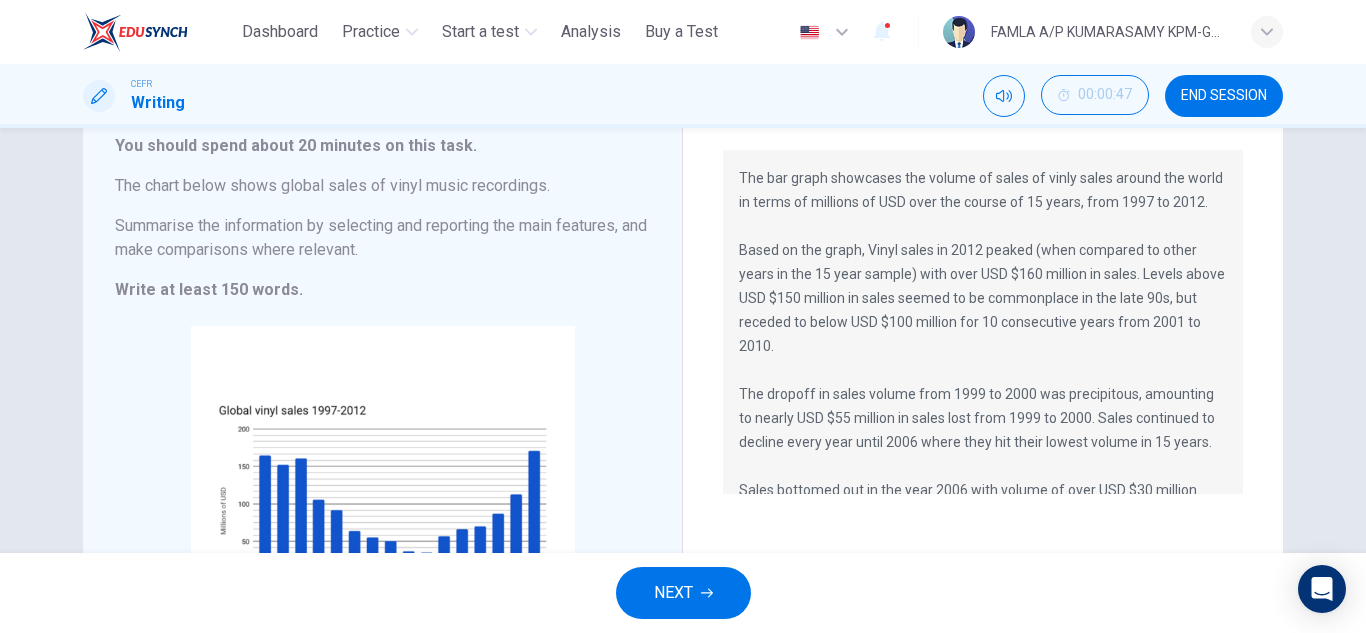 scroll, scrollTop: 132, scrollLeft: 0, axis: vertical 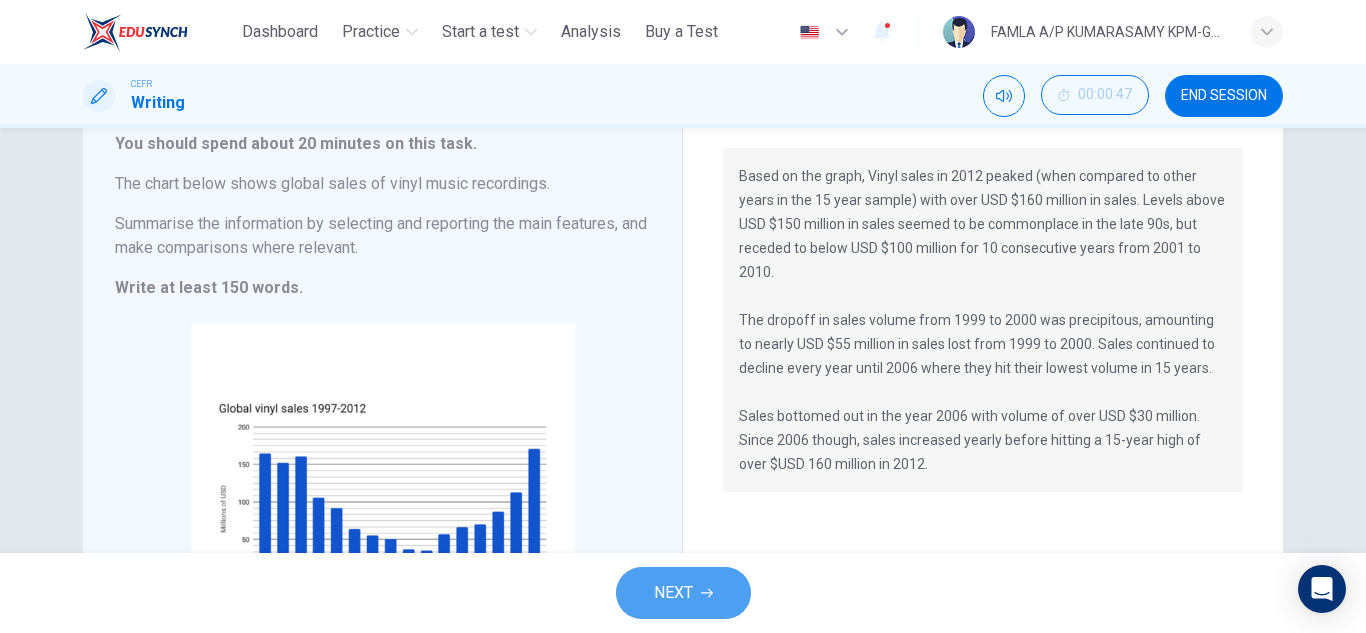 click on "NEXT" at bounding box center (683, 593) 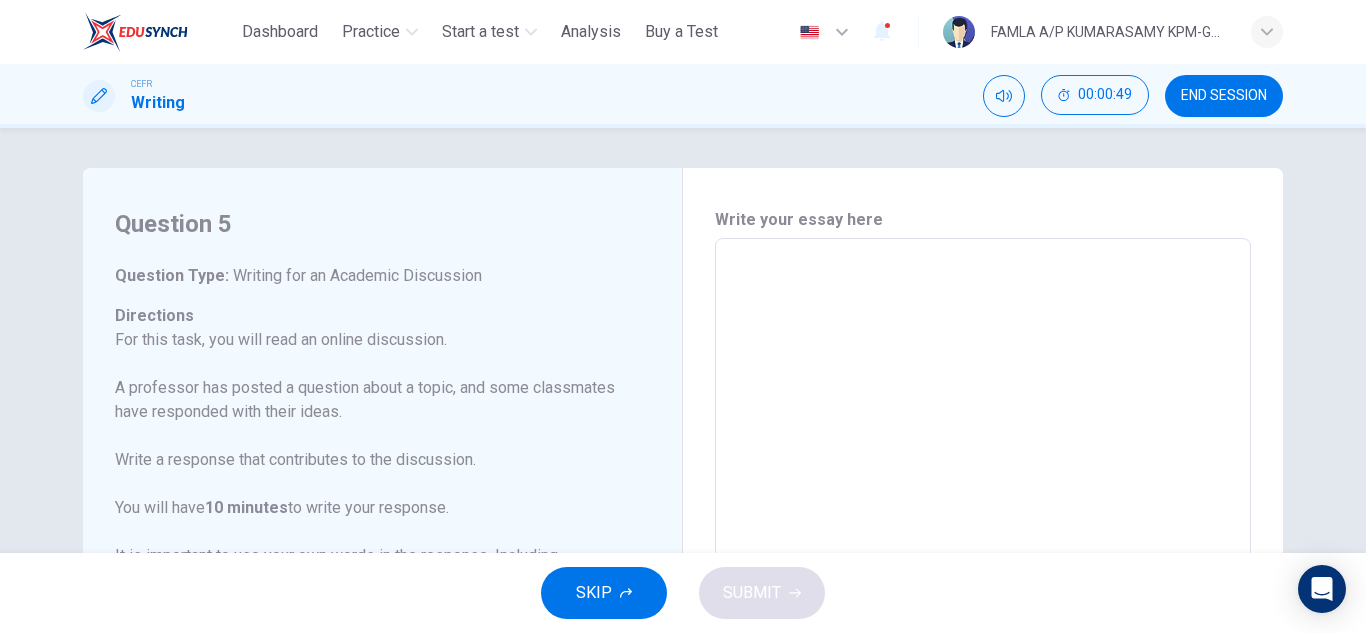 scroll, scrollTop: 371, scrollLeft: 0, axis: vertical 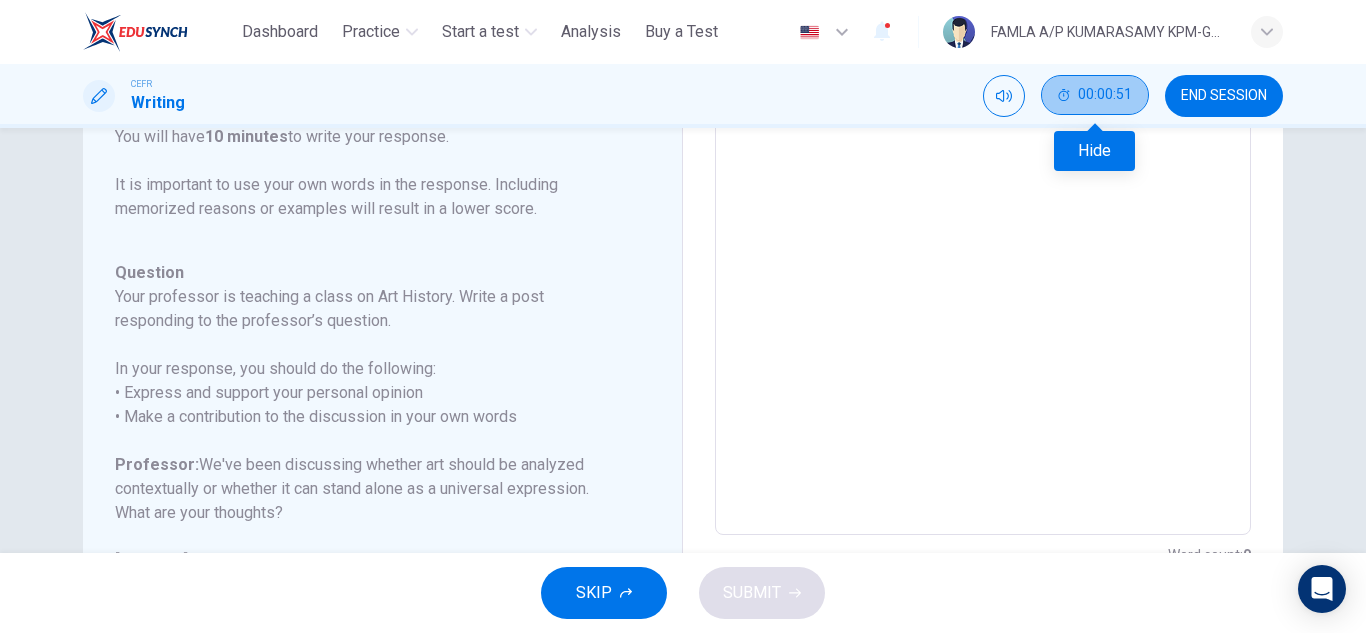 click on "00:00:51" at bounding box center [1095, 95] 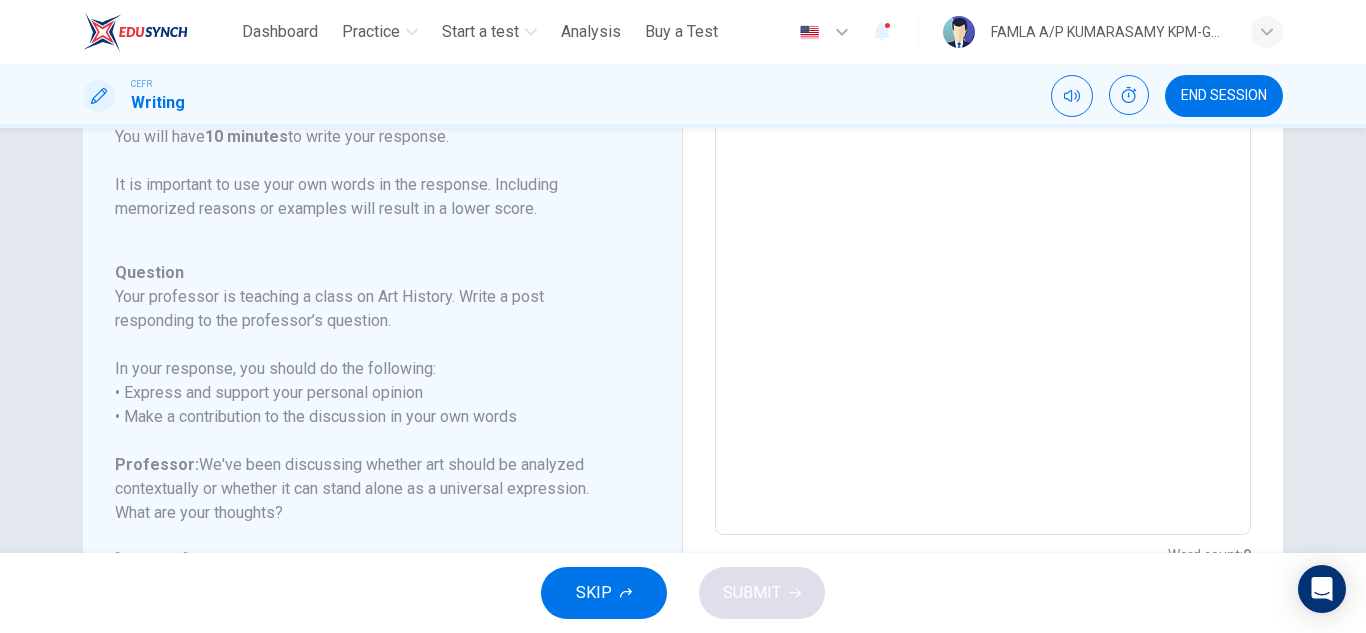 click at bounding box center (983, 201) 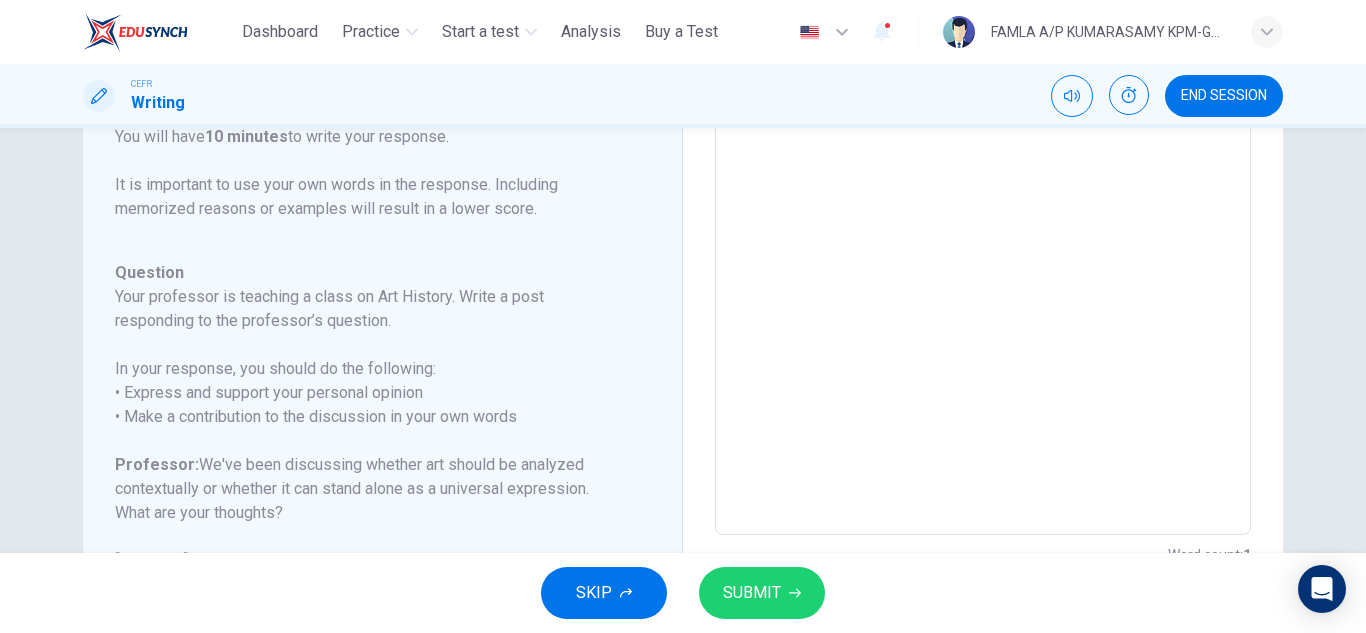 scroll, scrollTop: 128, scrollLeft: 0, axis: vertical 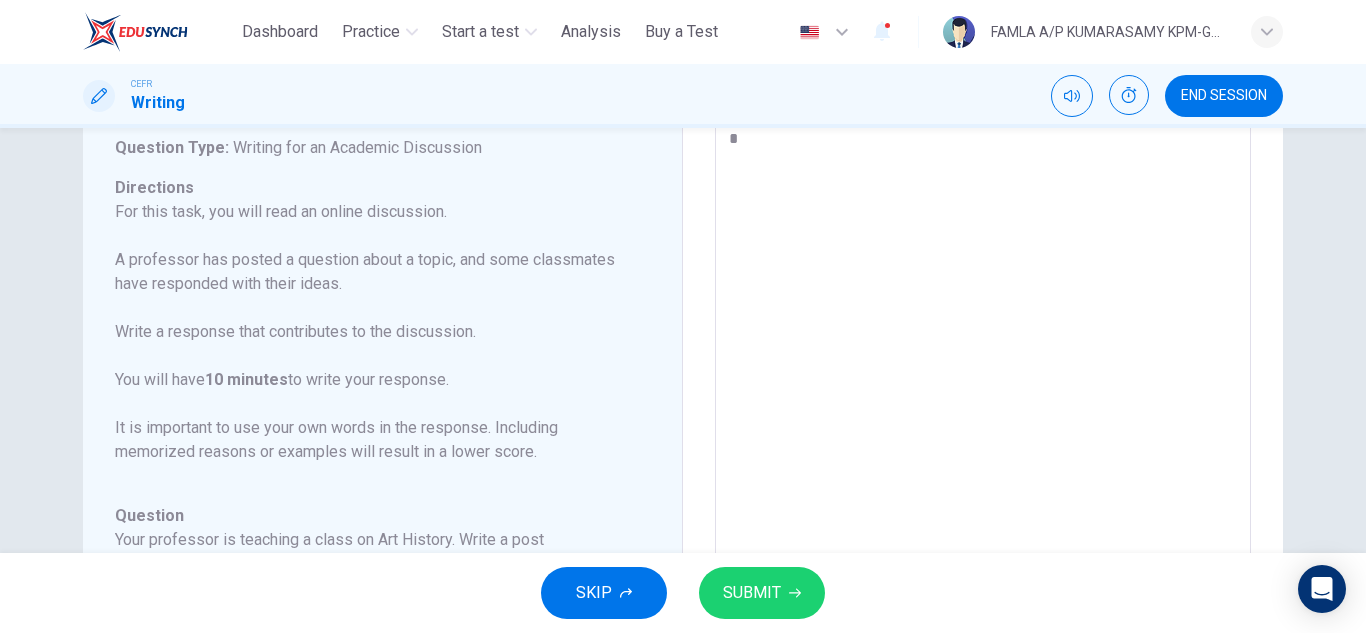 type on "**" 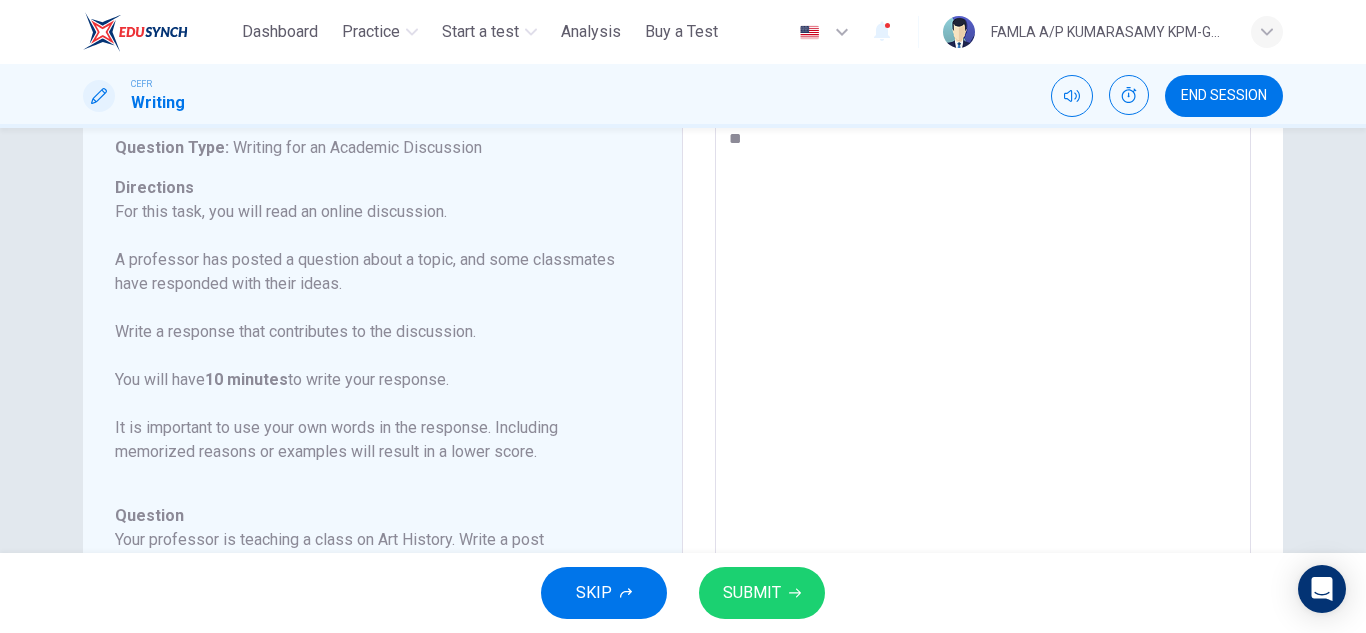 type on "*" 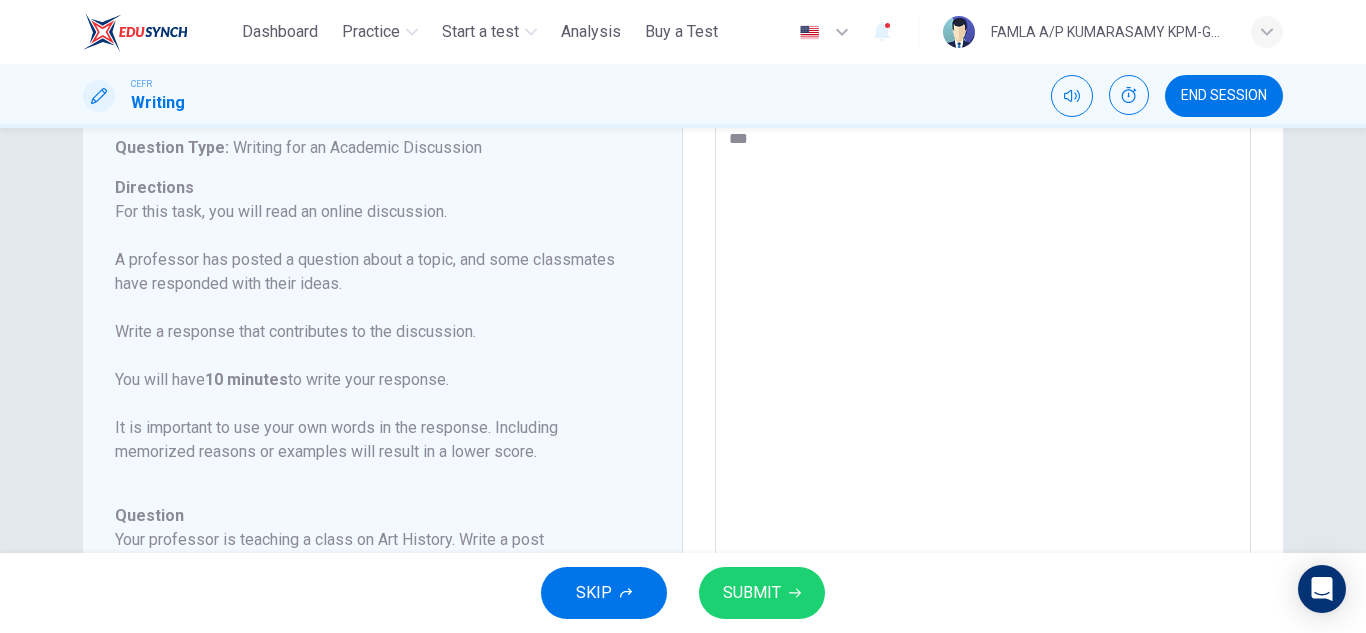 type on "*" 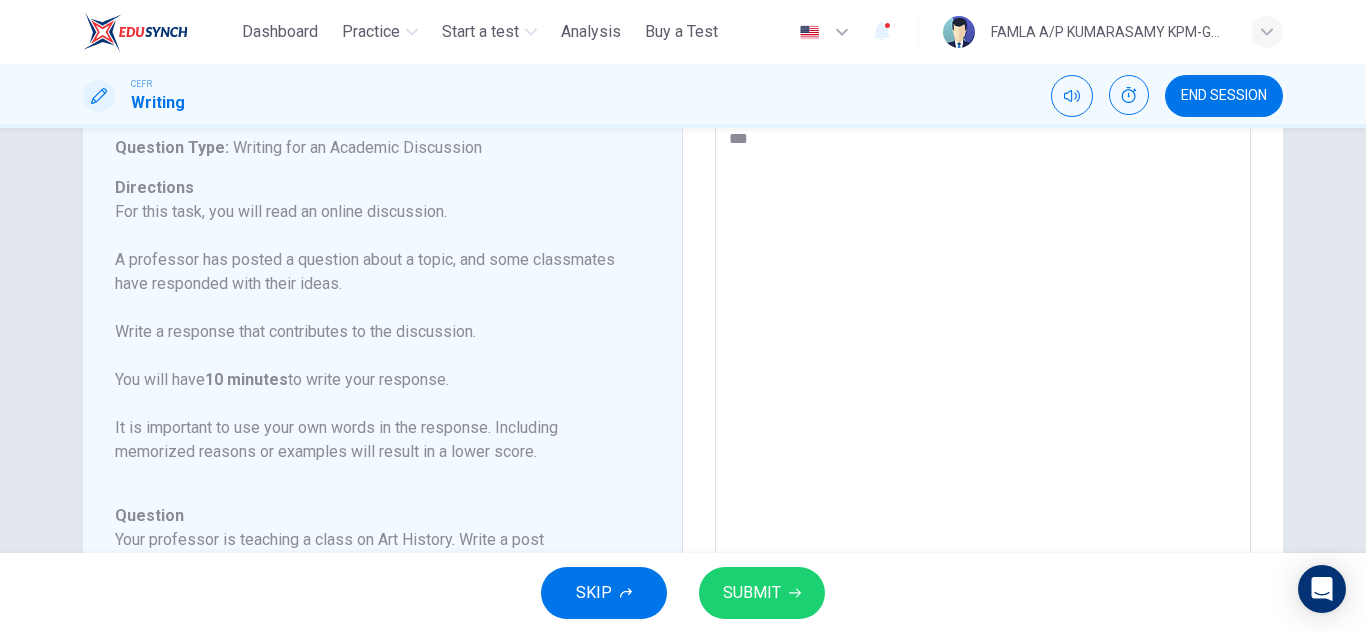 type on "***" 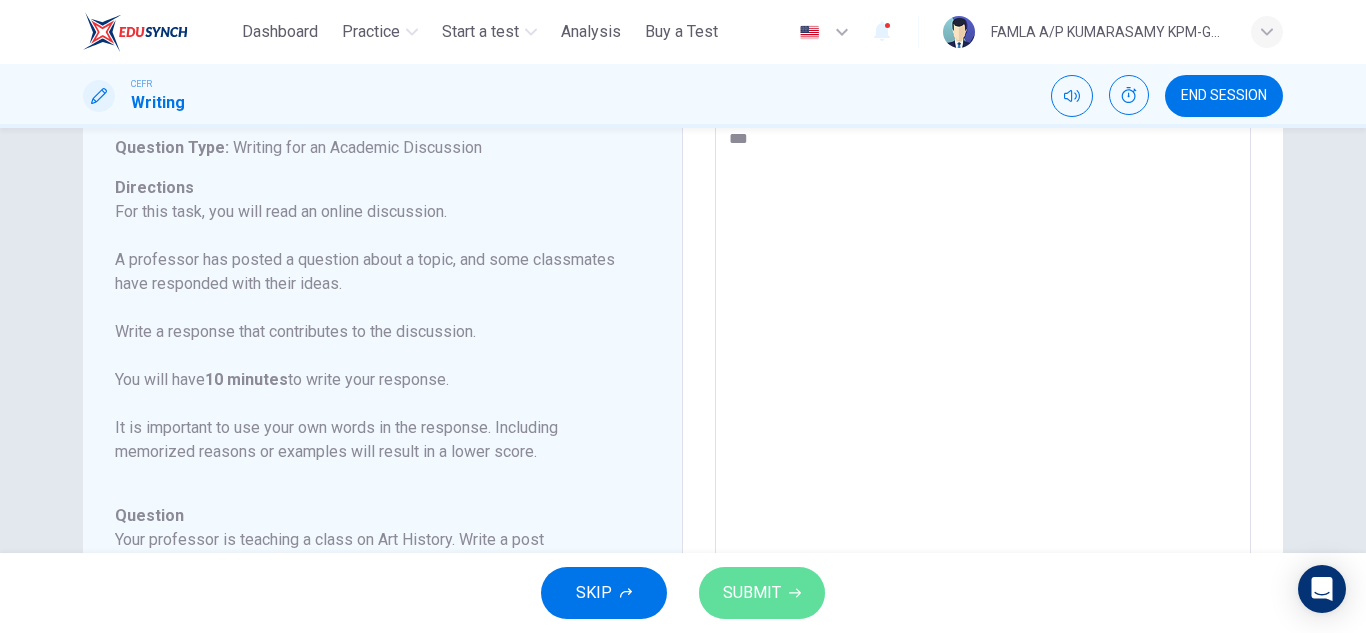 click on "SUBMIT" at bounding box center (752, 593) 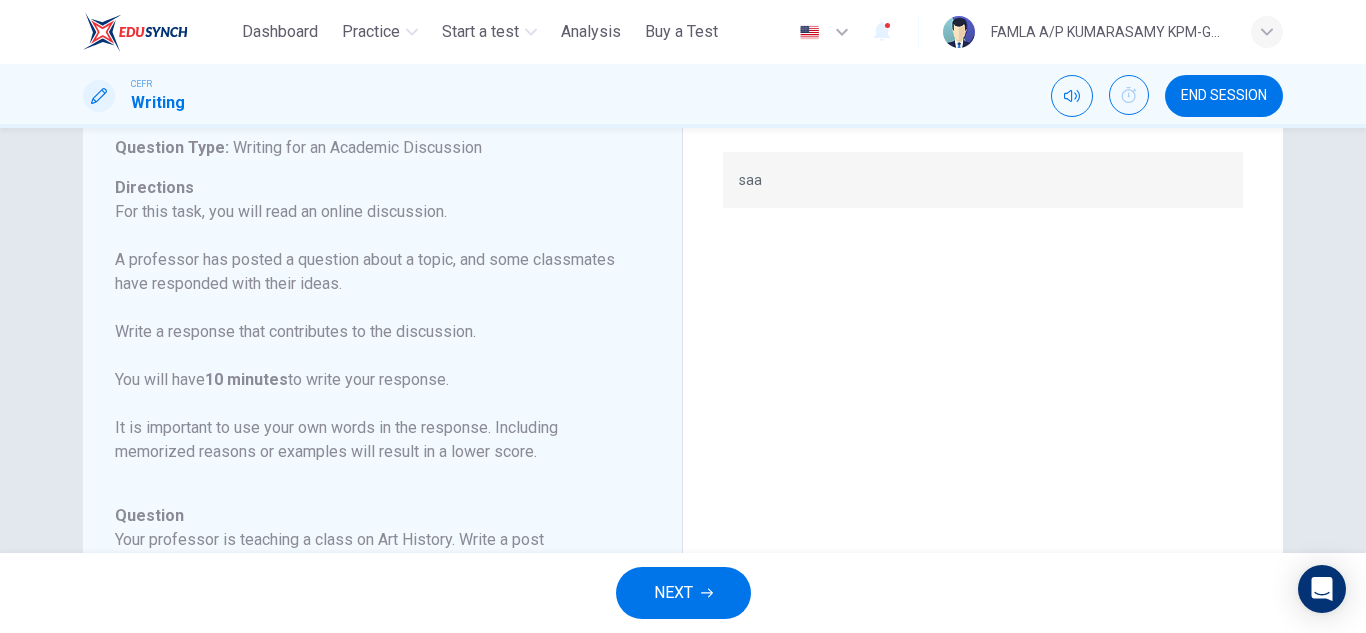 scroll, scrollTop: 0, scrollLeft: 0, axis: both 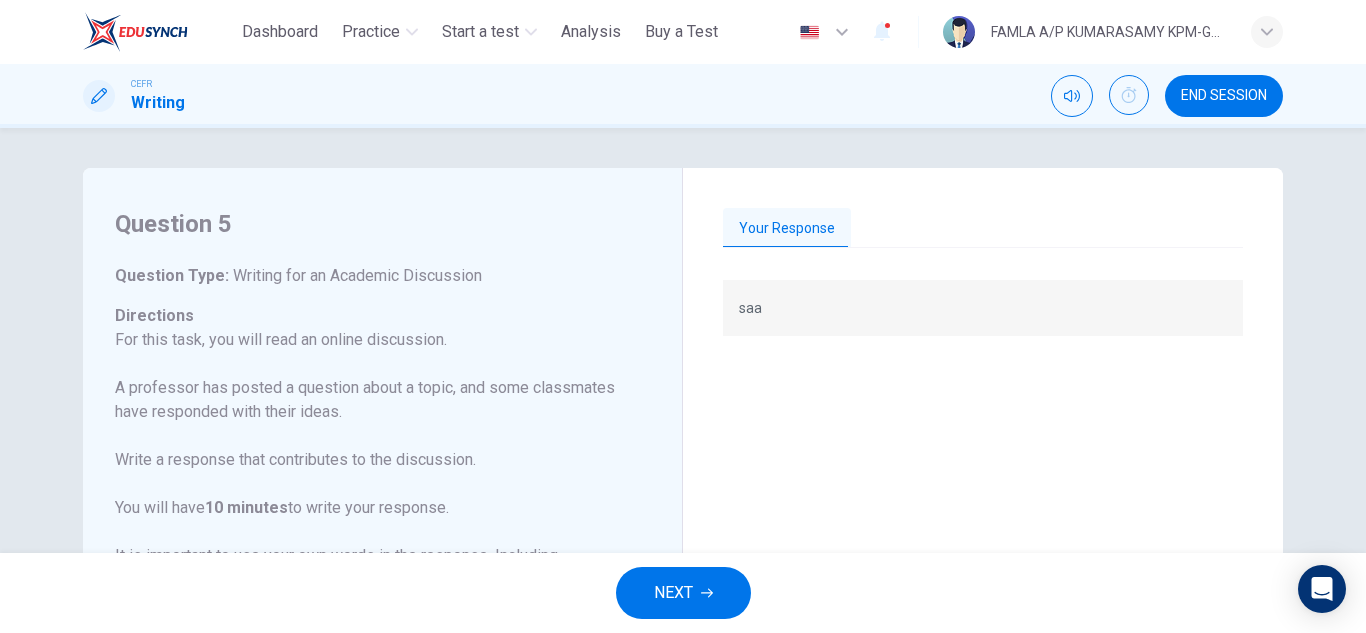 click on "NEXT" at bounding box center [683, 593] 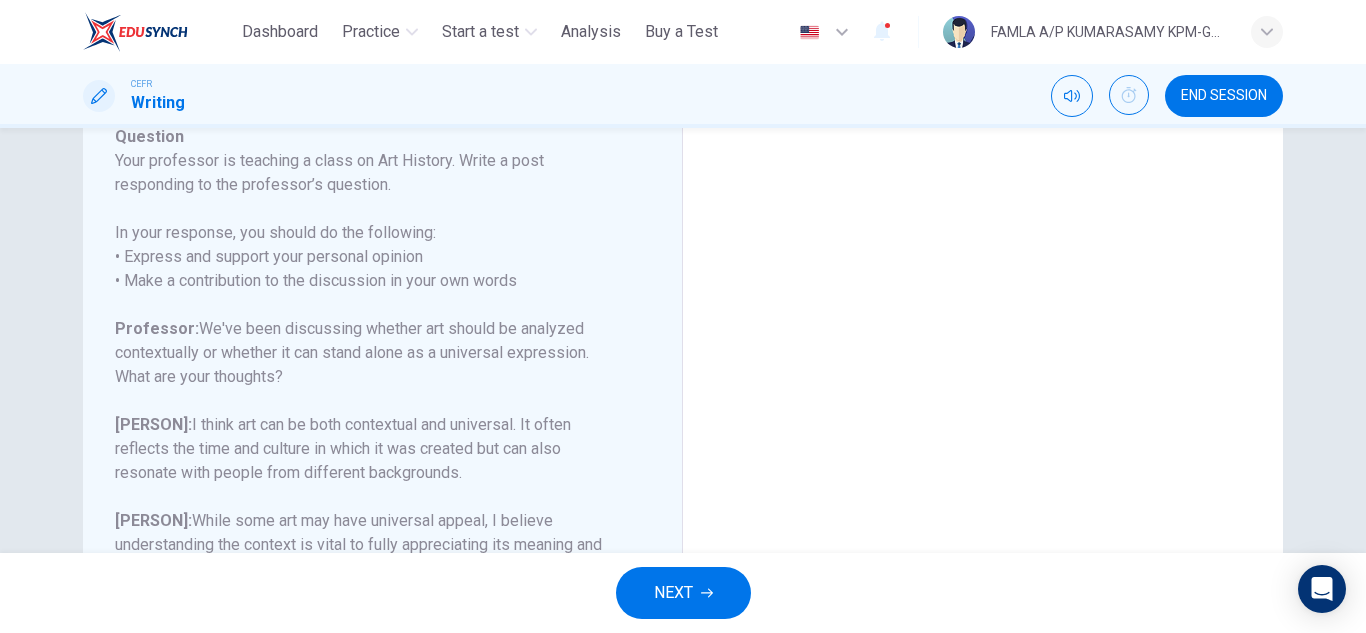 scroll, scrollTop: 150, scrollLeft: 0, axis: vertical 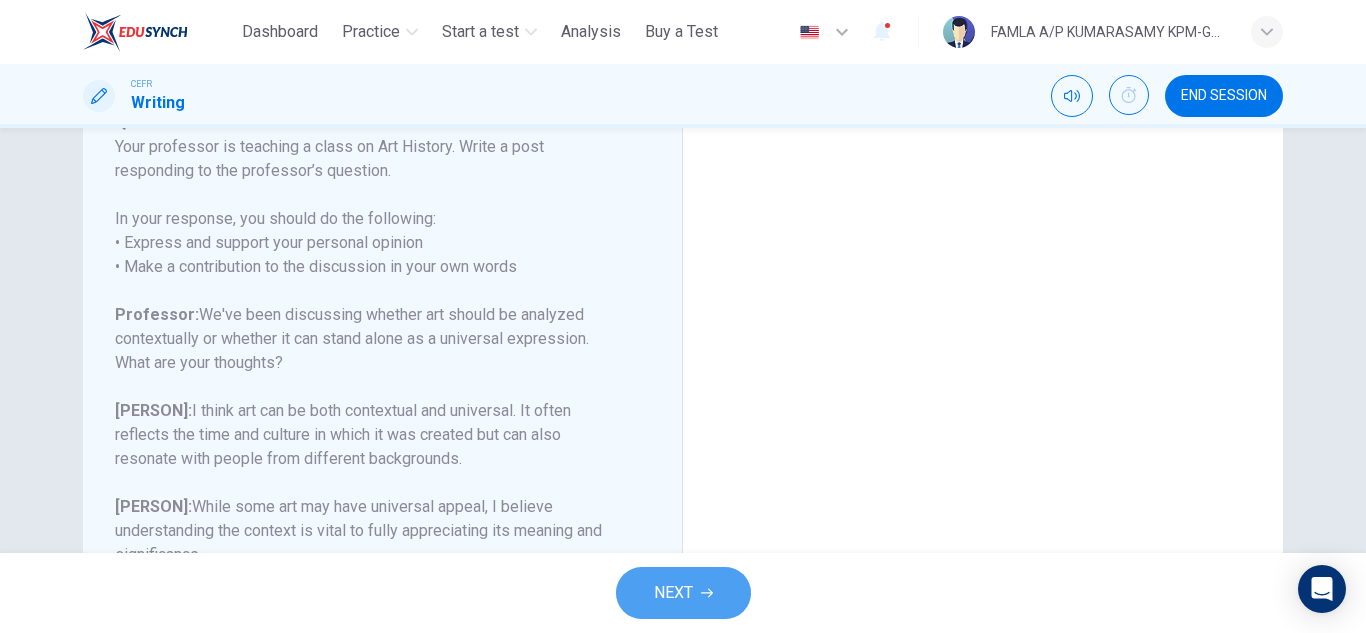 click on "NEXT" at bounding box center [673, 593] 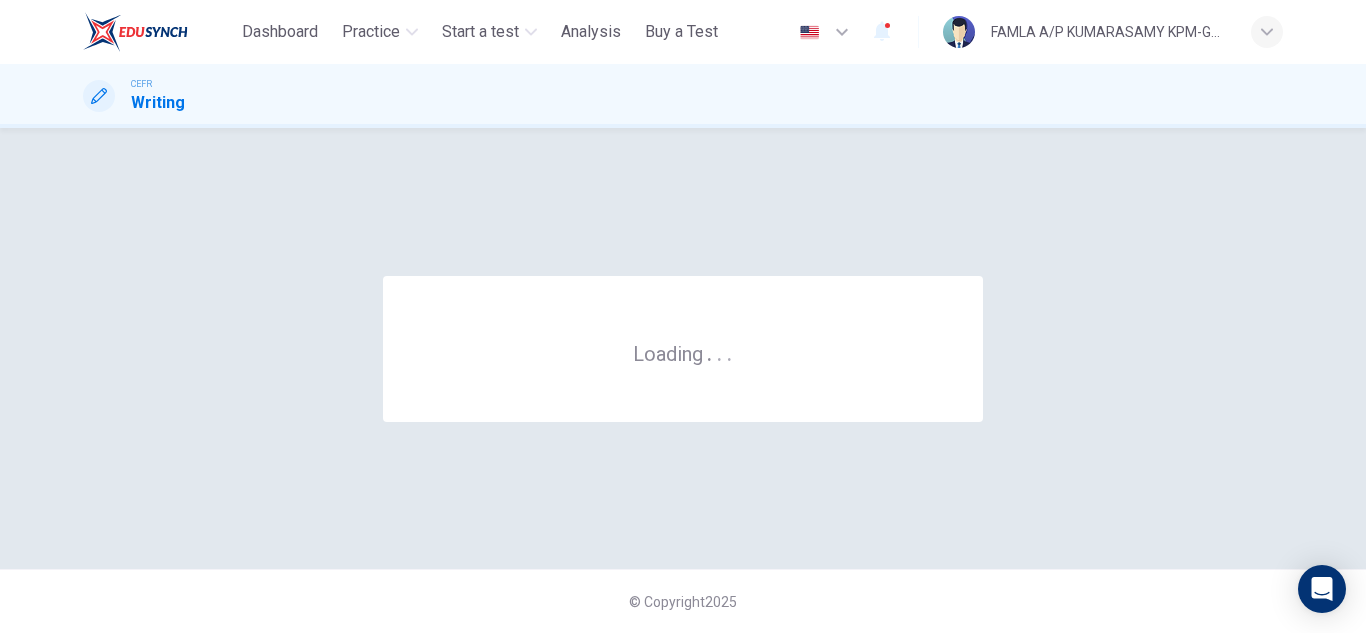 scroll, scrollTop: 0, scrollLeft: 0, axis: both 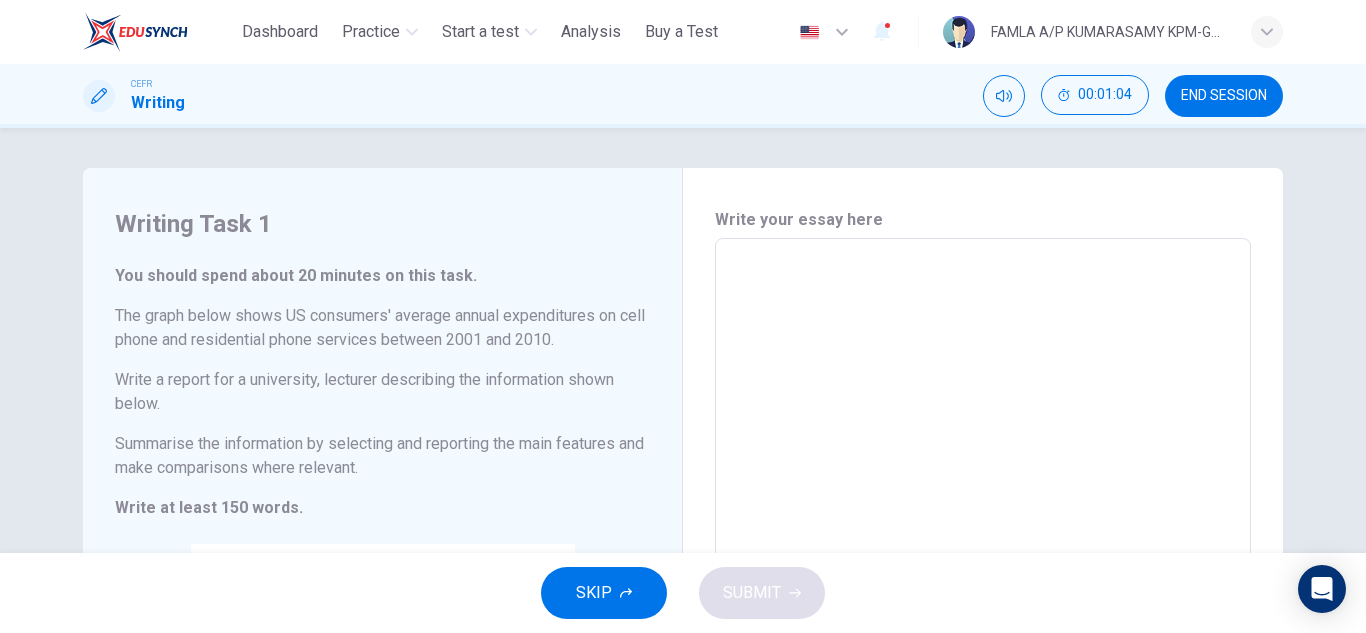 click at bounding box center [983, 566] 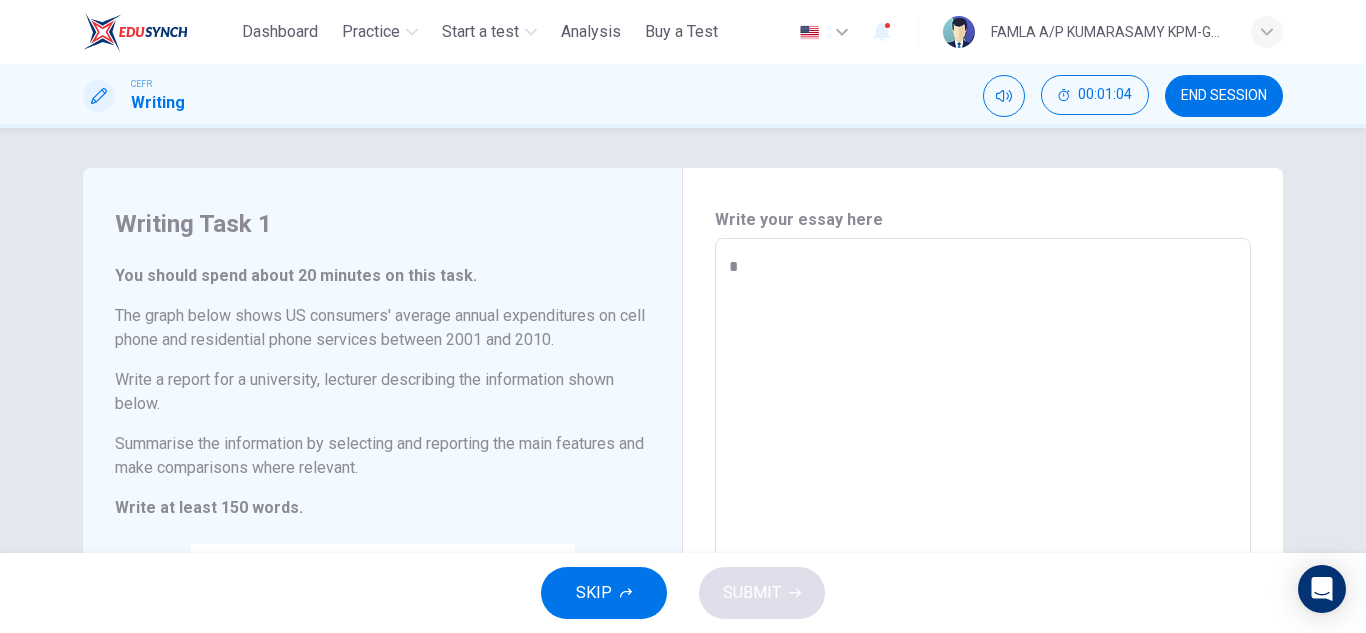 type on "*" 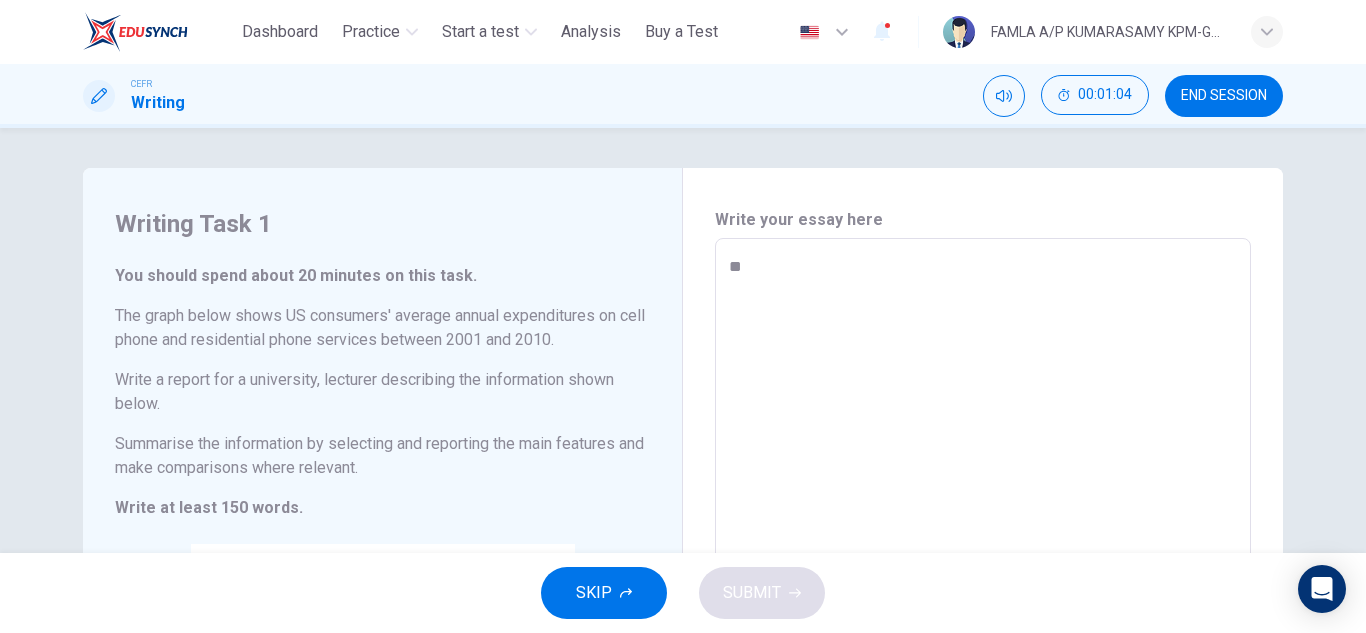 type on "*" 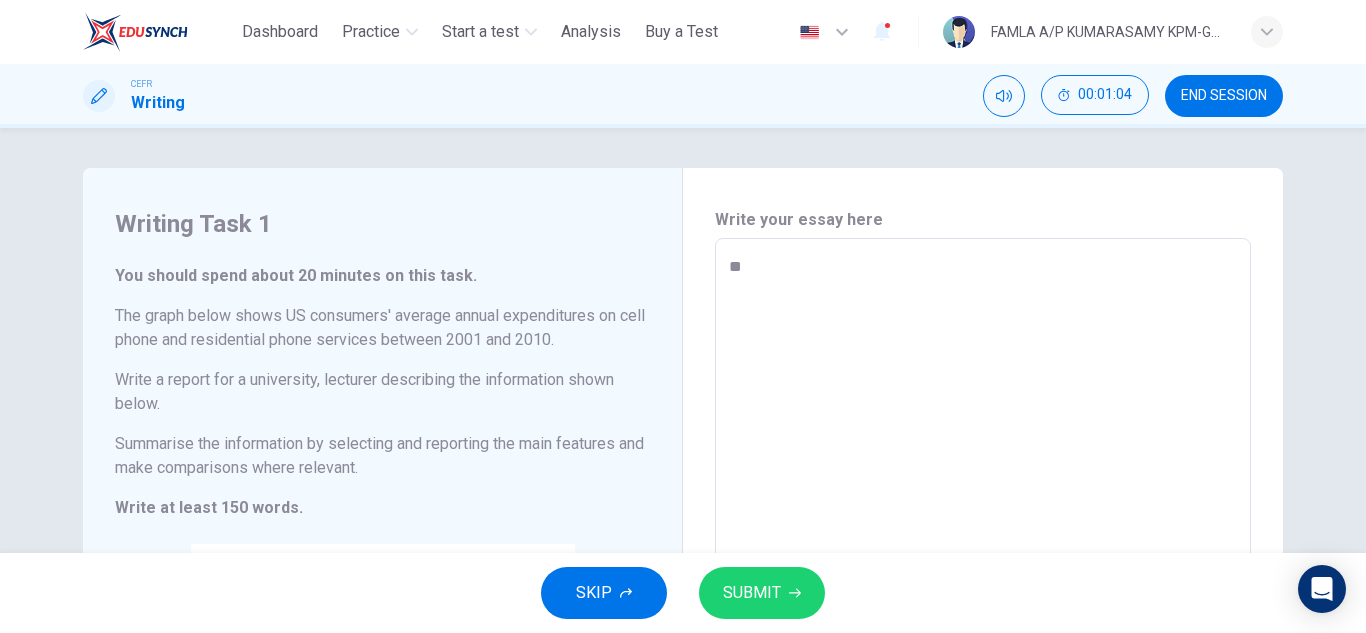 type on "***" 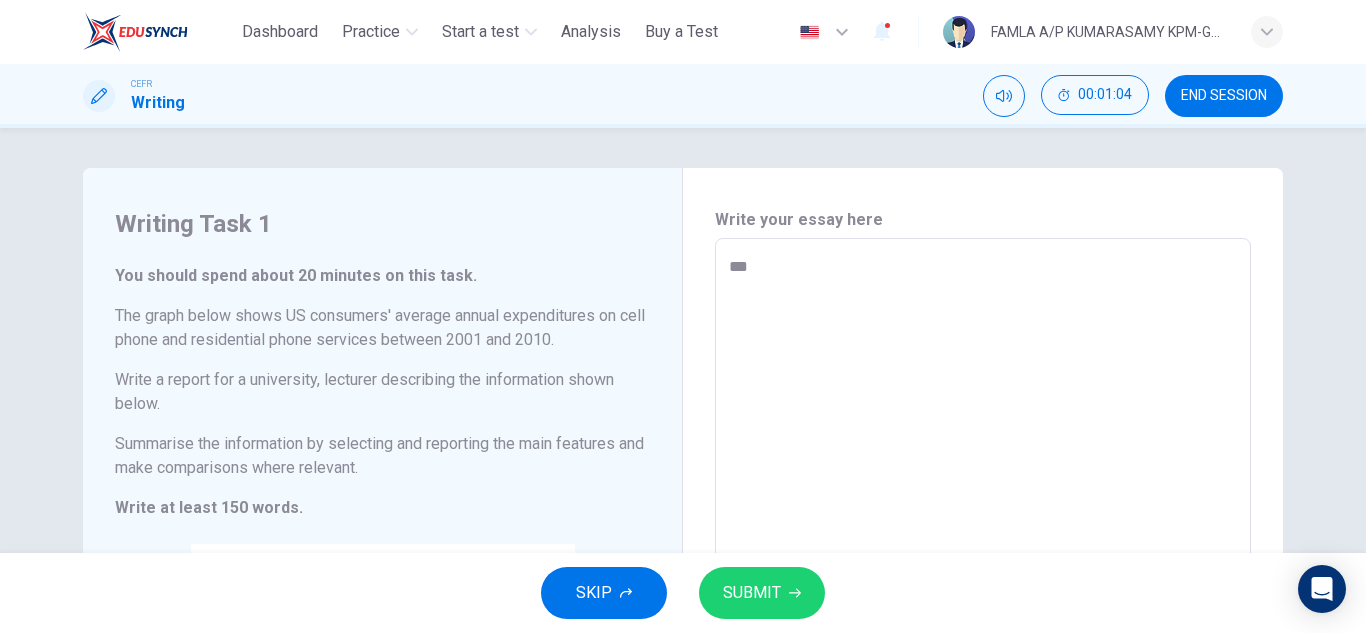 type on "*" 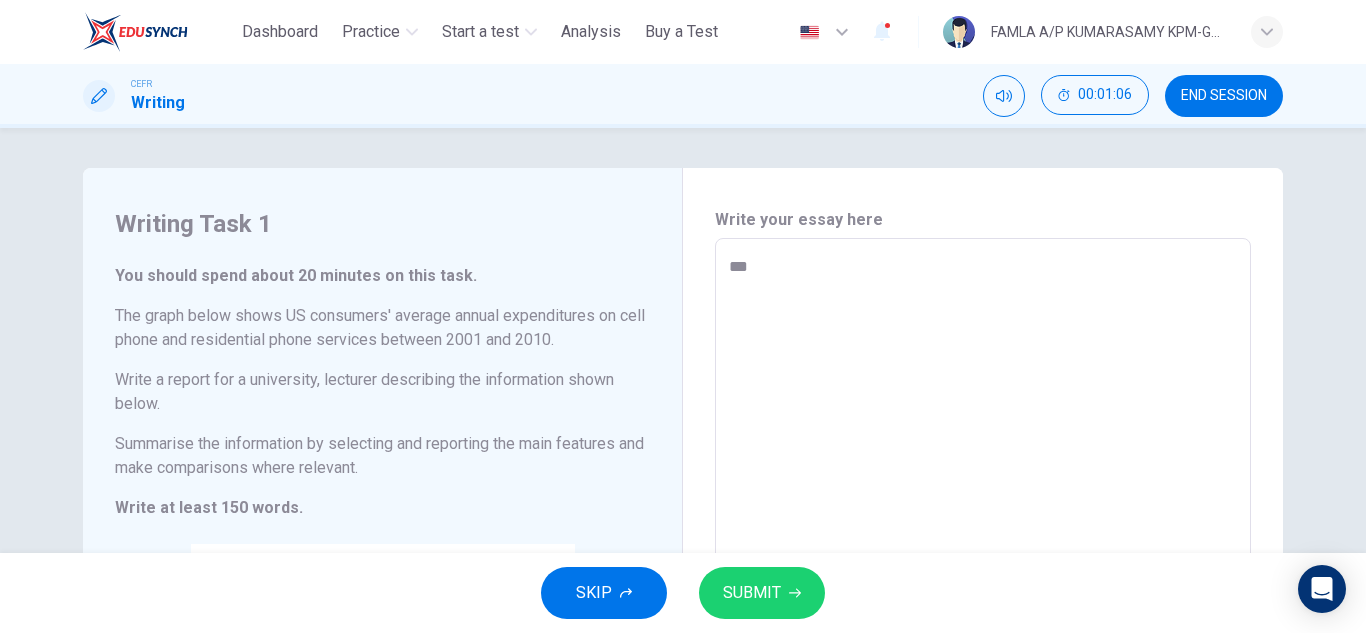 type on "***" 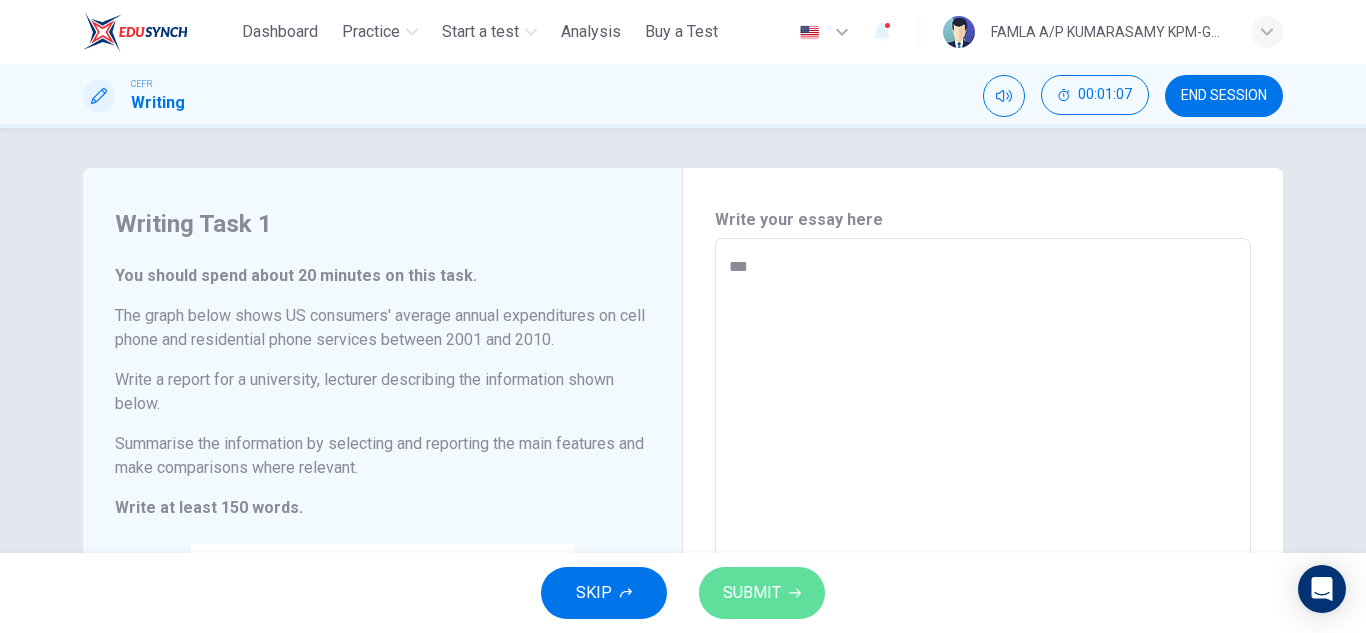 click on "SUBMIT" at bounding box center (762, 593) 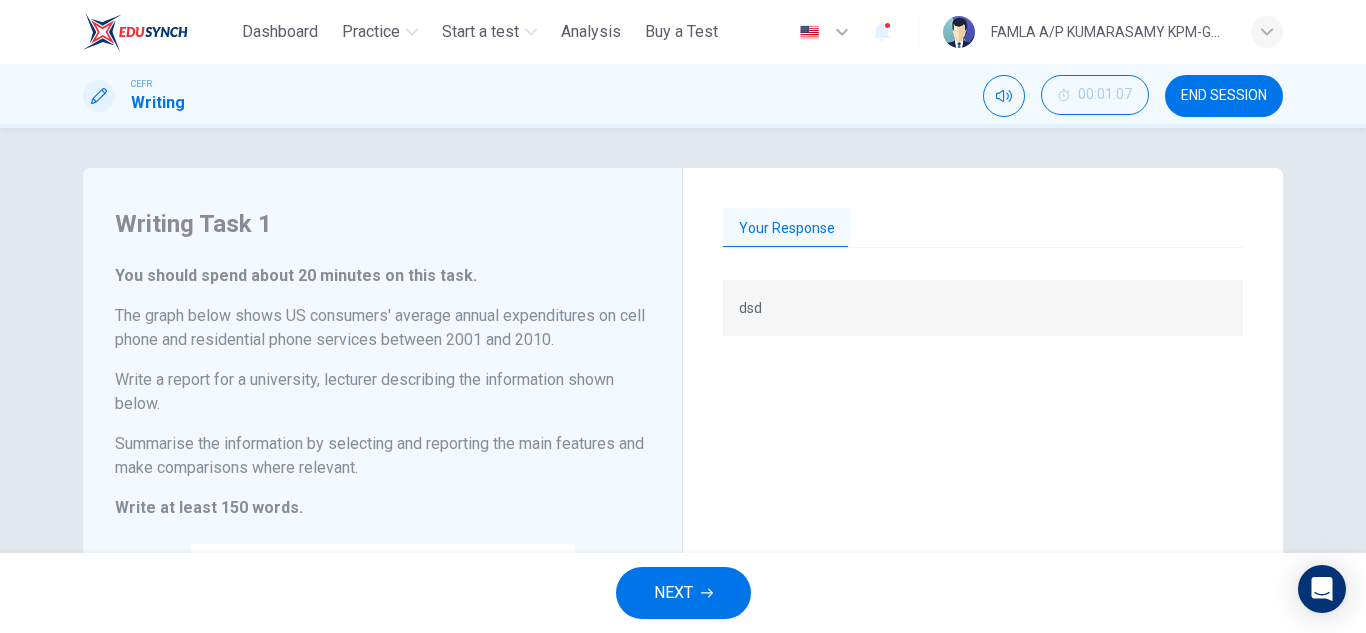 click on "NEXT" at bounding box center (683, 593) 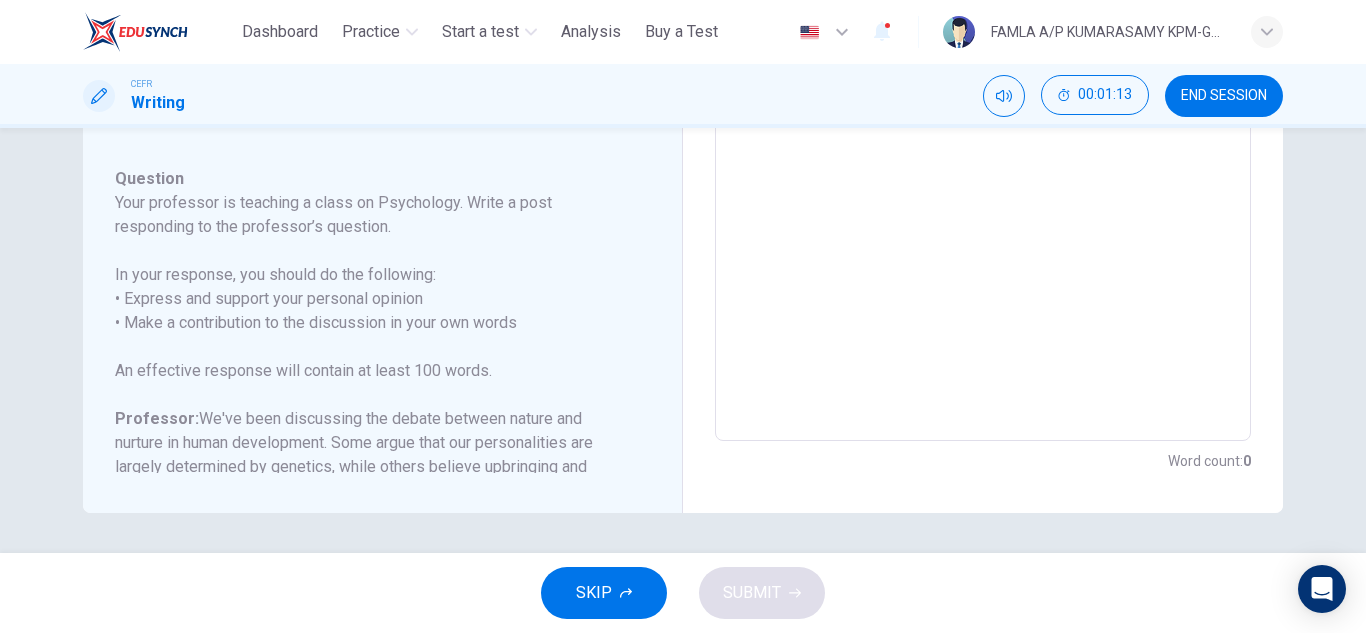 scroll, scrollTop: 94, scrollLeft: 0, axis: vertical 